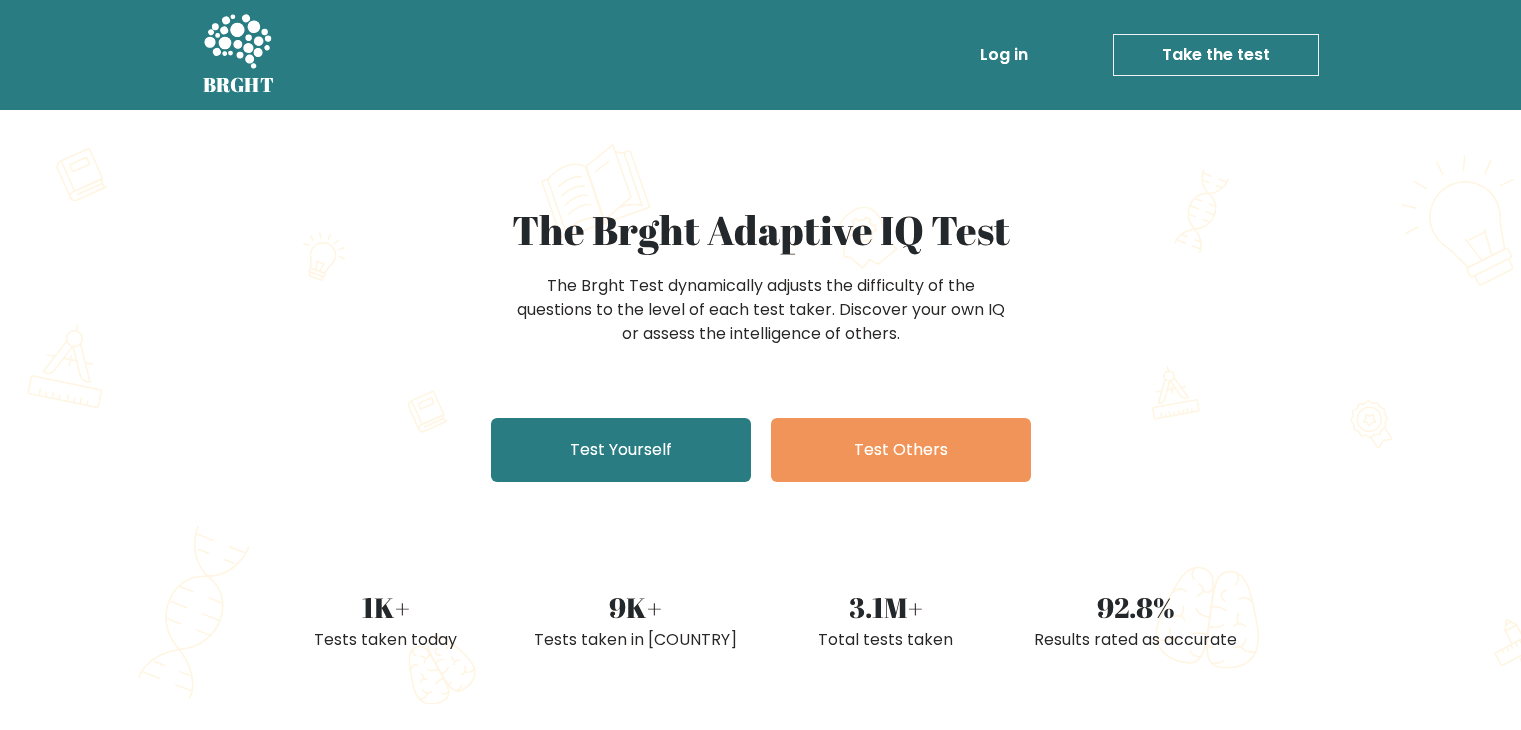 scroll, scrollTop: 0, scrollLeft: 0, axis: both 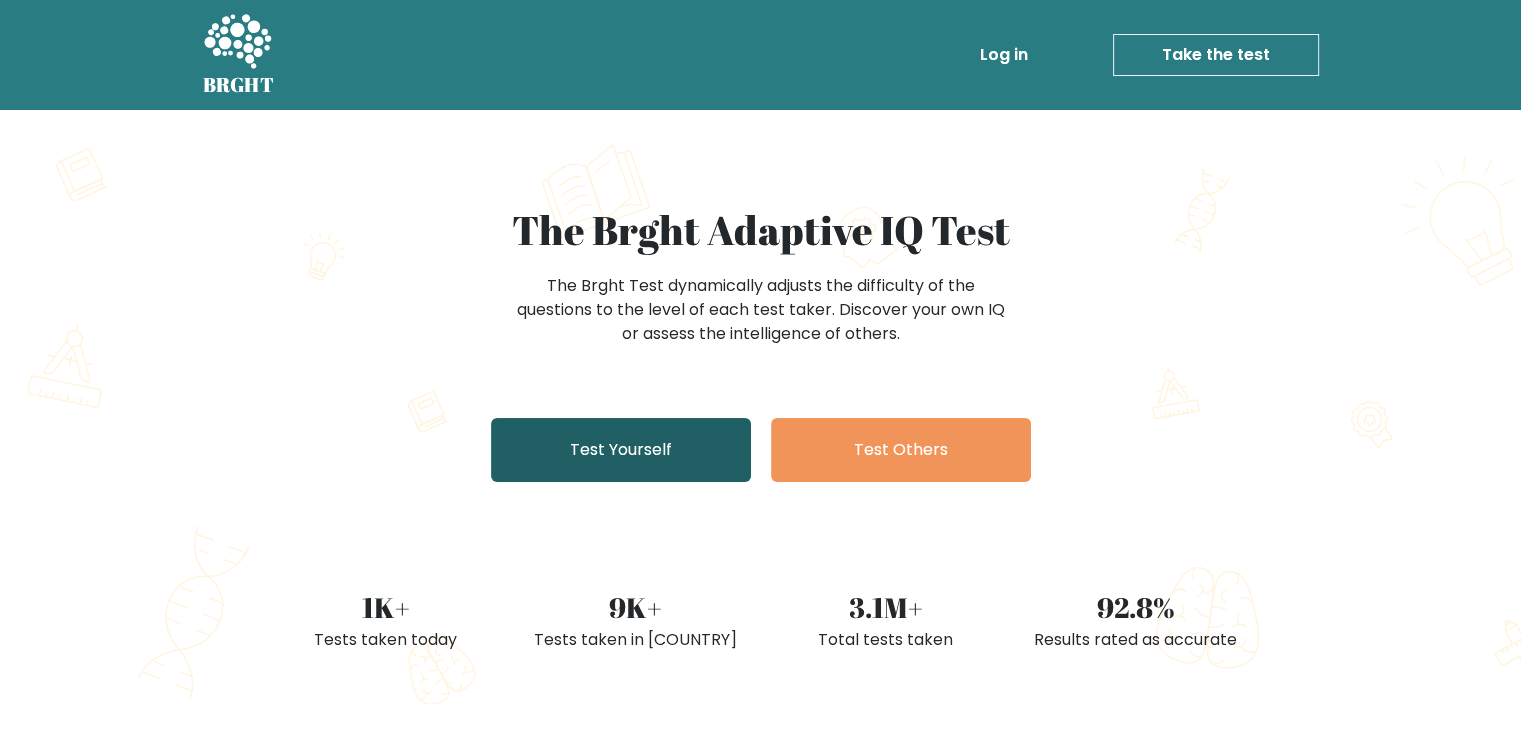 click on "Test Yourself" at bounding box center [621, 450] 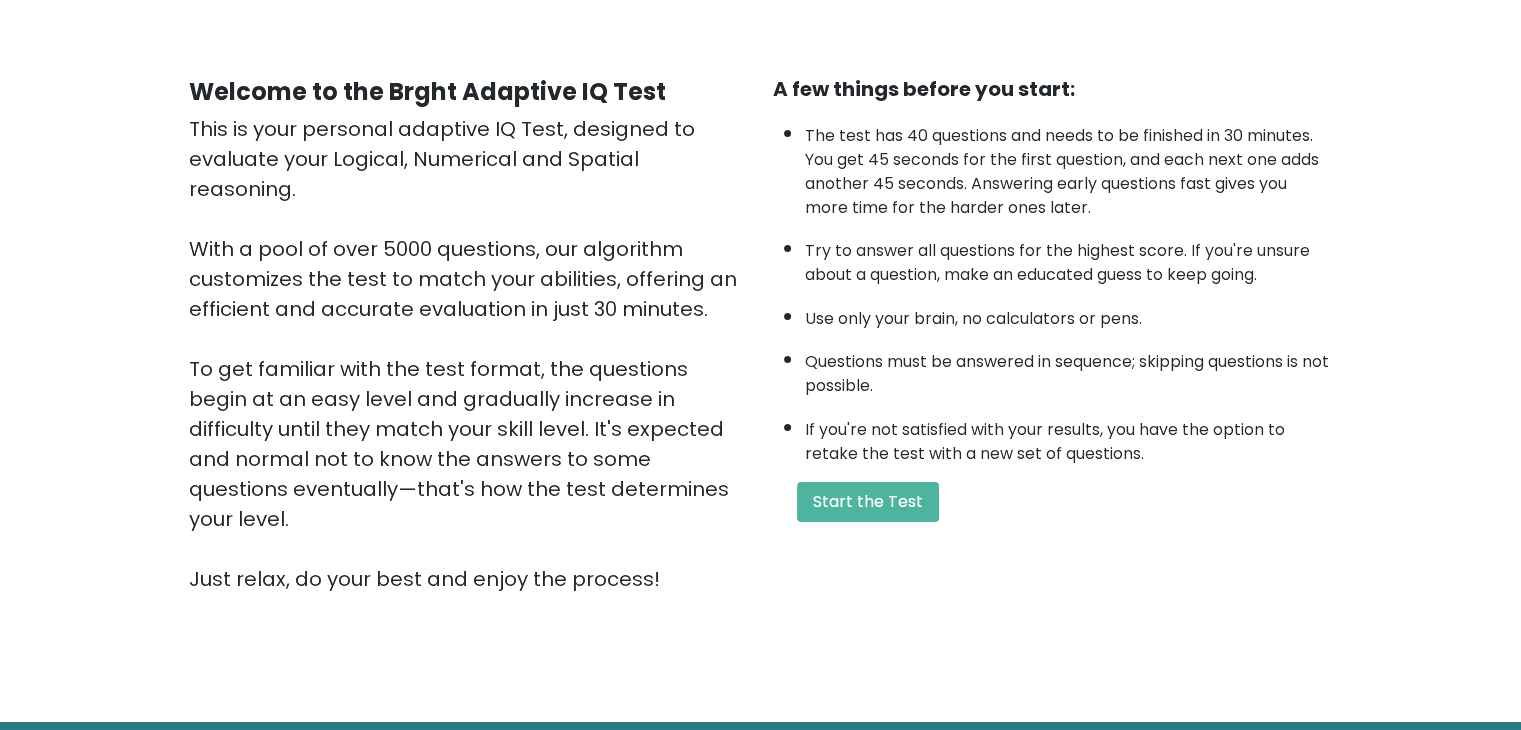 scroll, scrollTop: 134, scrollLeft: 0, axis: vertical 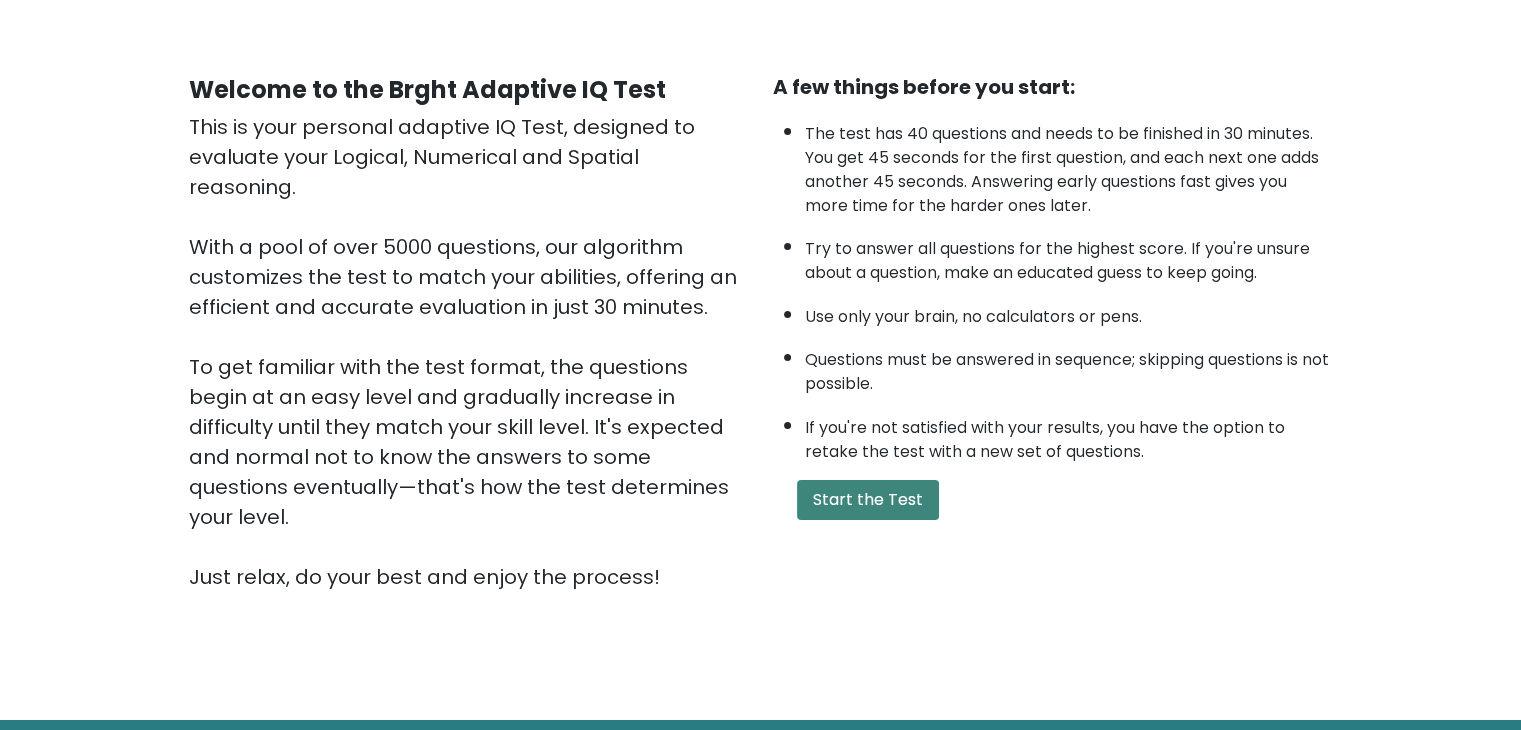 click on "Start the Test" at bounding box center (868, 500) 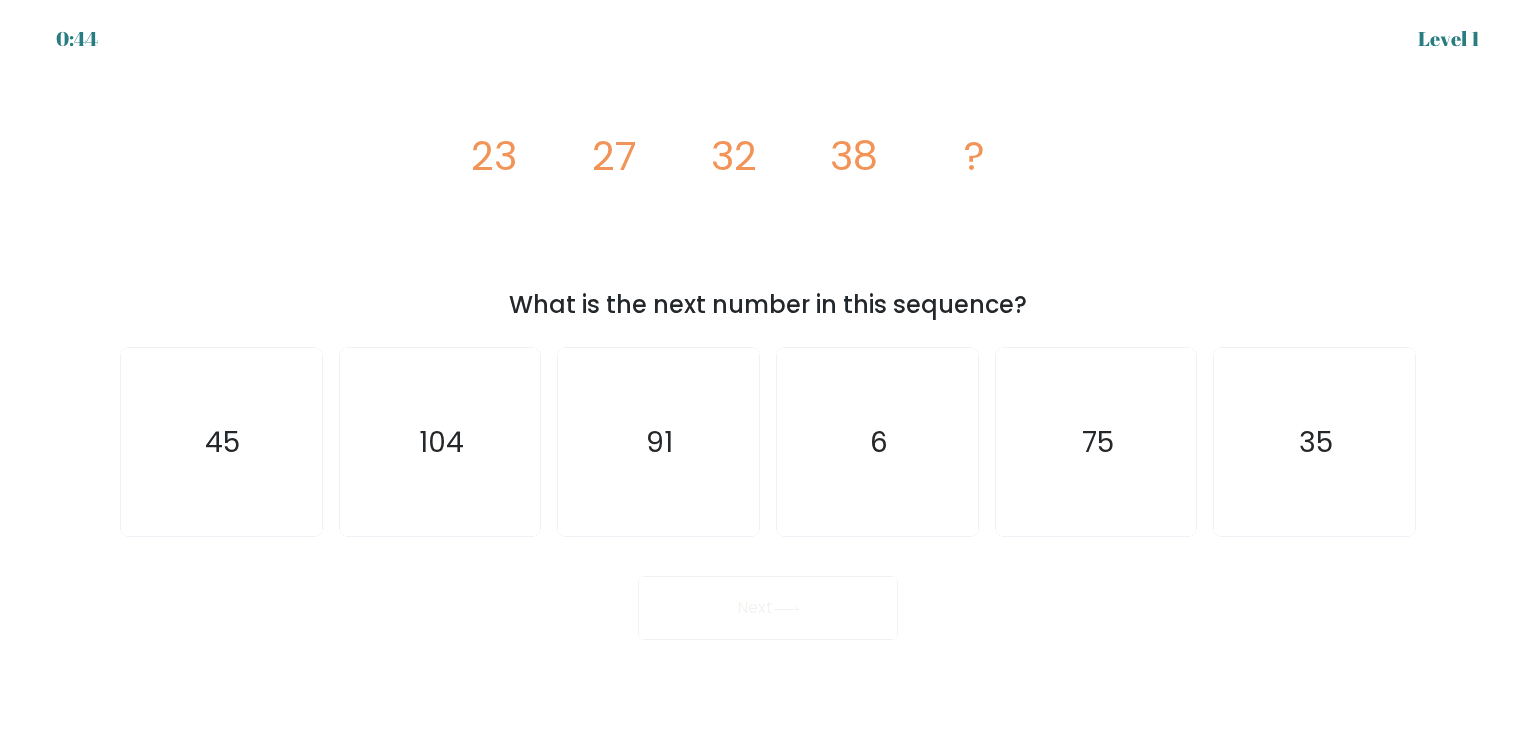 scroll, scrollTop: 0, scrollLeft: 0, axis: both 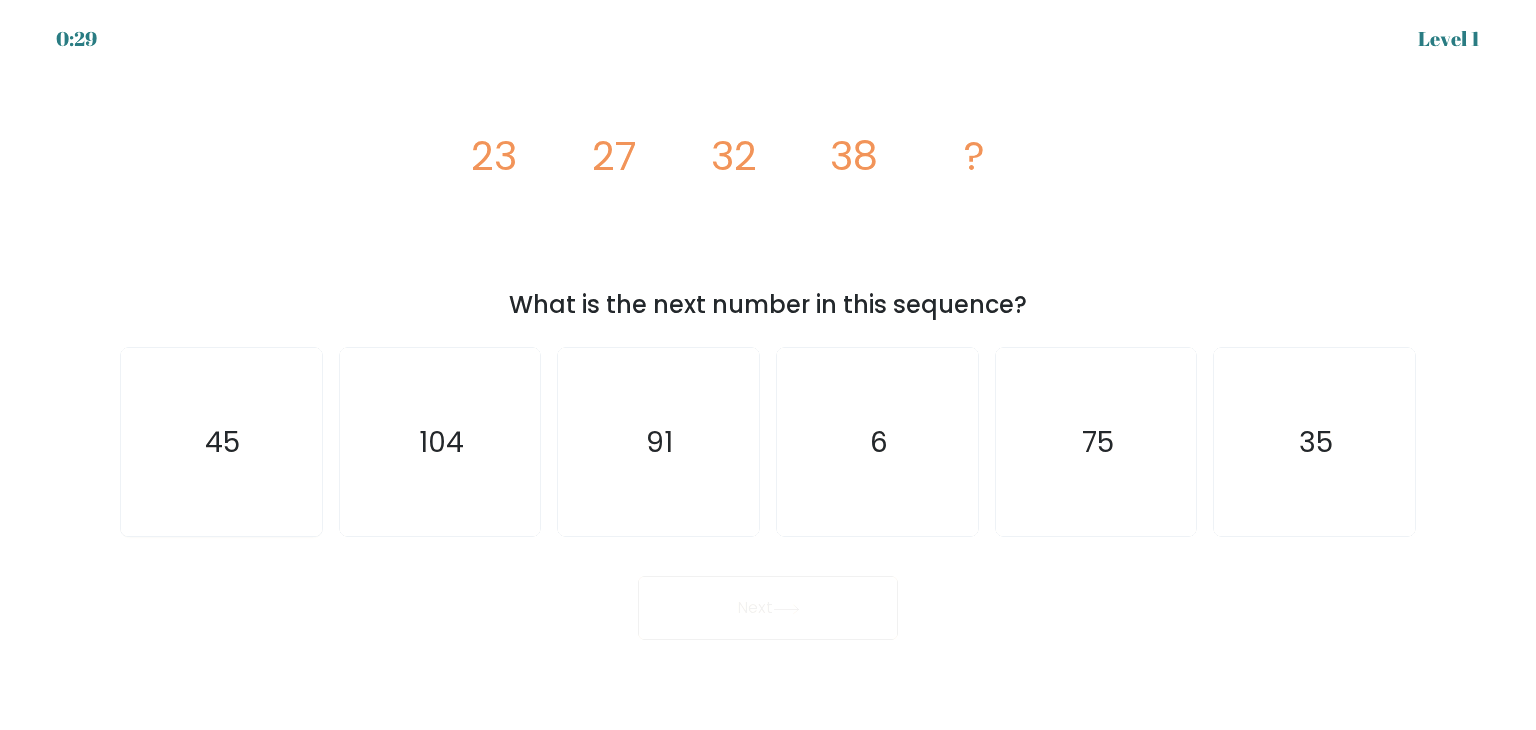 click on "45" at bounding box center (221, 442) 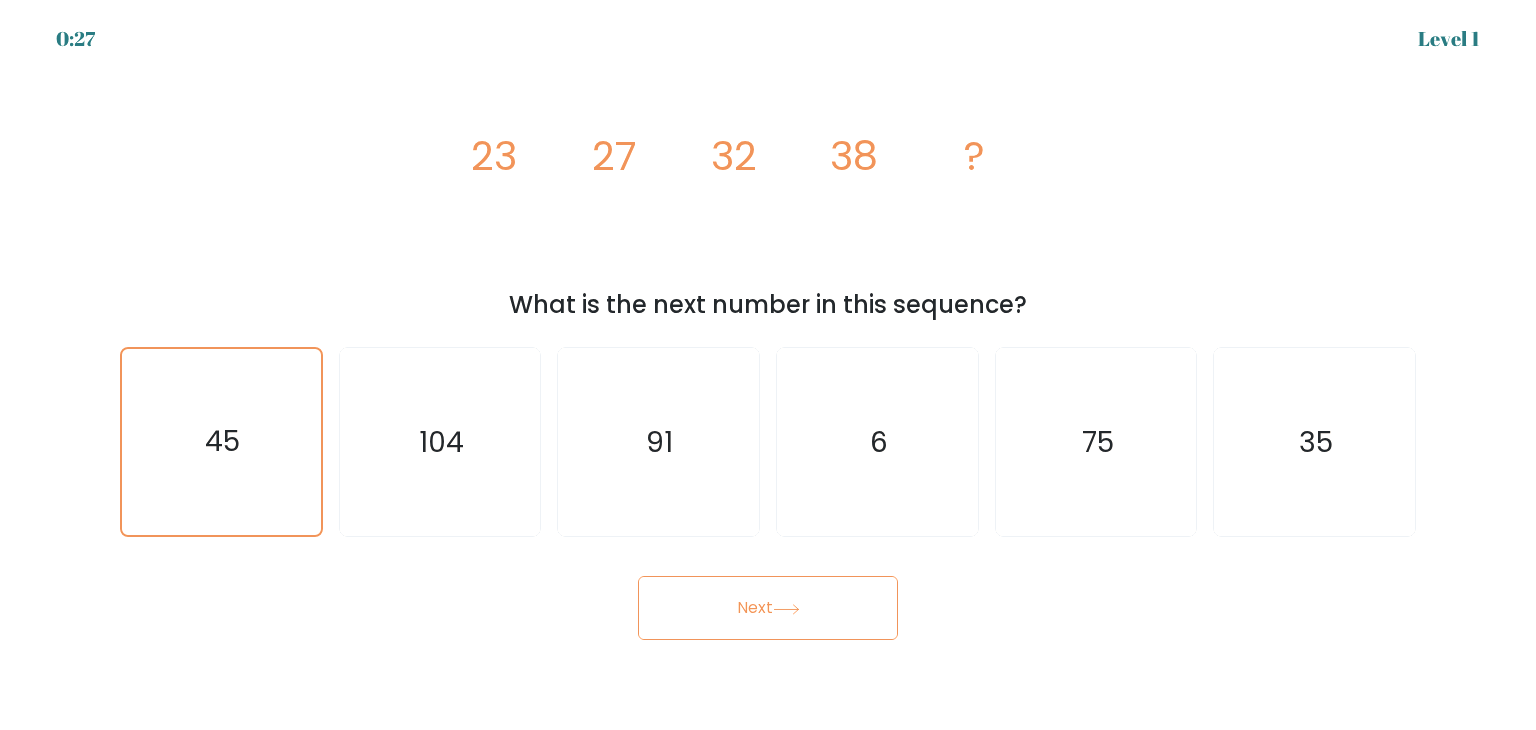 click on "Next" at bounding box center (768, 608) 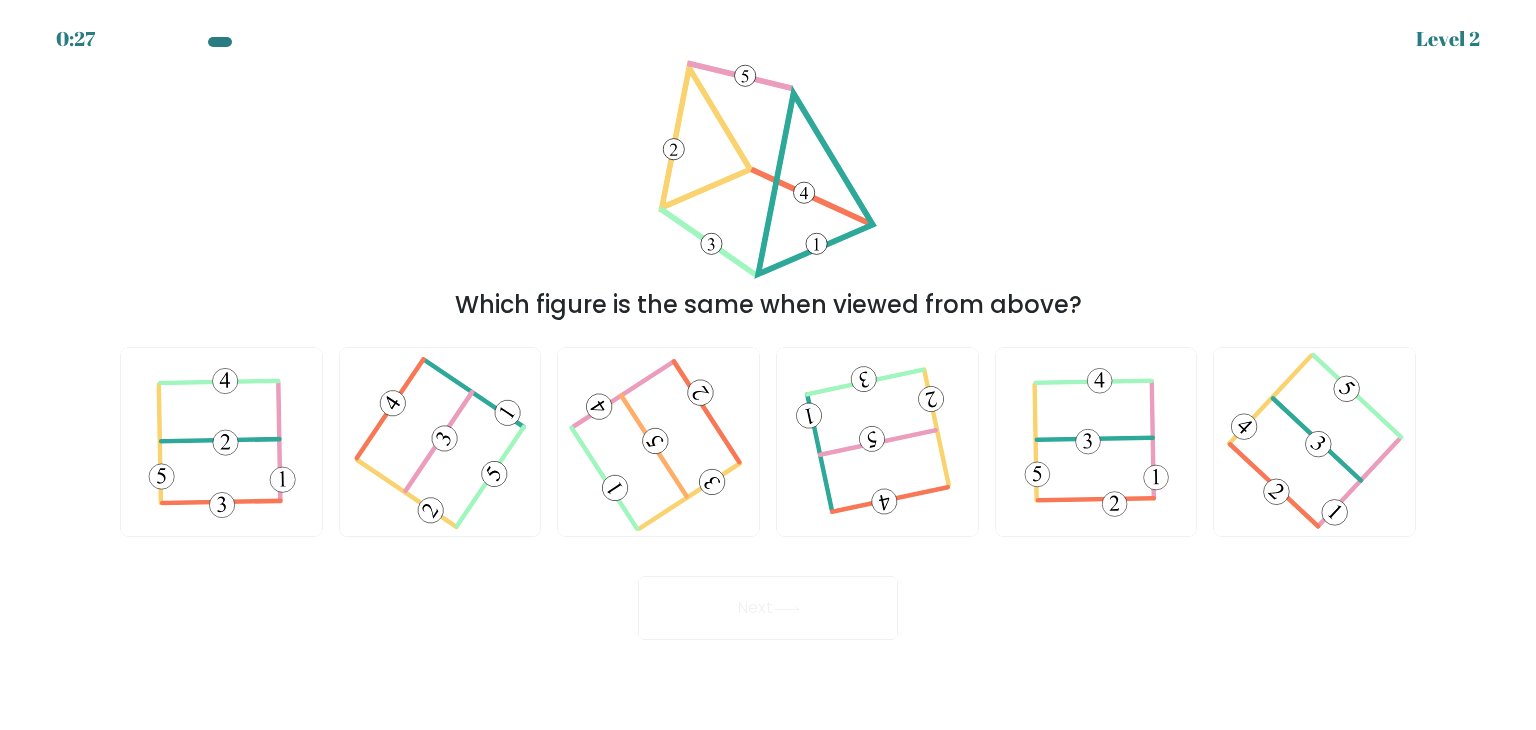 click at bounding box center [440, 442] 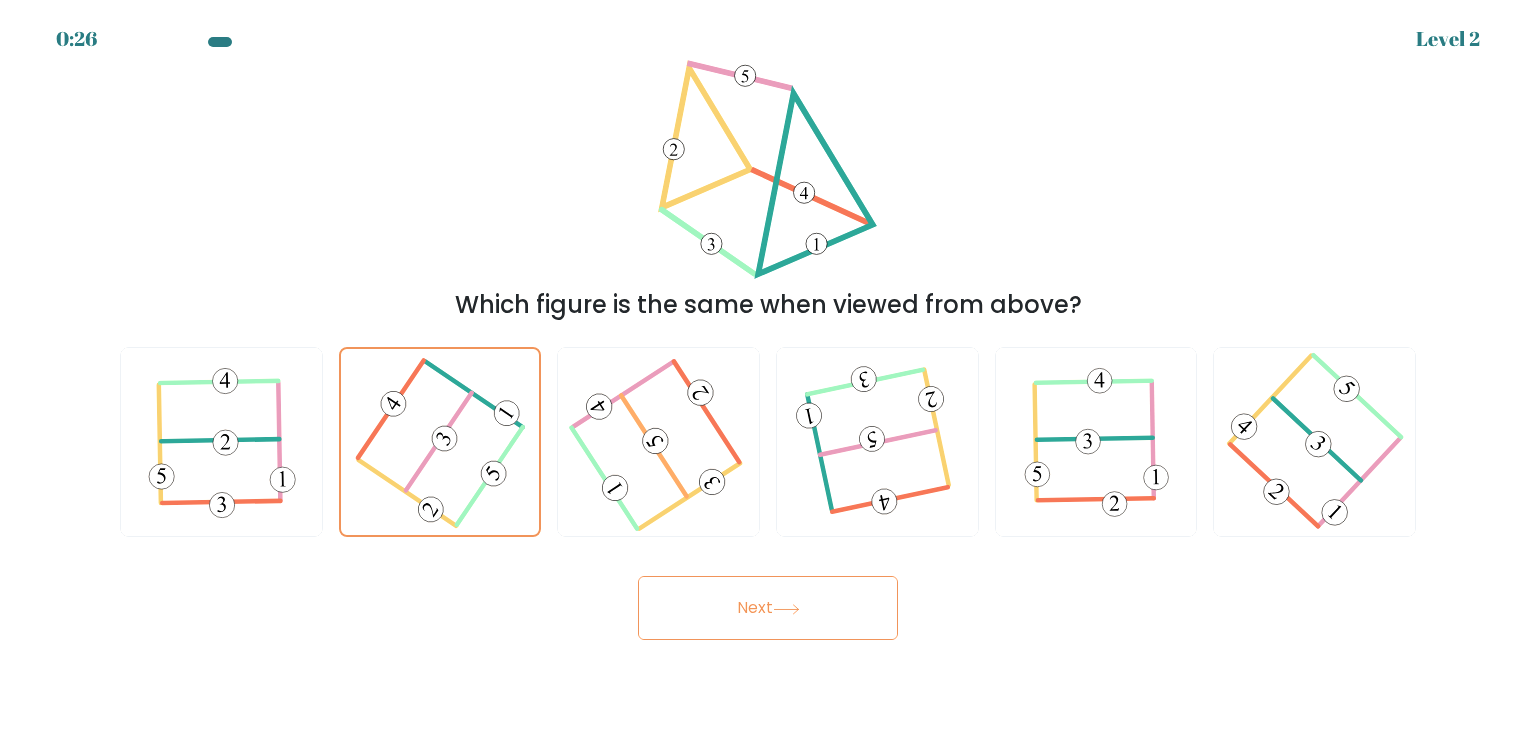 click on "0:26
Level 2" at bounding box center [768, 365] 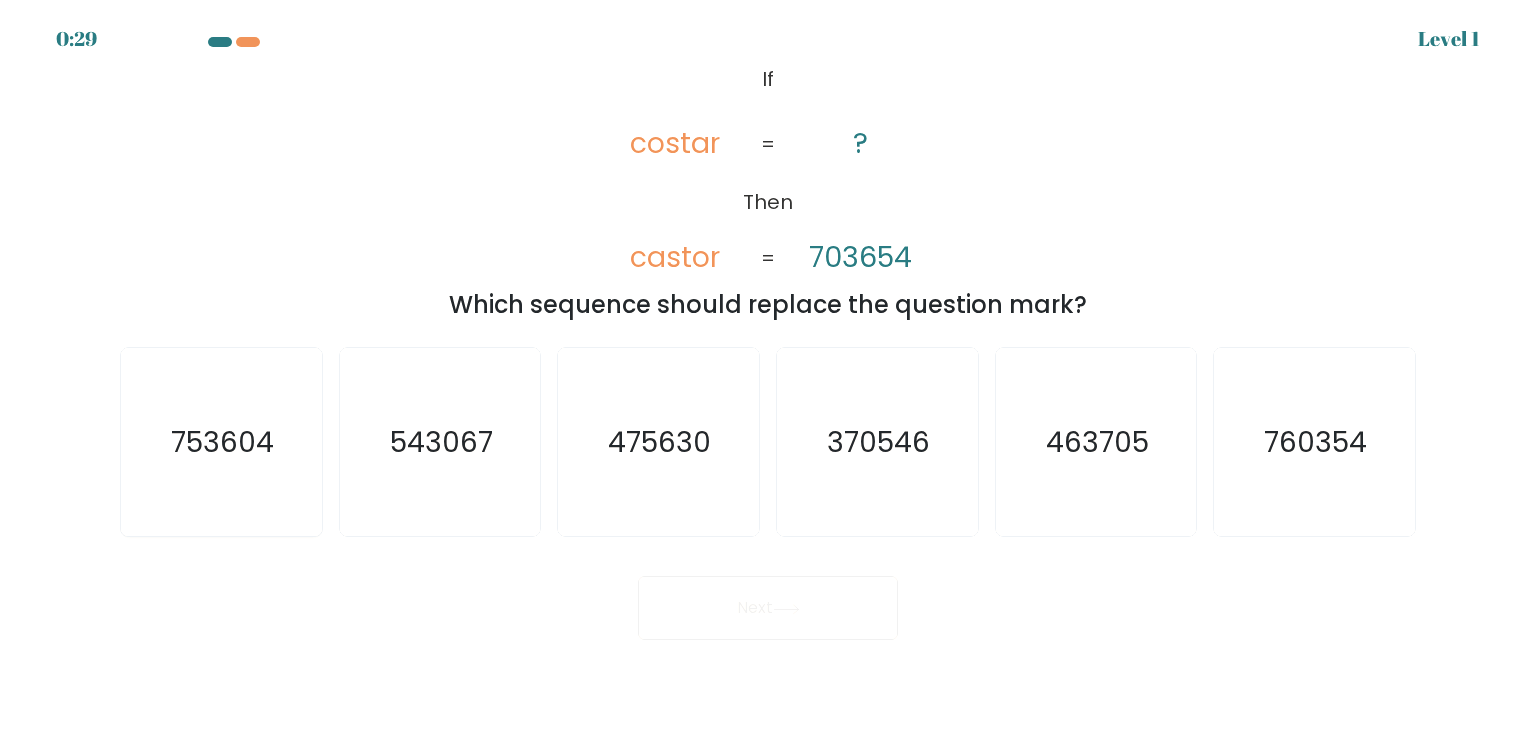click on "753604" at bounding box center [221, 442] 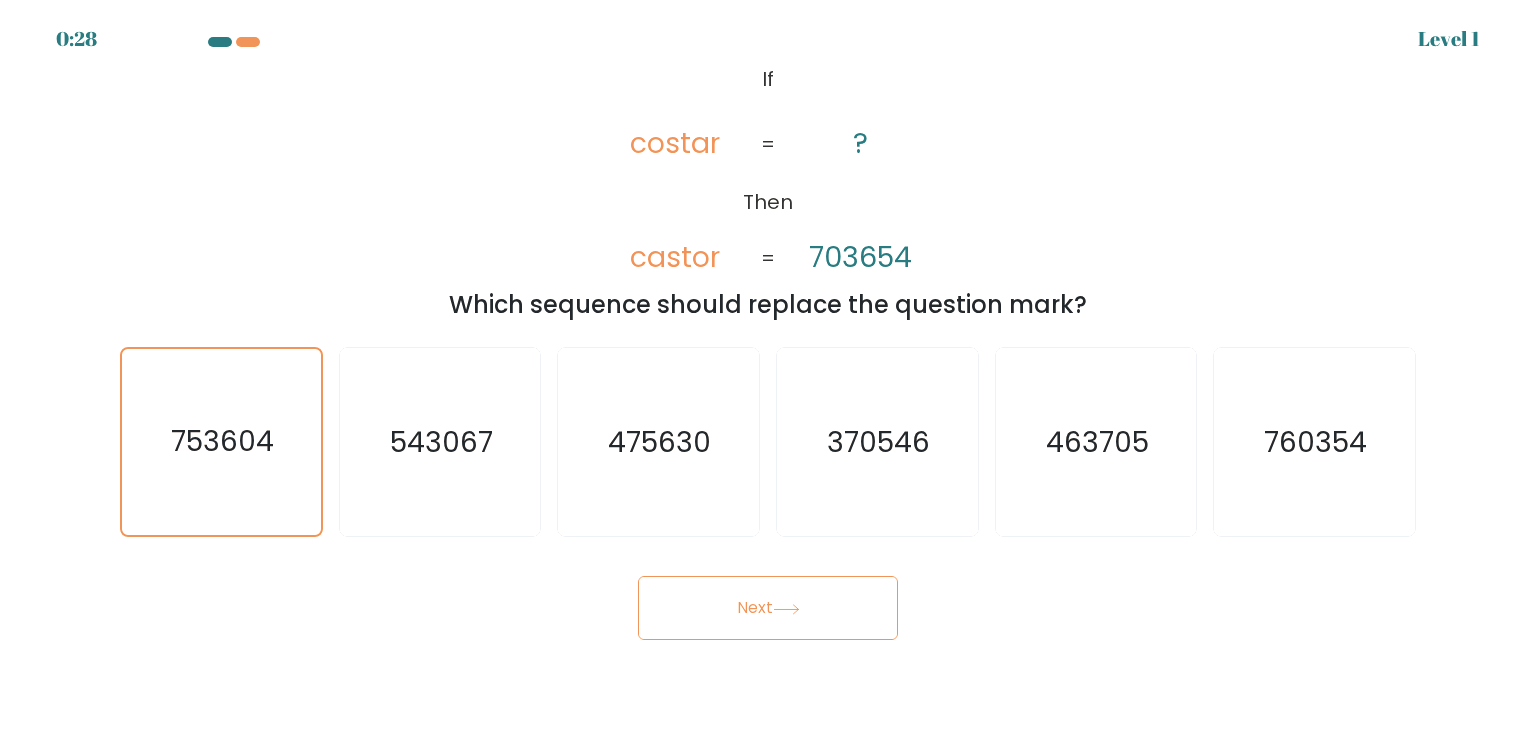 click on "0:28
Level 1
If" at bounding box center (768, 365) 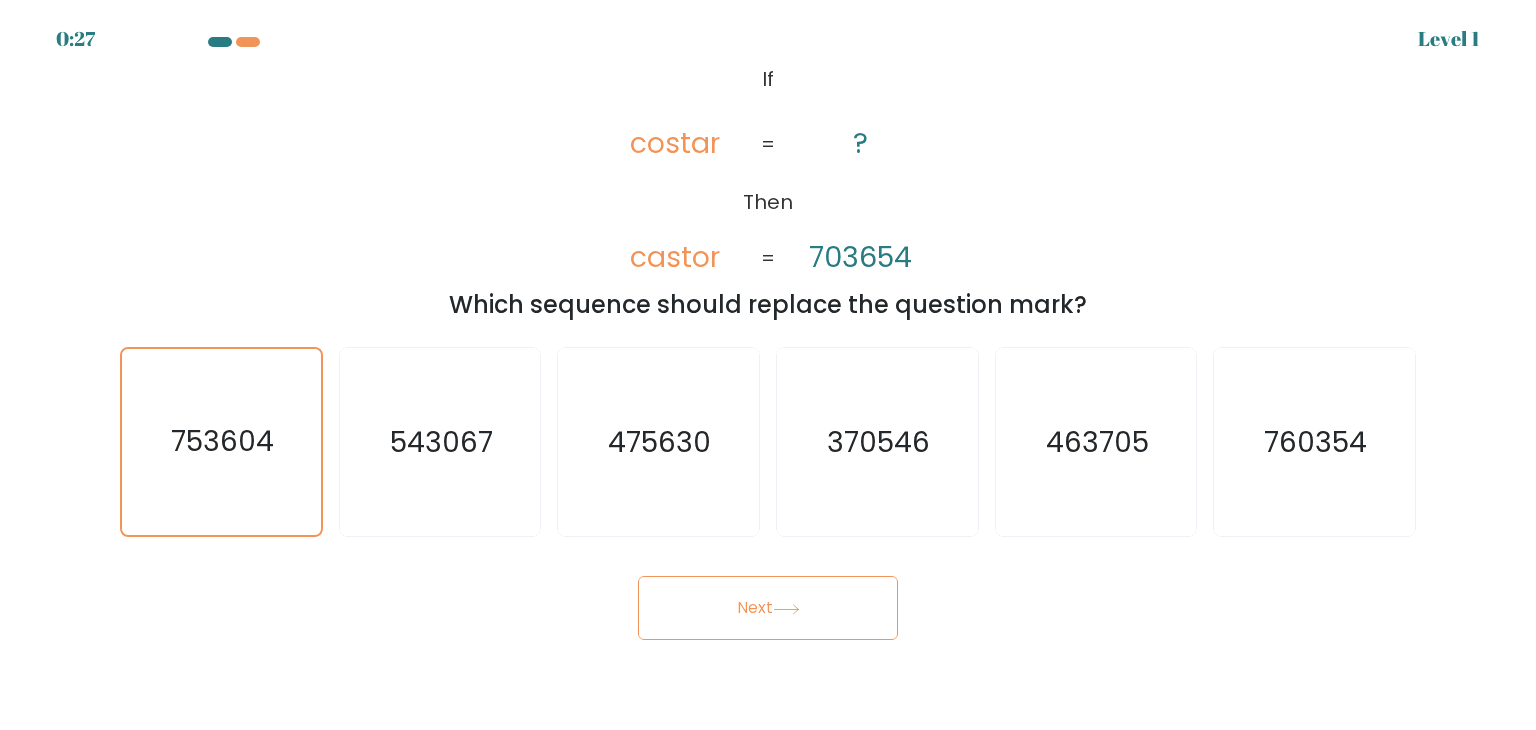 click on "Next" at bounding box center [768, 608] 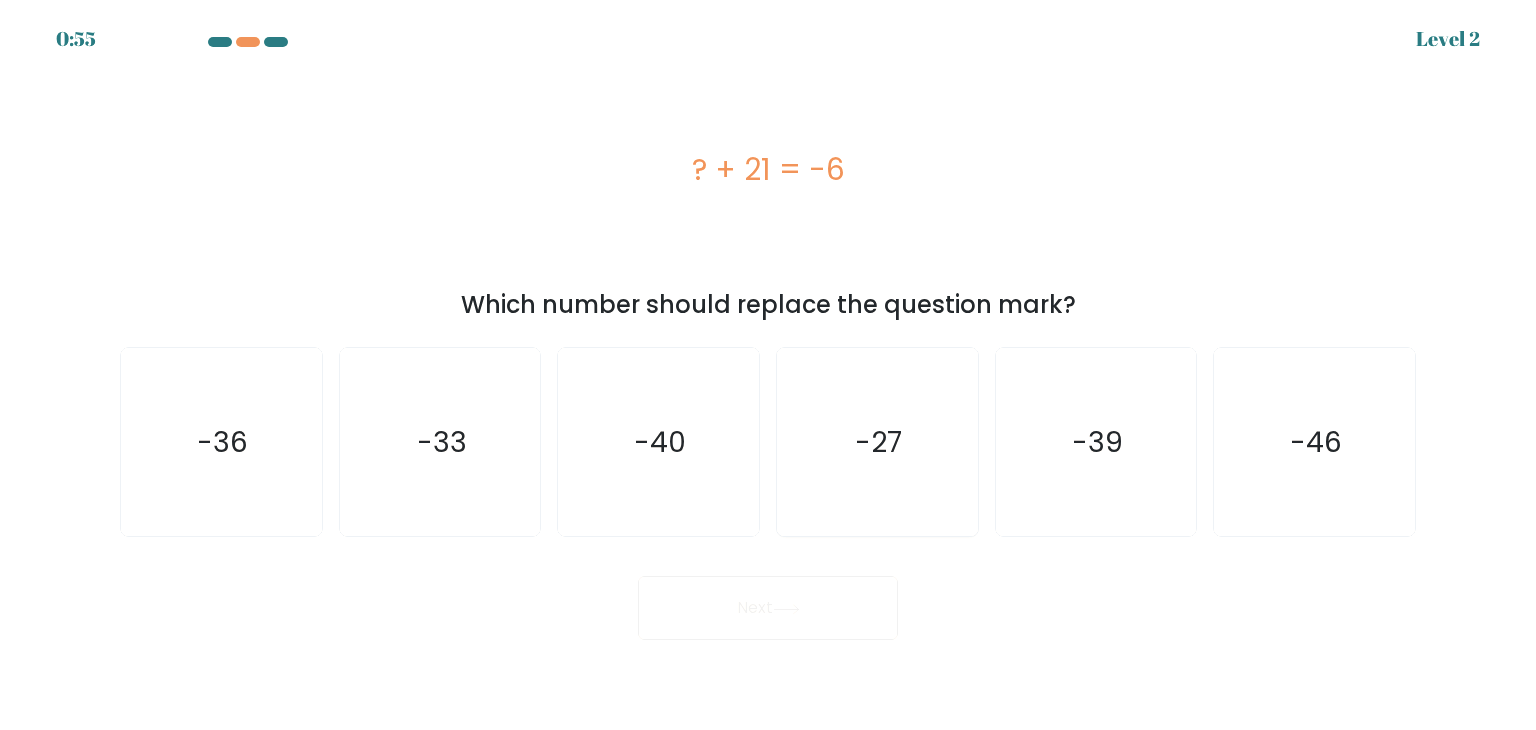 click on "-27" at bounding box center [877, 442] 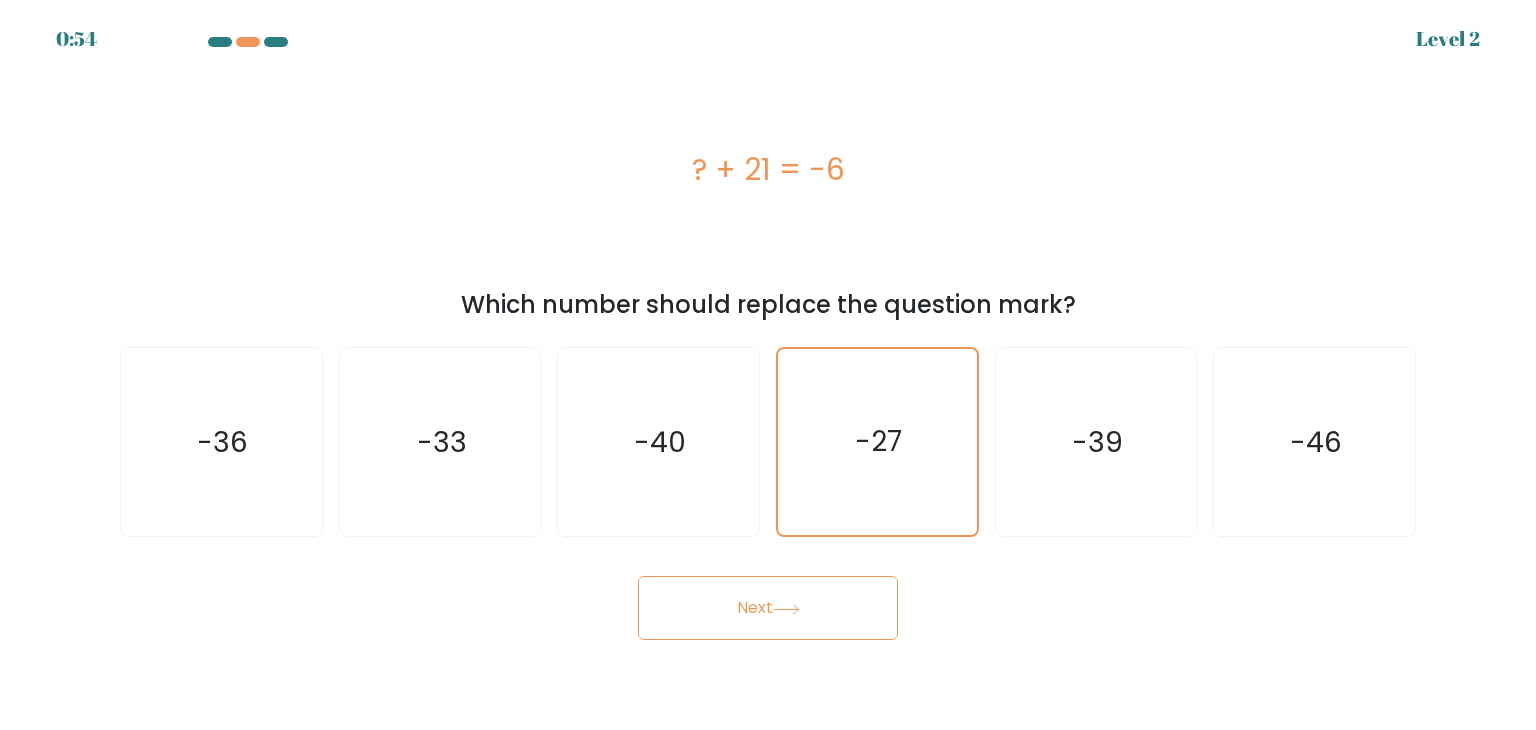 click on "Next" at bounding box center (768, 608) 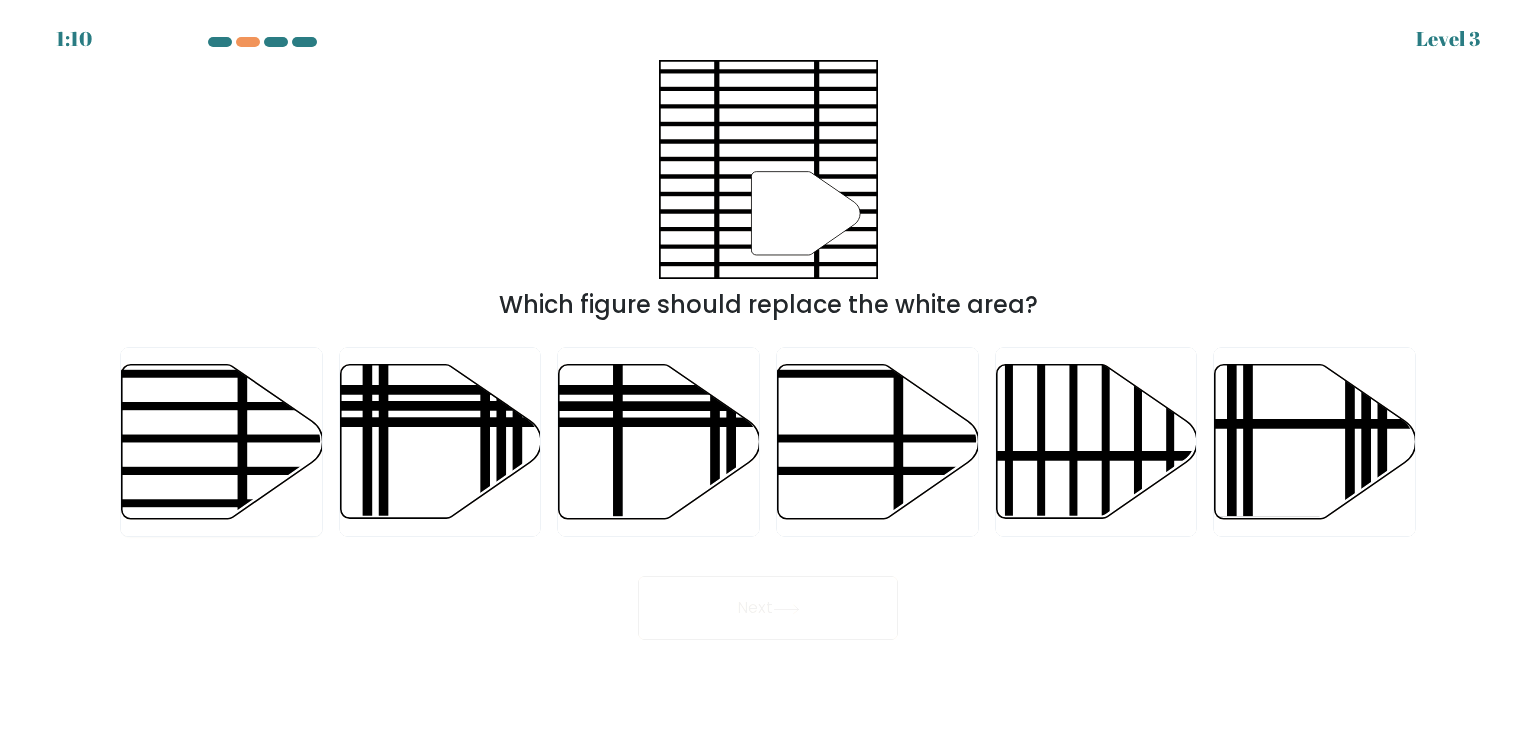 click at bounding box center [222, 442] 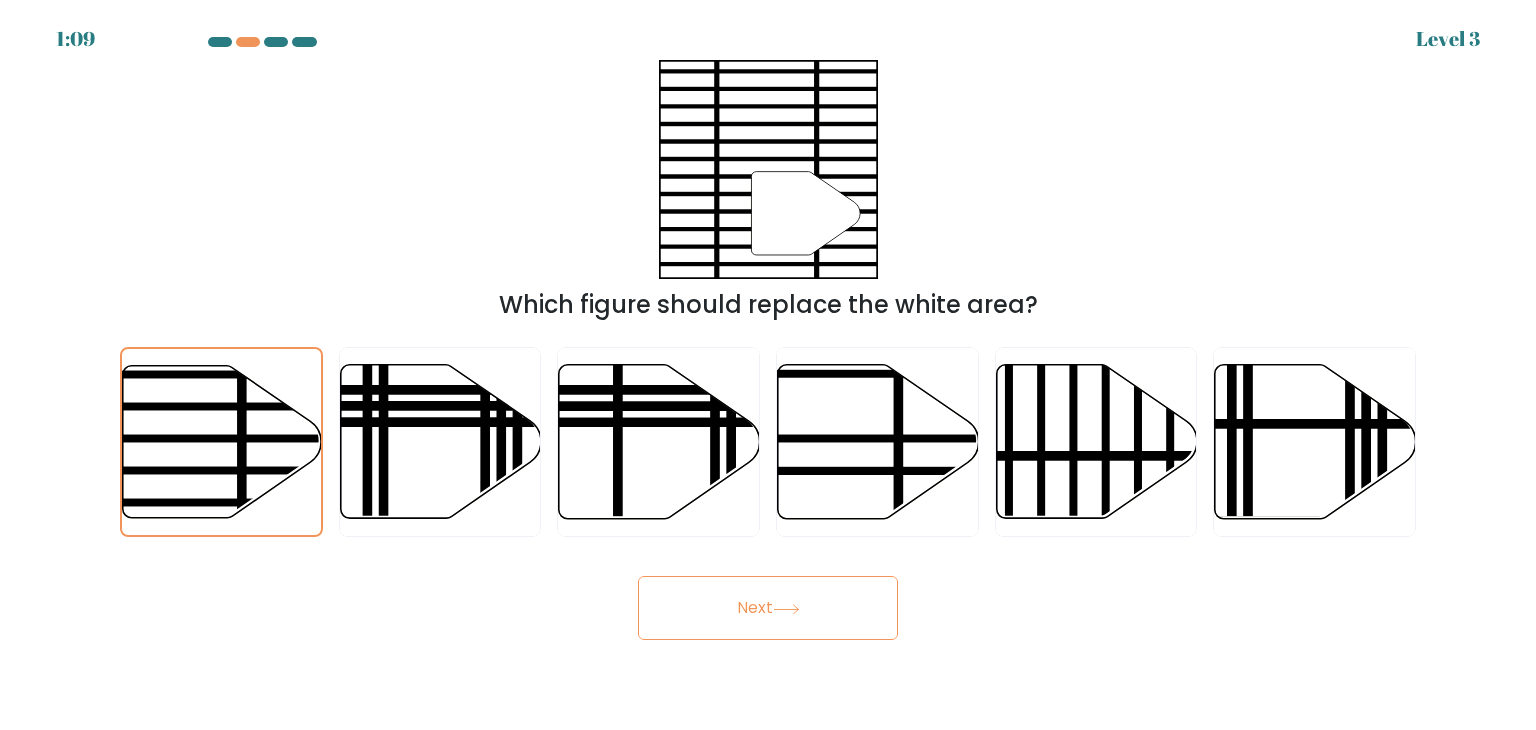 click on "Next" at bounding box center (768, 600) 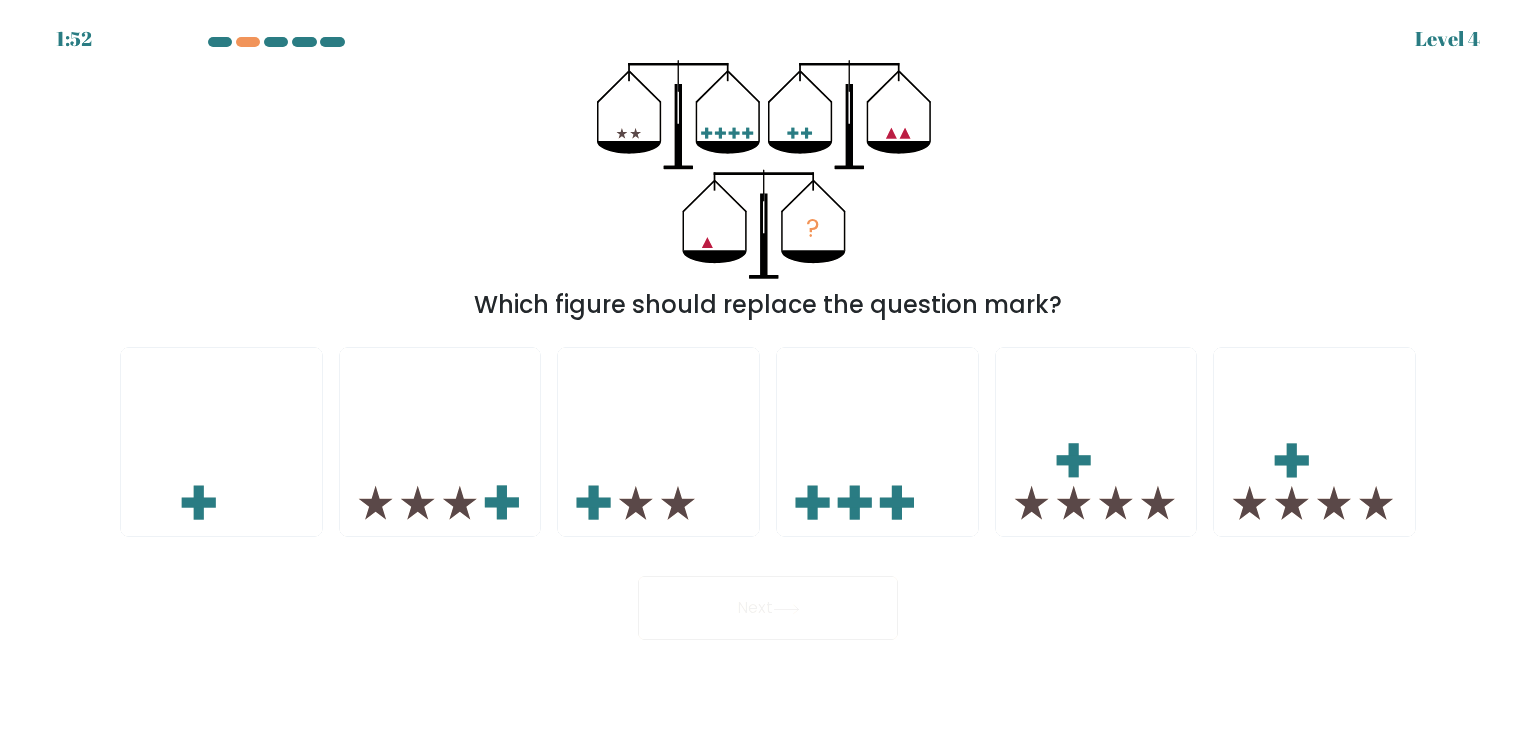 click on "Which figure should replace the question mark?" at bounding box center [768, 305] 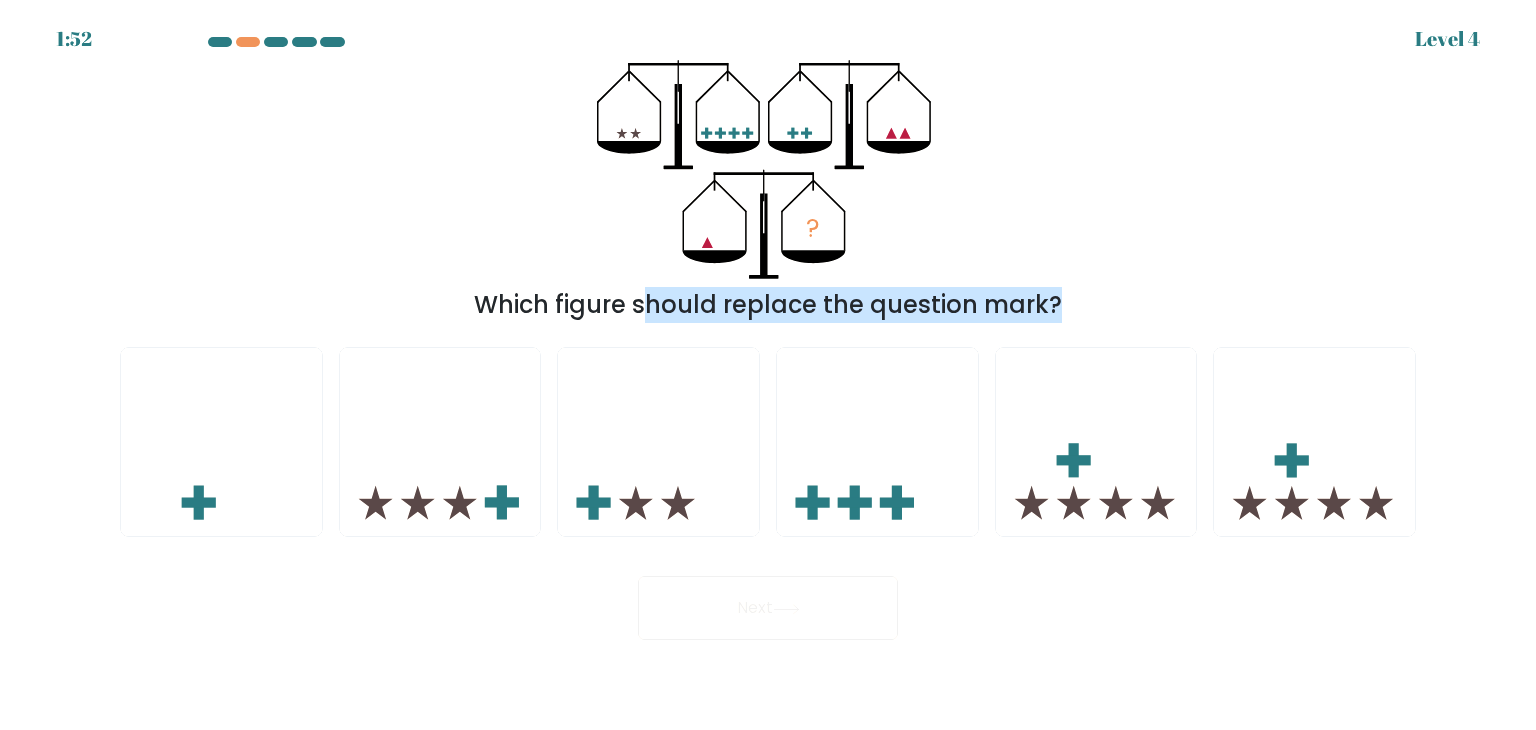 click on "Which figure should replace the question mark?" at bounding box center (768, 305) 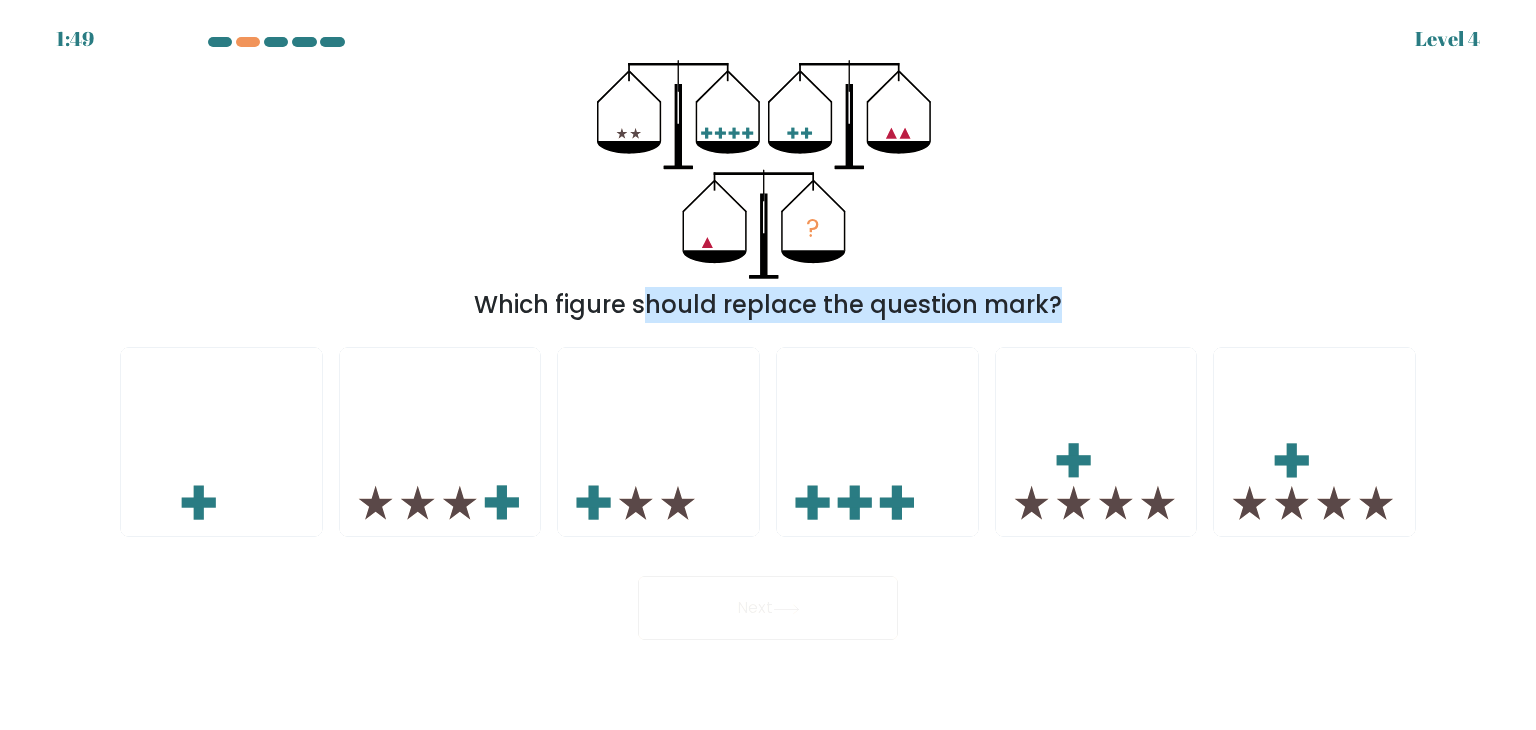 click on "Which figure should replace the question mark?" at bounding box center (768, 305) 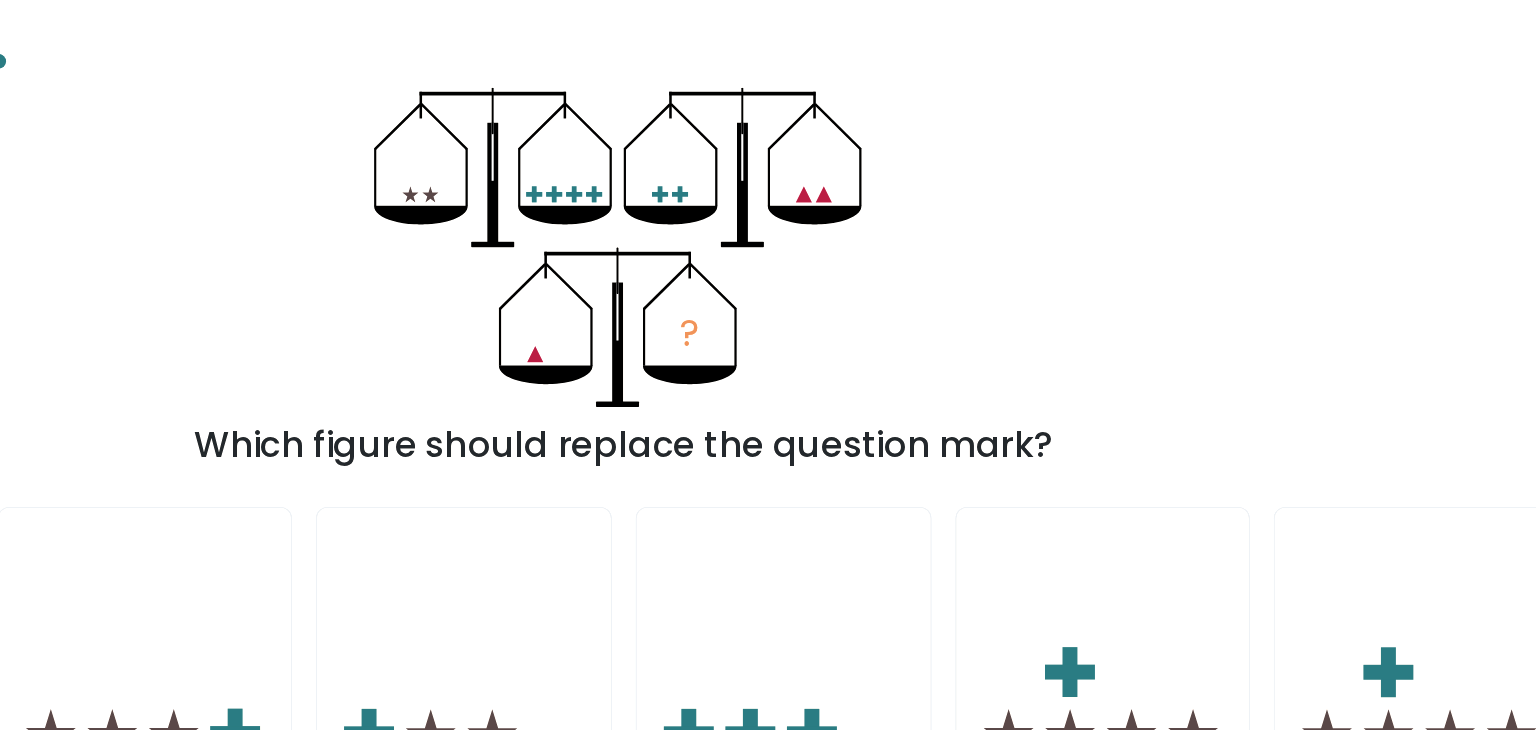 scroll, scrollTop: 0, scrollLeft: 0, axis: both 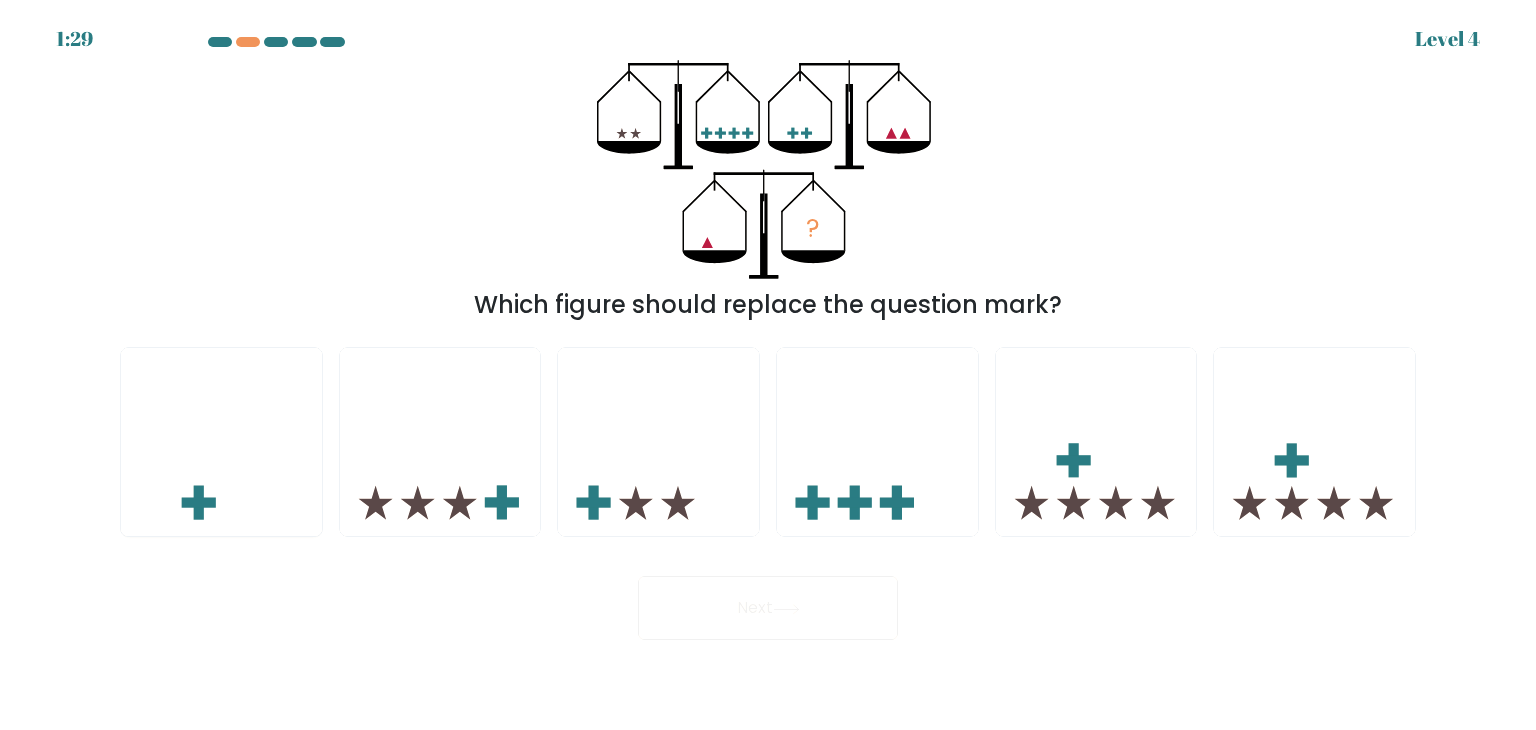 click at bounding box center (221, 442) 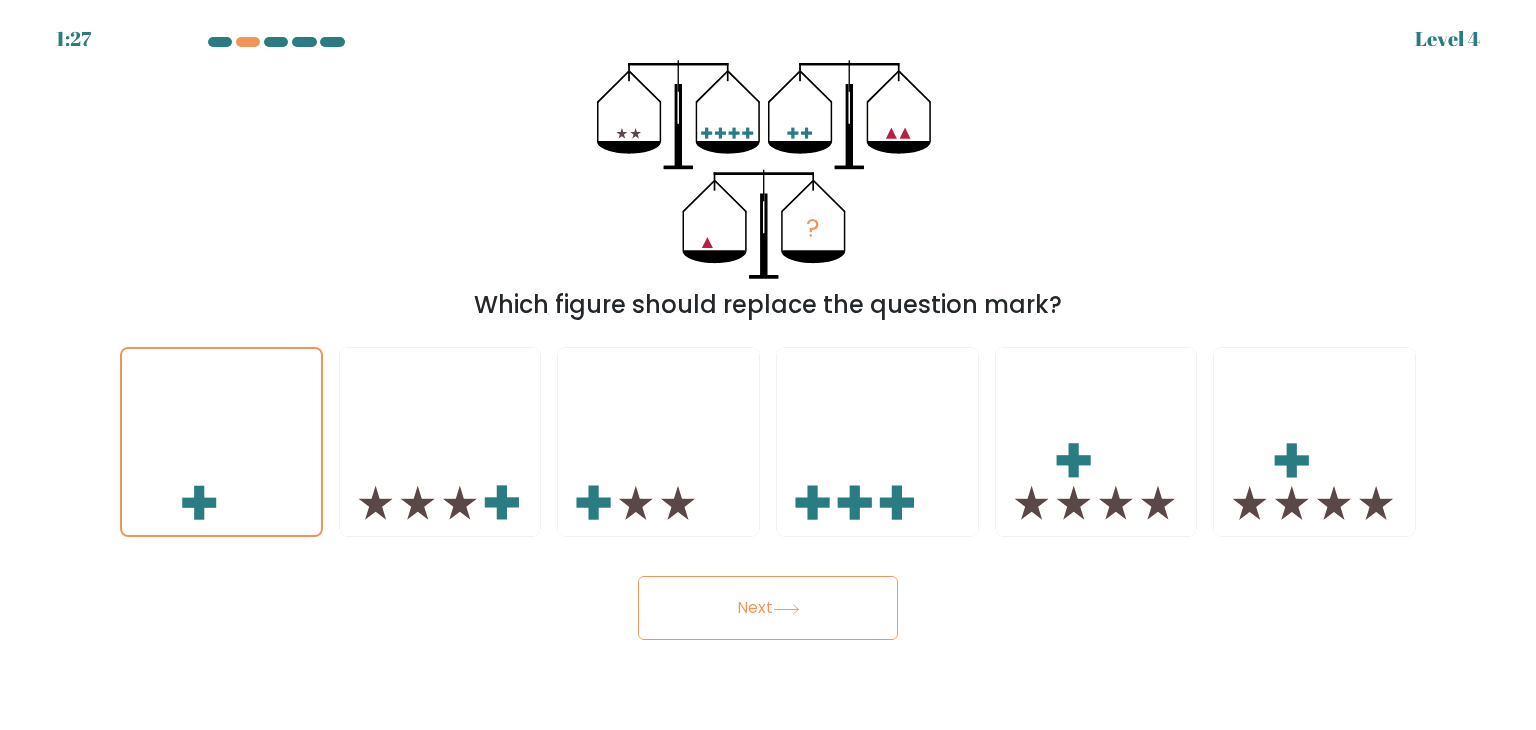 click on "Next" at bounding box center (768, 608) 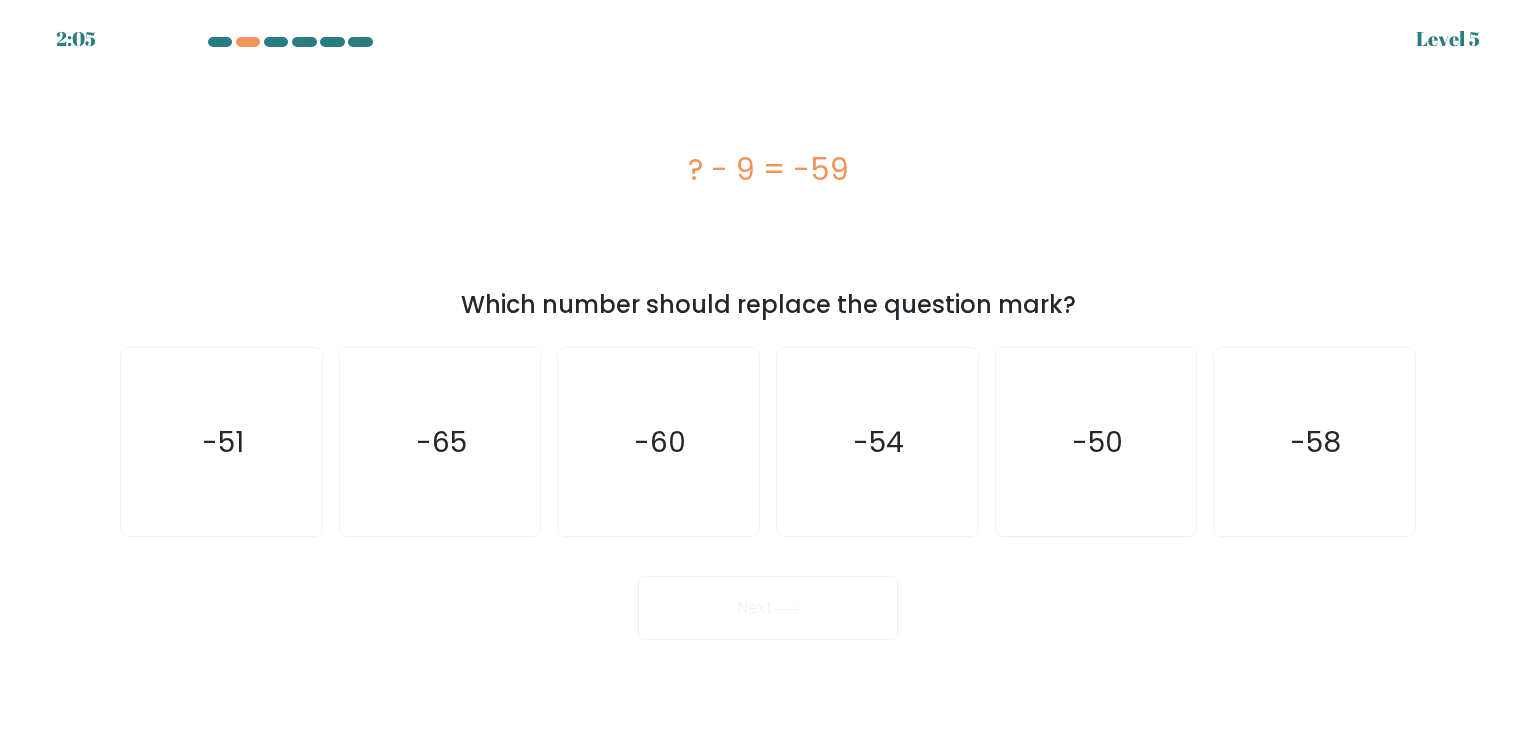 click on "-50" at bounding box center (1097, 442) 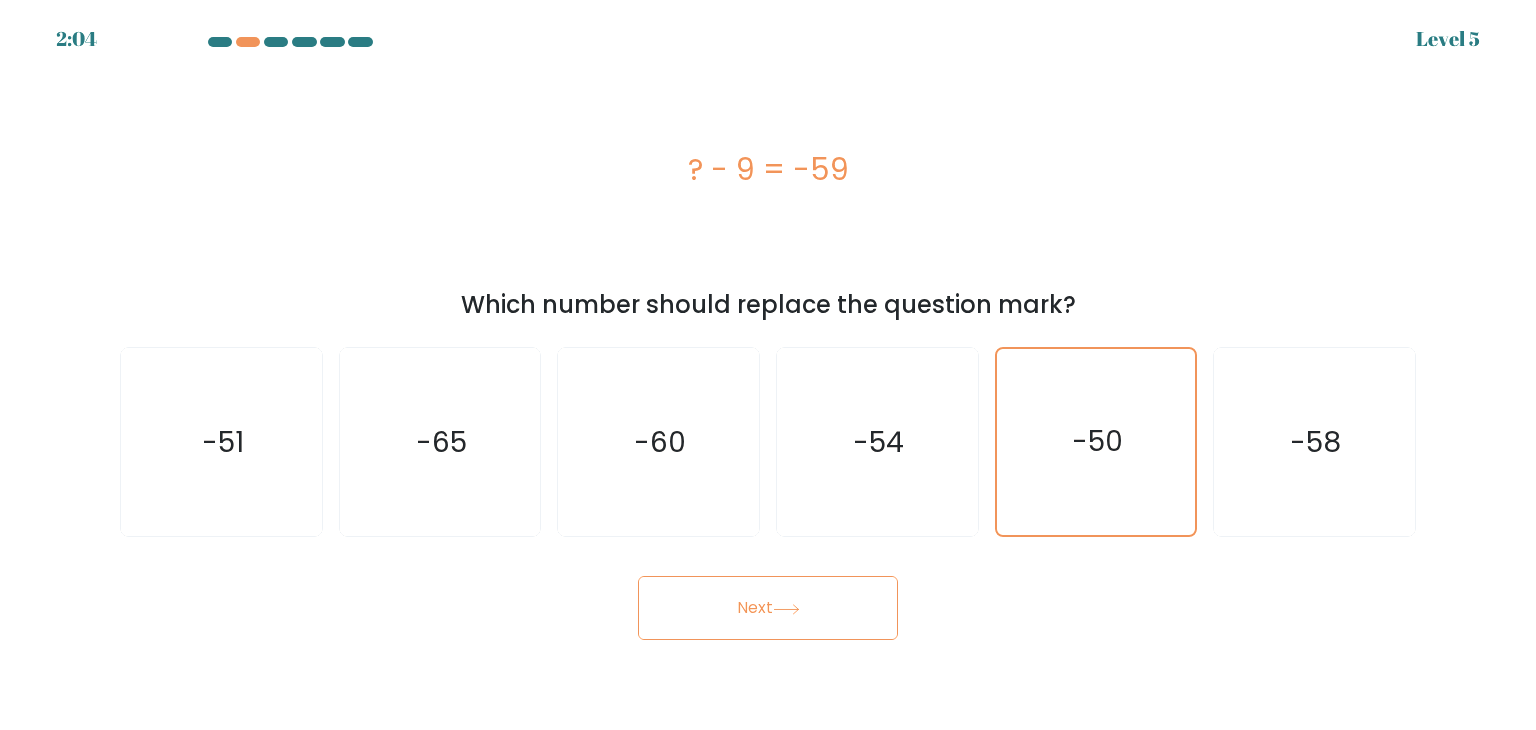 click at bounding box center (786, 609) 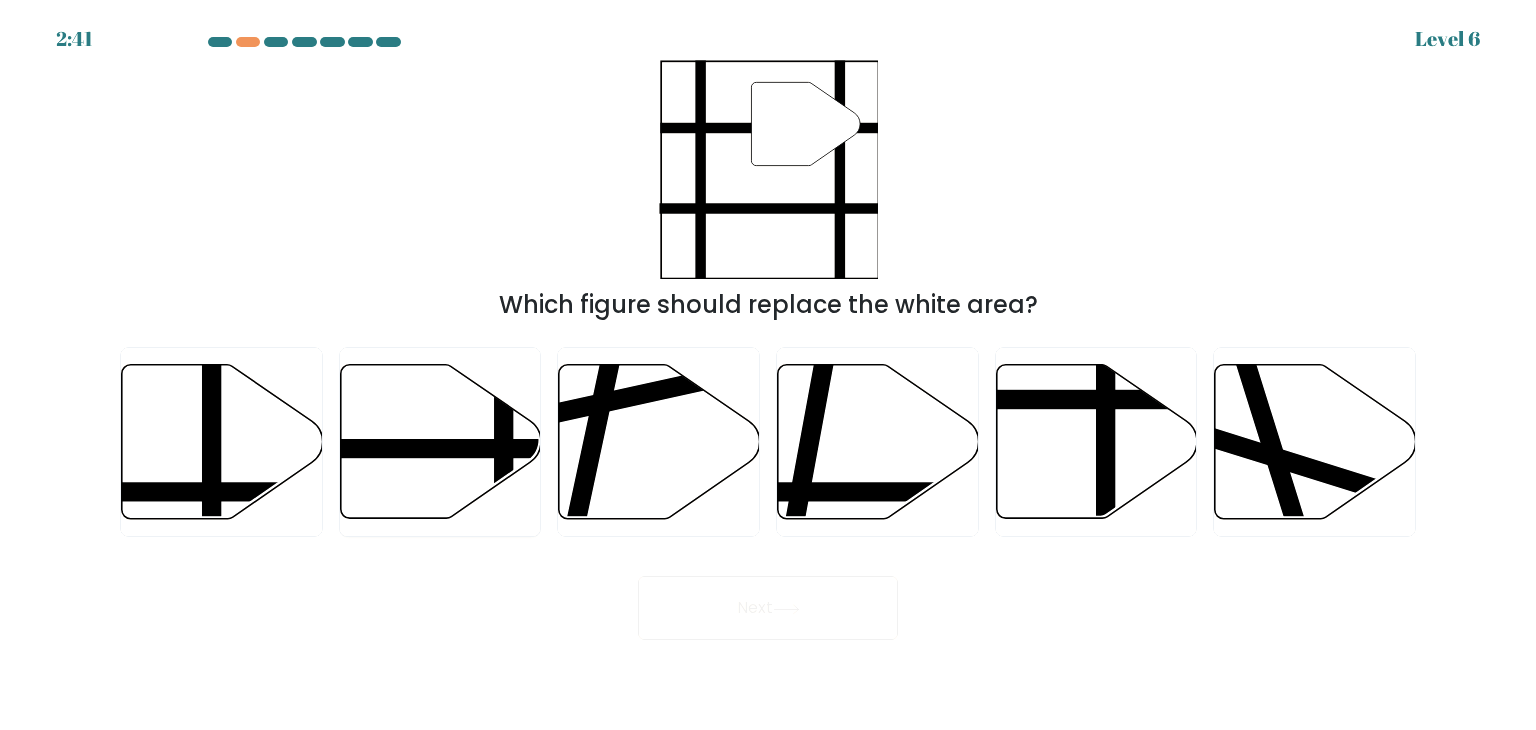 click at bounding box center (440, 442) 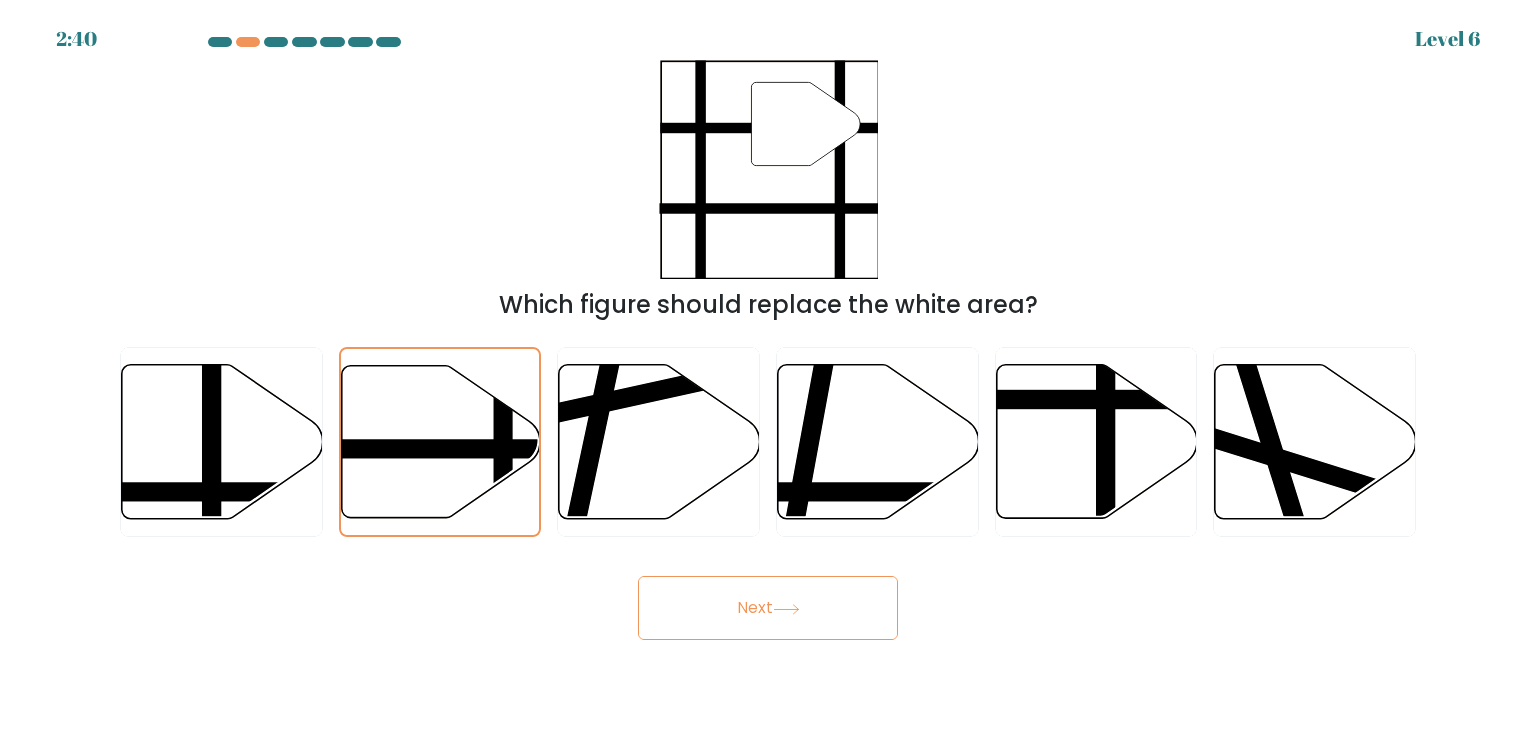click on "Next" at bounding box center (768, 608) 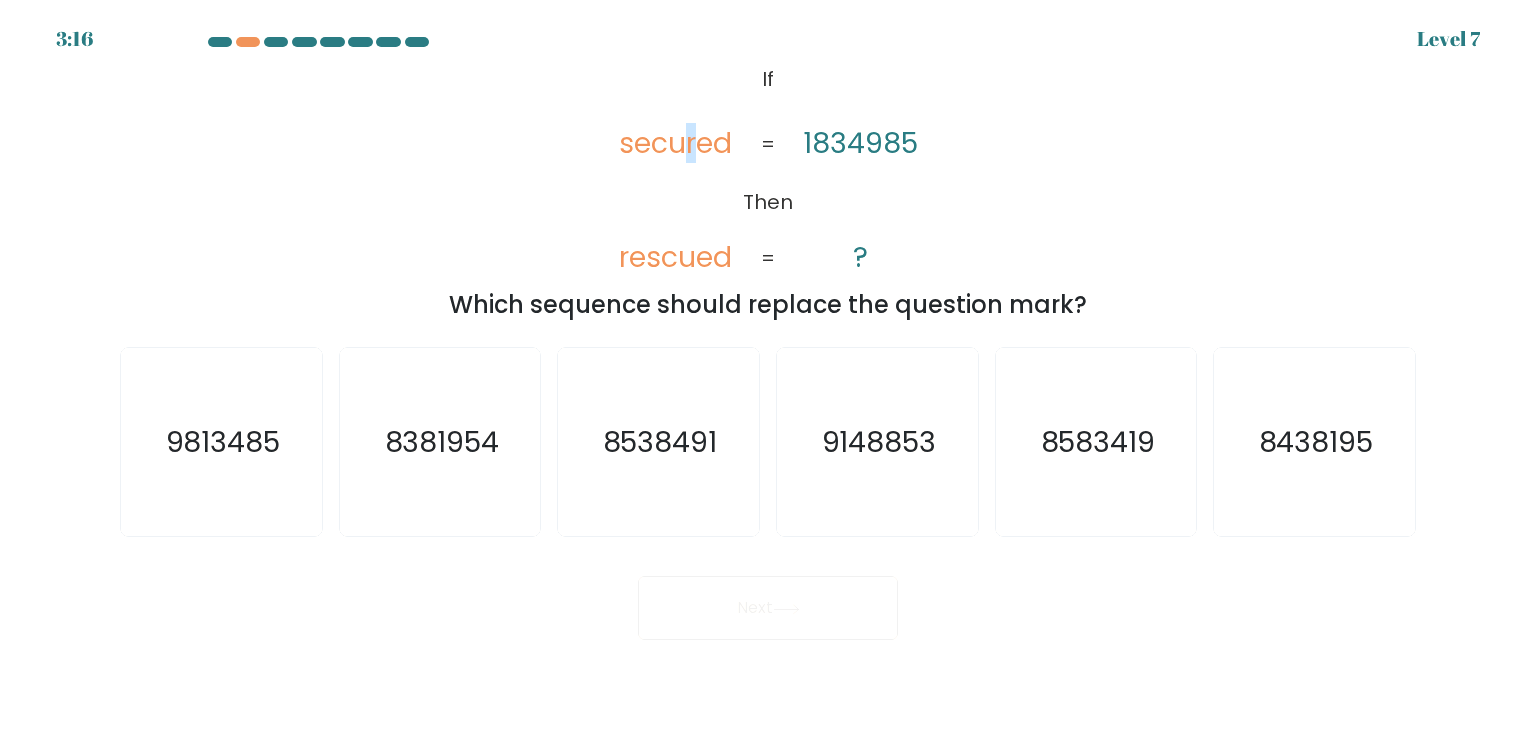 click on "secured" at bounding box center [675, 143] 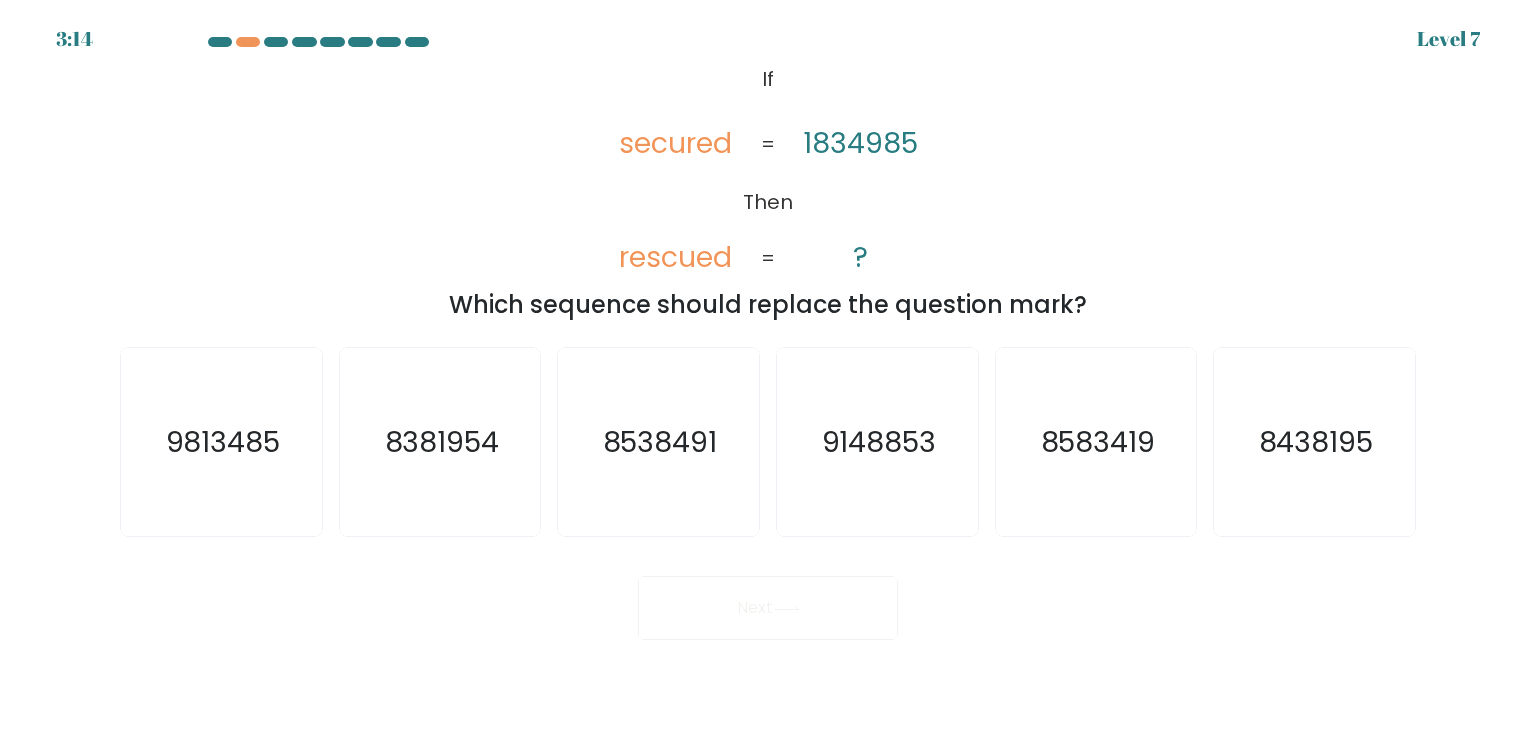 click on "1834985" at bounding box center [860, 143] 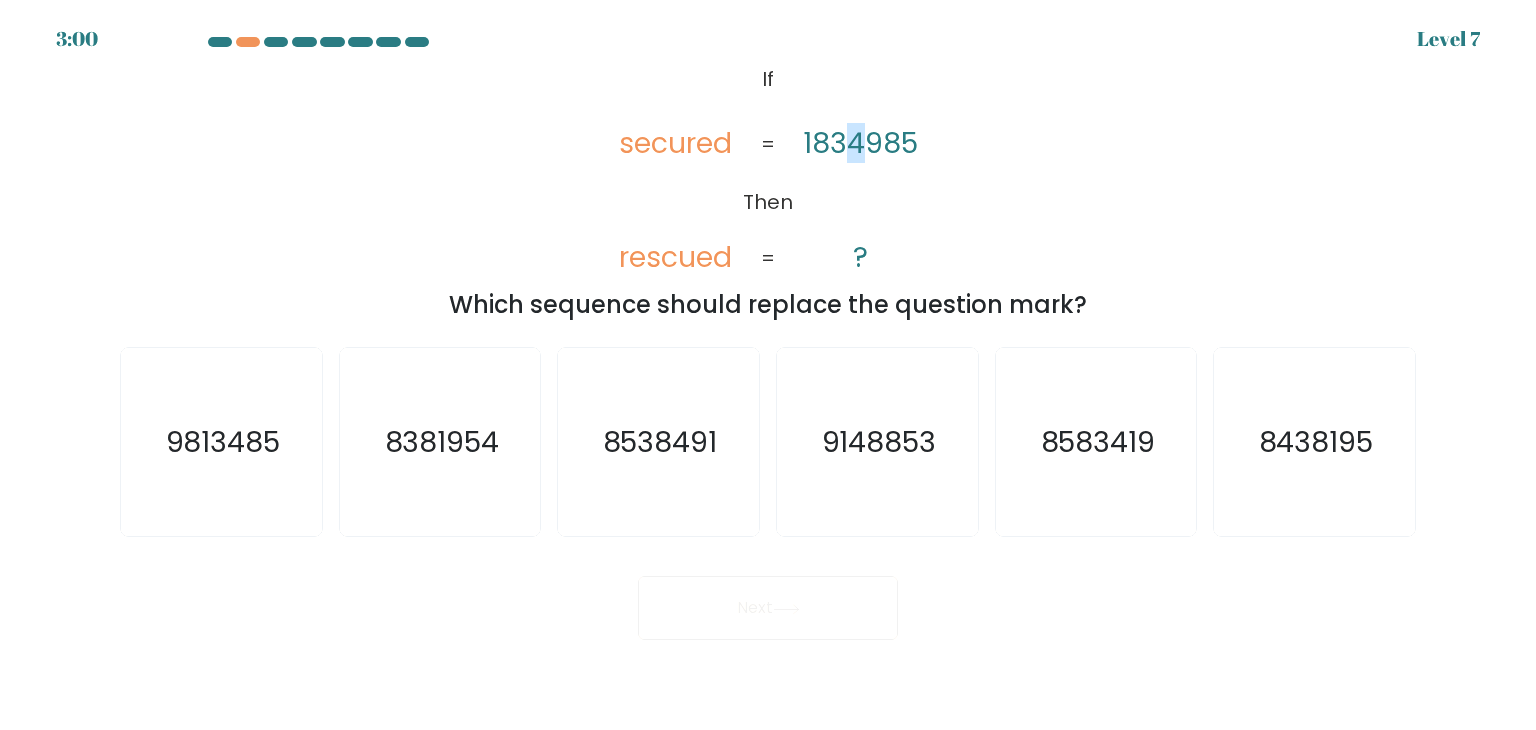 click on "1834985" at bounding box center [860, 143] 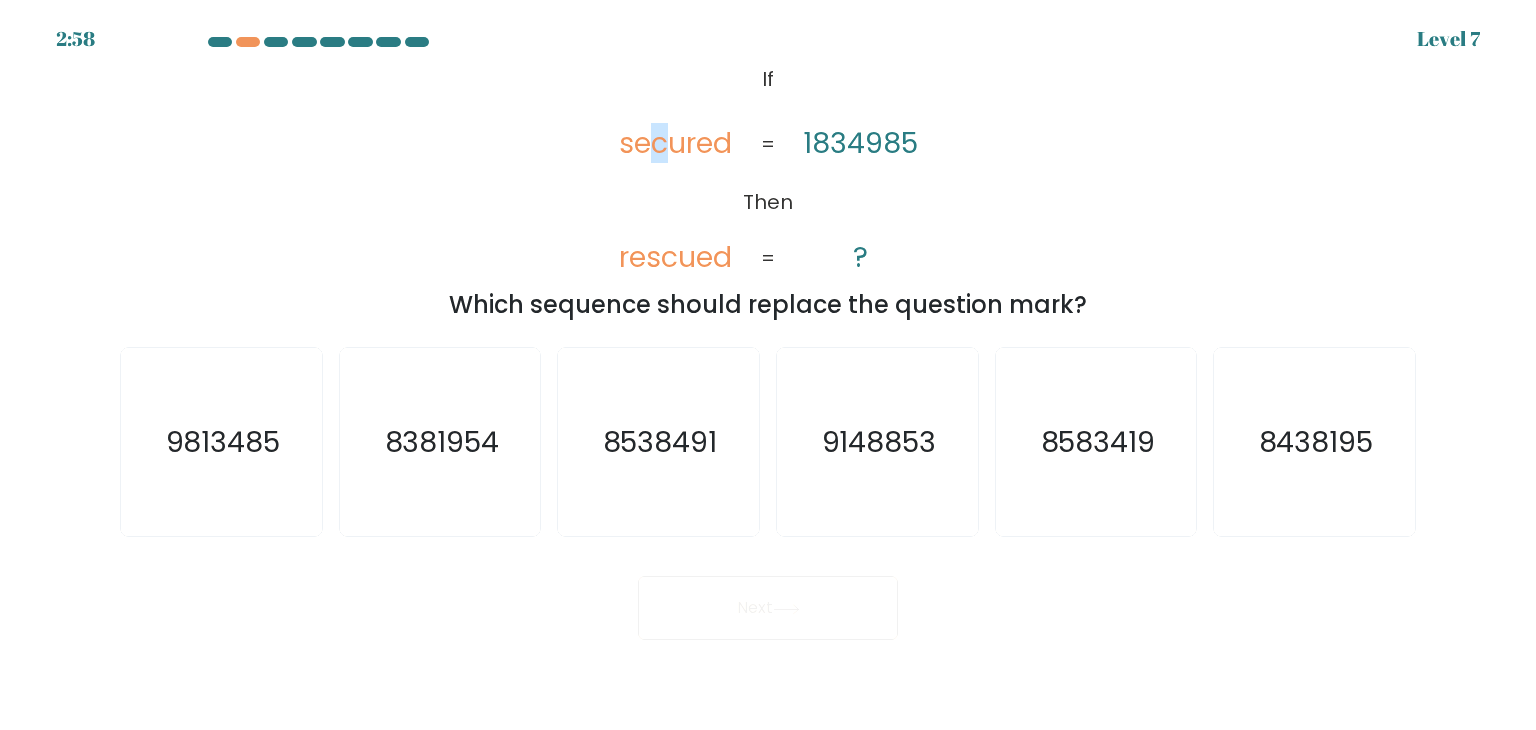 drag, startPoint x: 652, startPoint y: 145, endPoint x: 664, endPoint y: 147, distance: 12.165525 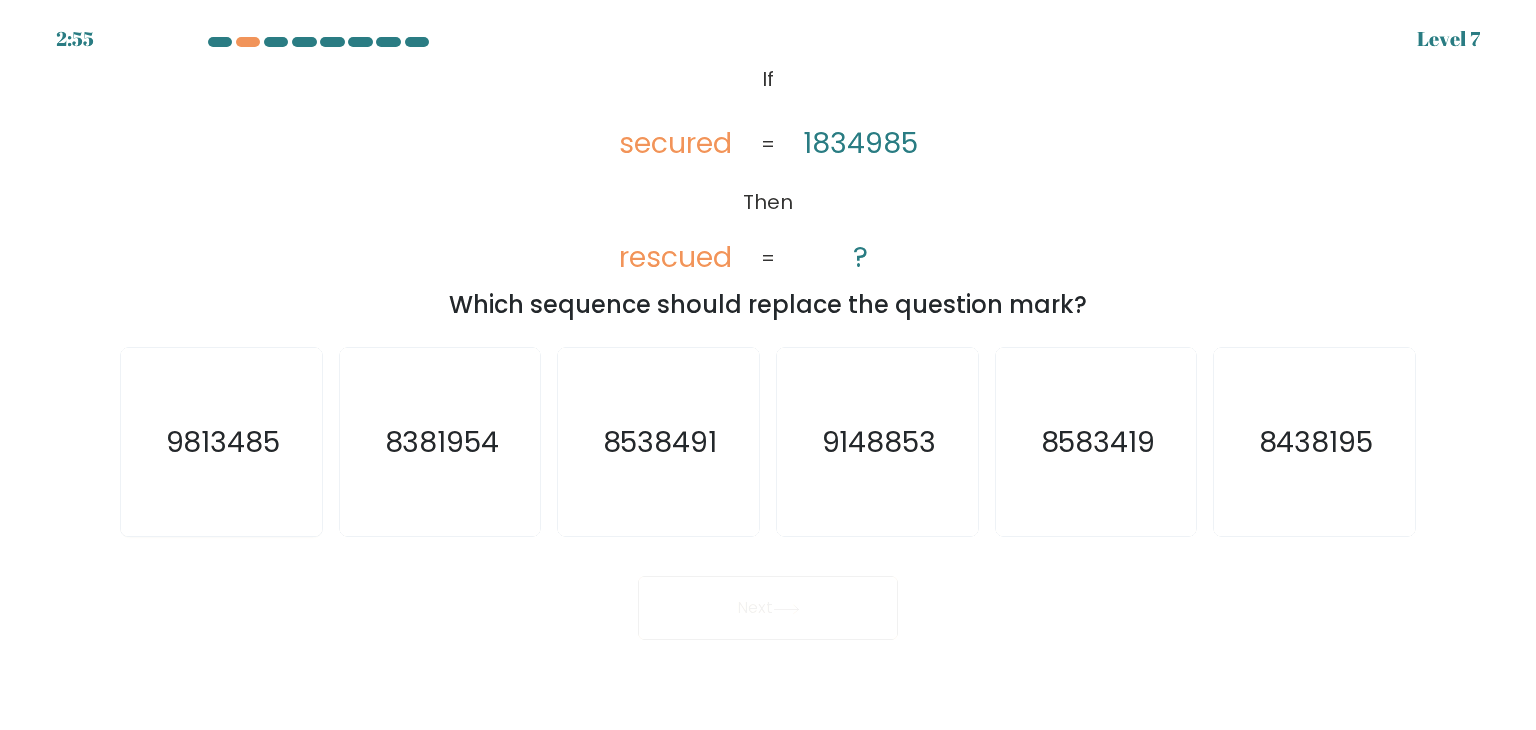 click on "9813485" at bounding box center (221, 442) 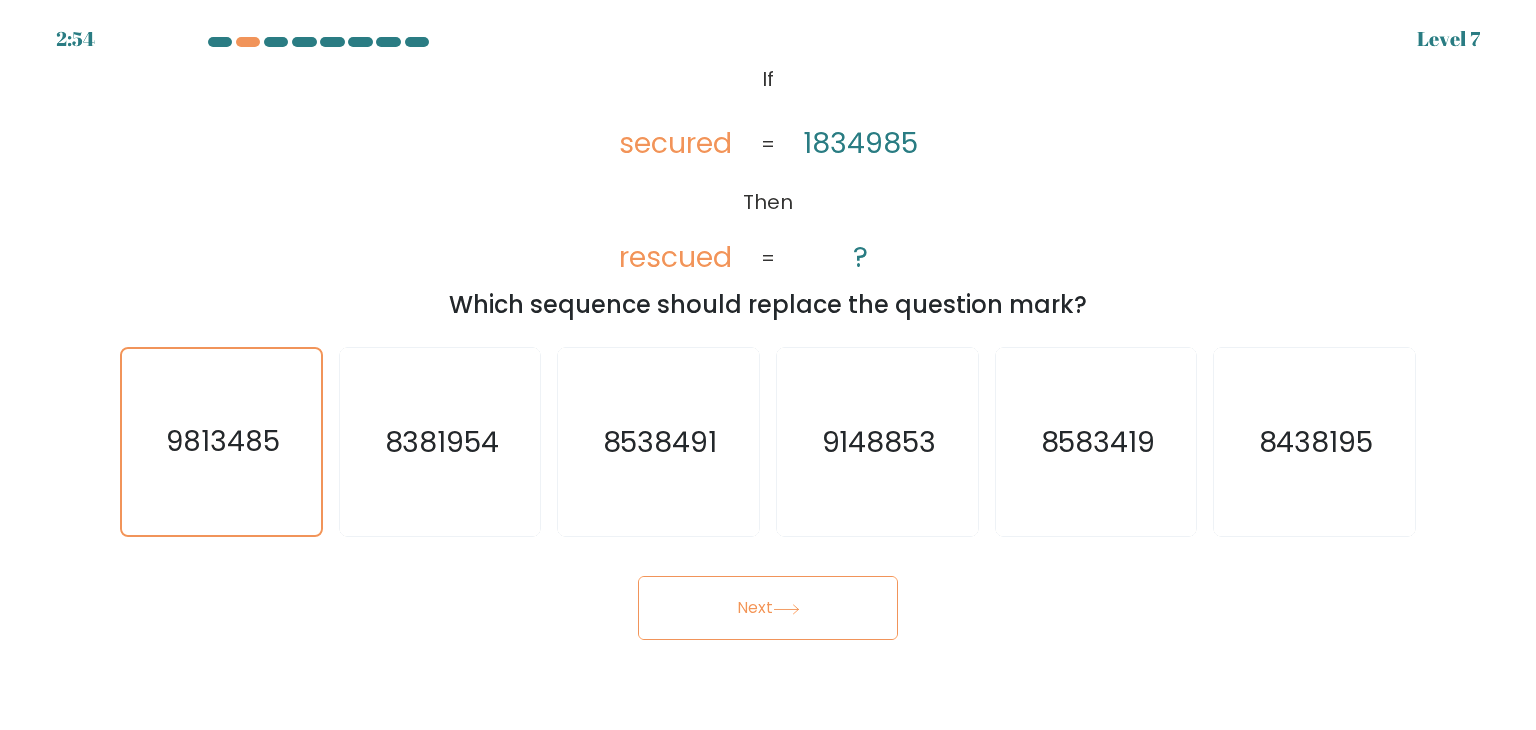 click on "Next" at bounding box center (768, 608) 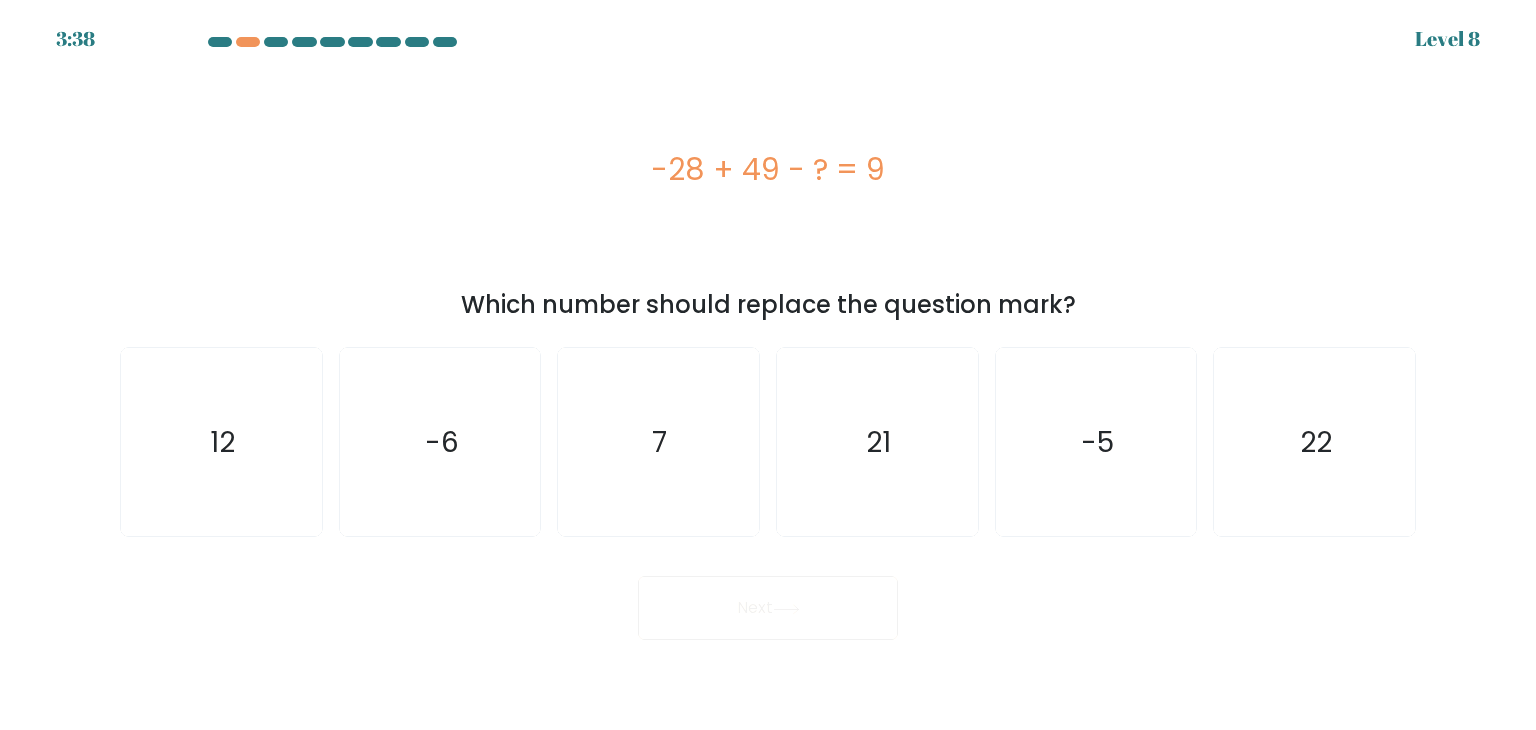 drag, startPoint x: 723, startPoint y: 175, endPoint x: 913, endPoint y: 181, distance: 190.09471 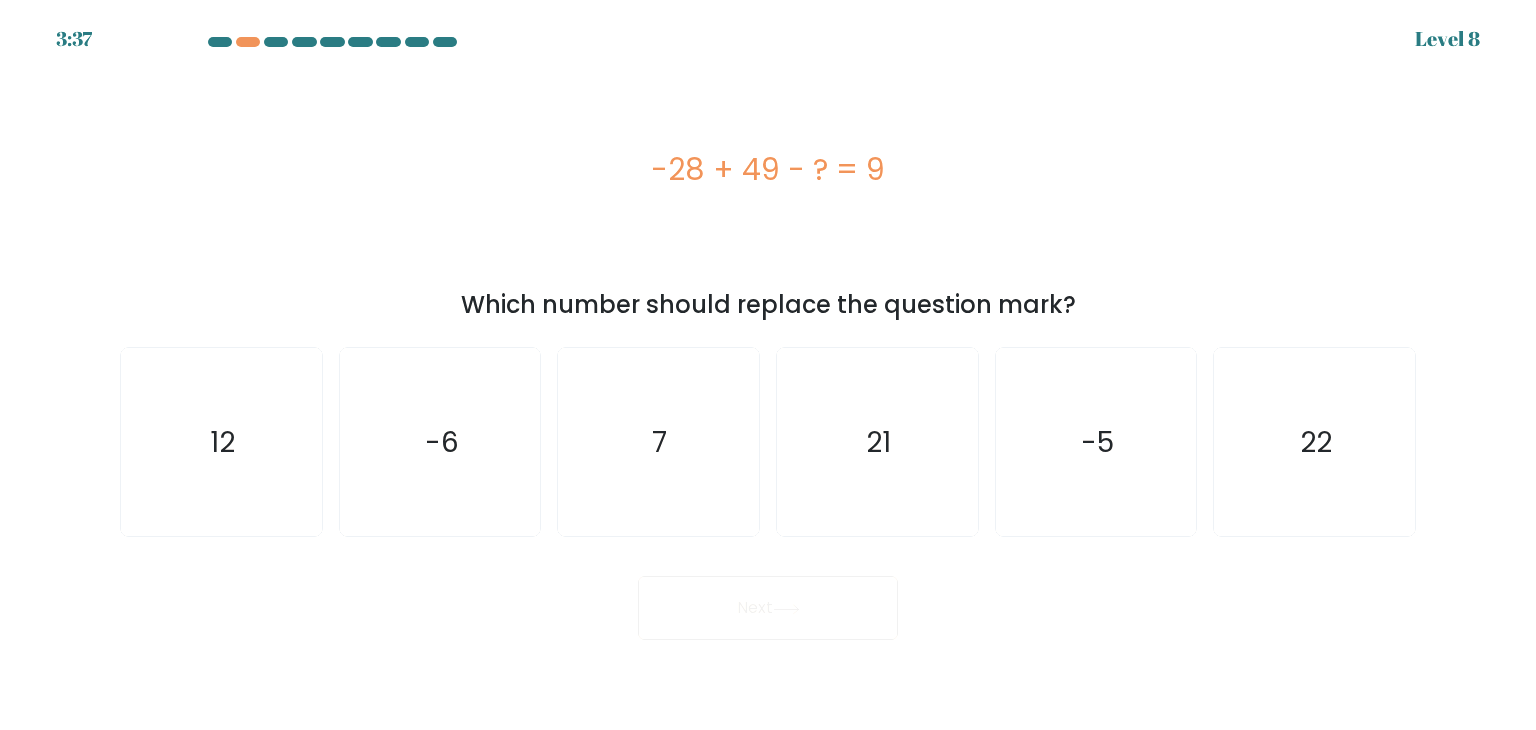 click on "-28 + 49 - ? = 9" at bounding box center [768, 169] 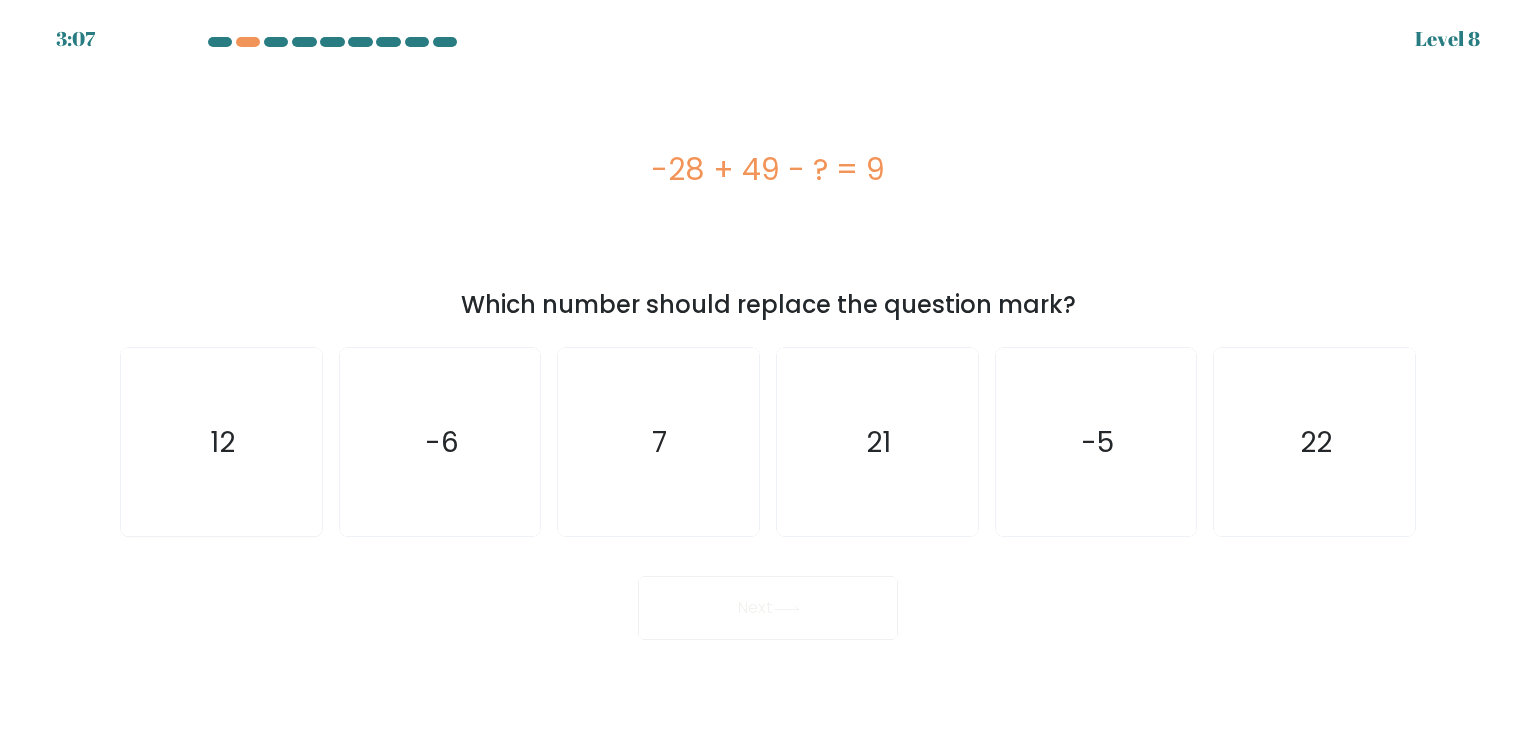 click on "12" at bounding box center [221, 442] 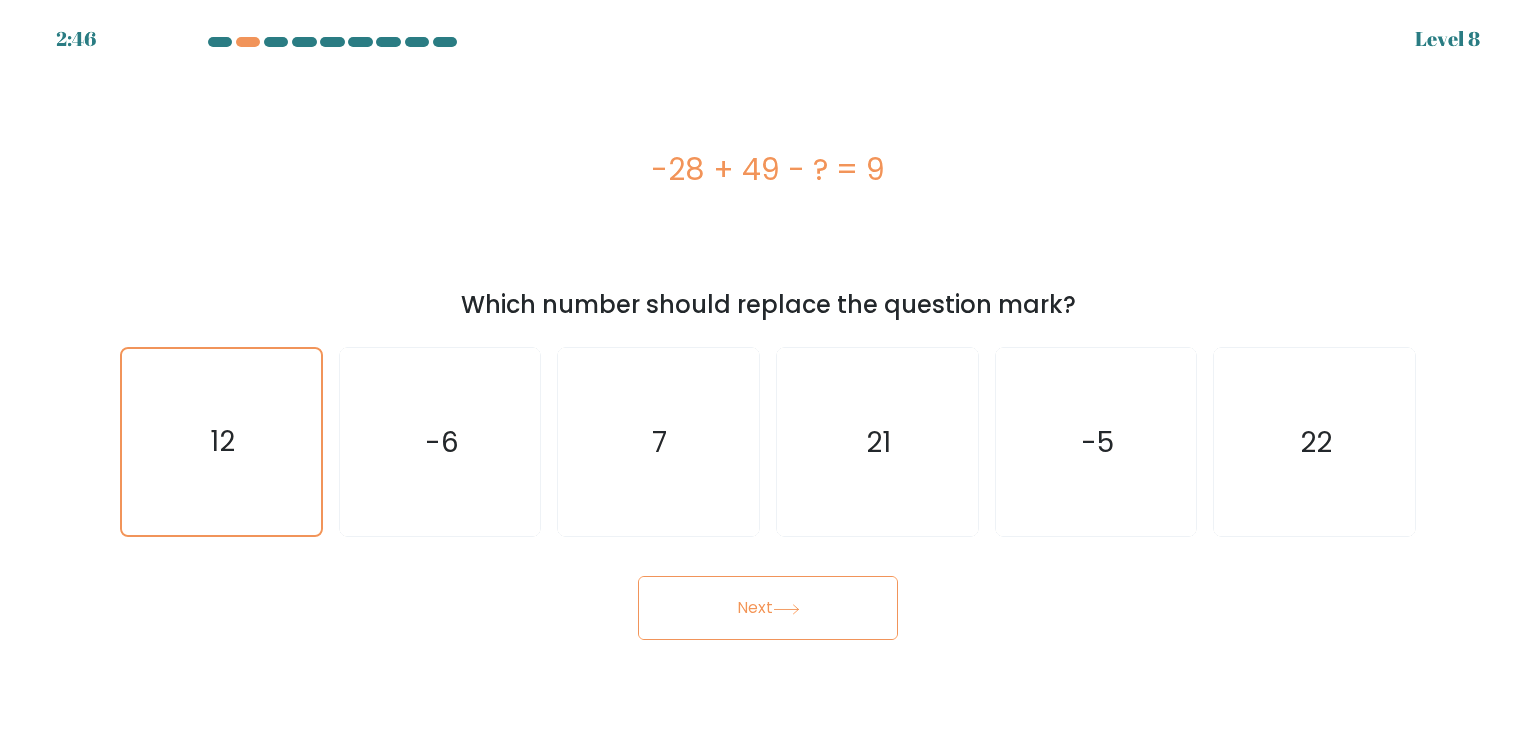 click on "Next" at bounding box center (768, 608) 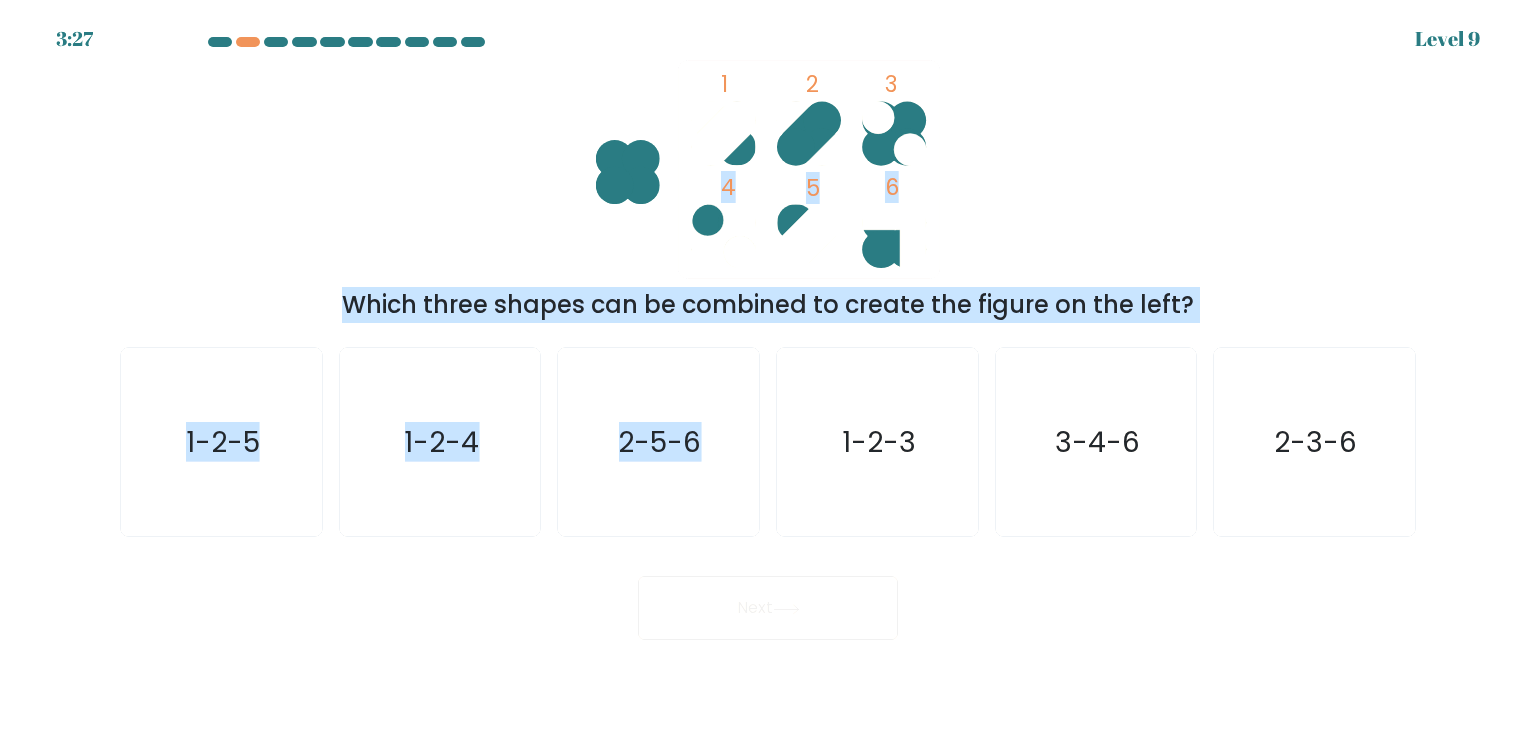 drag, startPoint x: 636, startPoint y: 249, endPoint x: 760, endPoint y: 333, distance: 149.77316 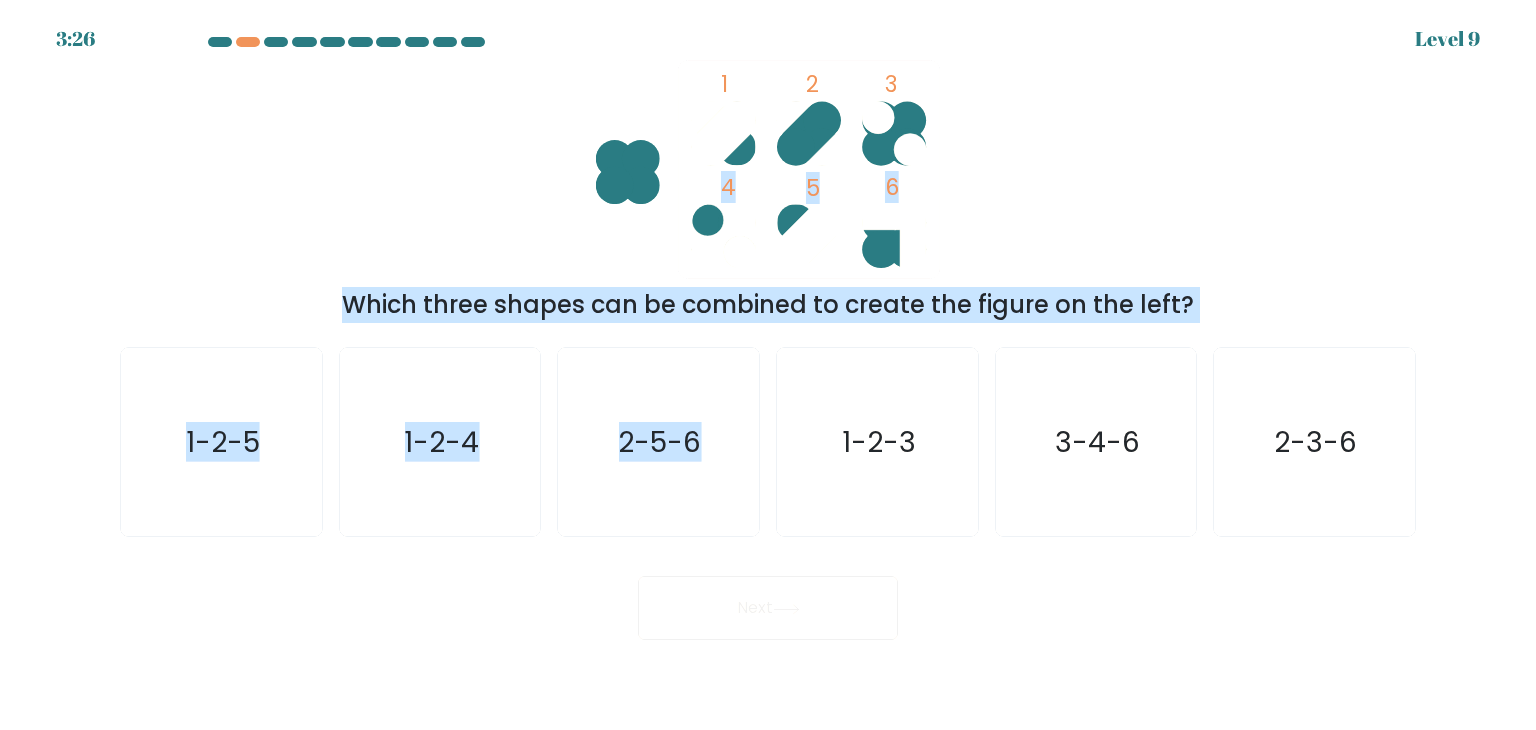 click on "Which three shapes can be combined to create the figure on the left?" at bounding box center (768, 305) 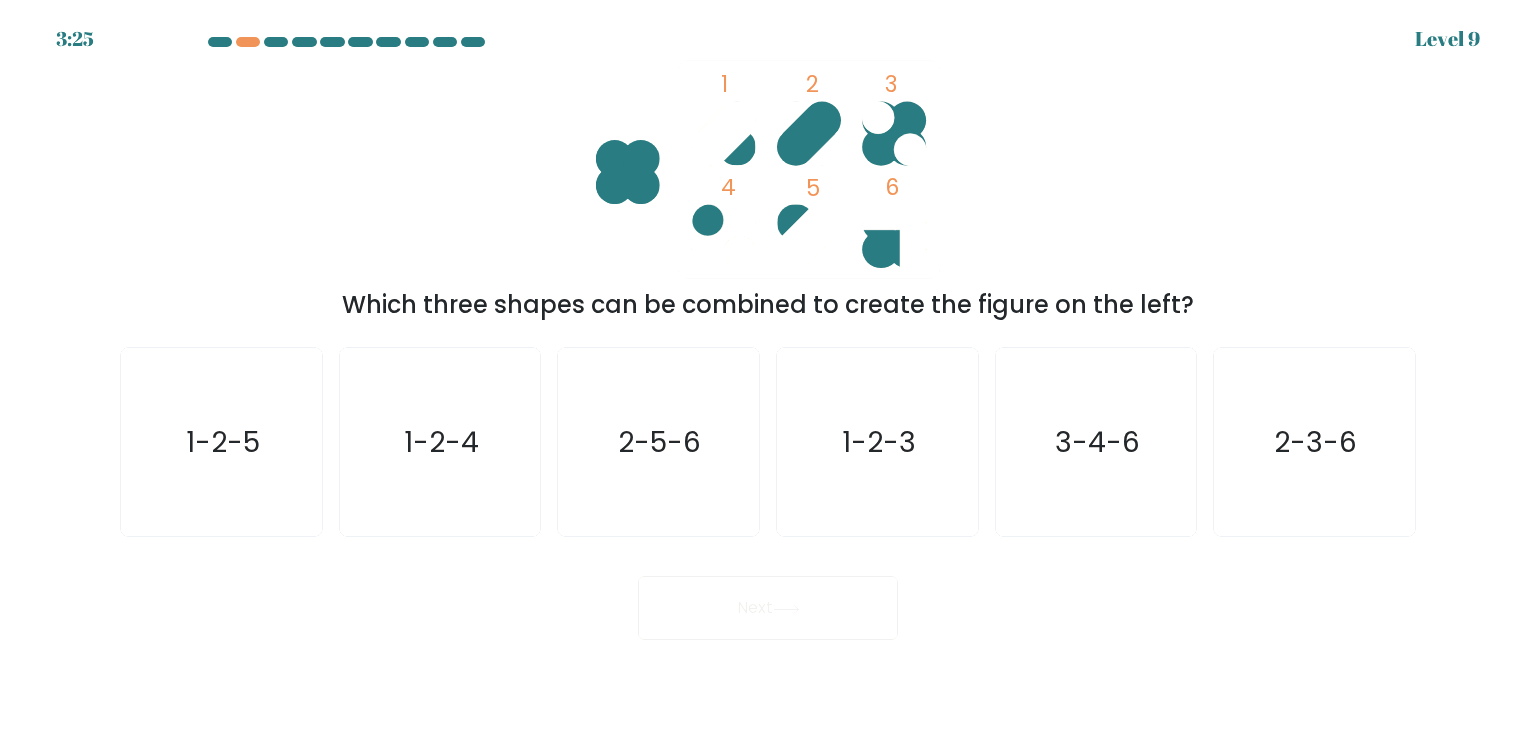 drag, startPoint x: 912, startPoint y: 289, endPoint x: 1076, endPoint y: 301, distance: 164.43843 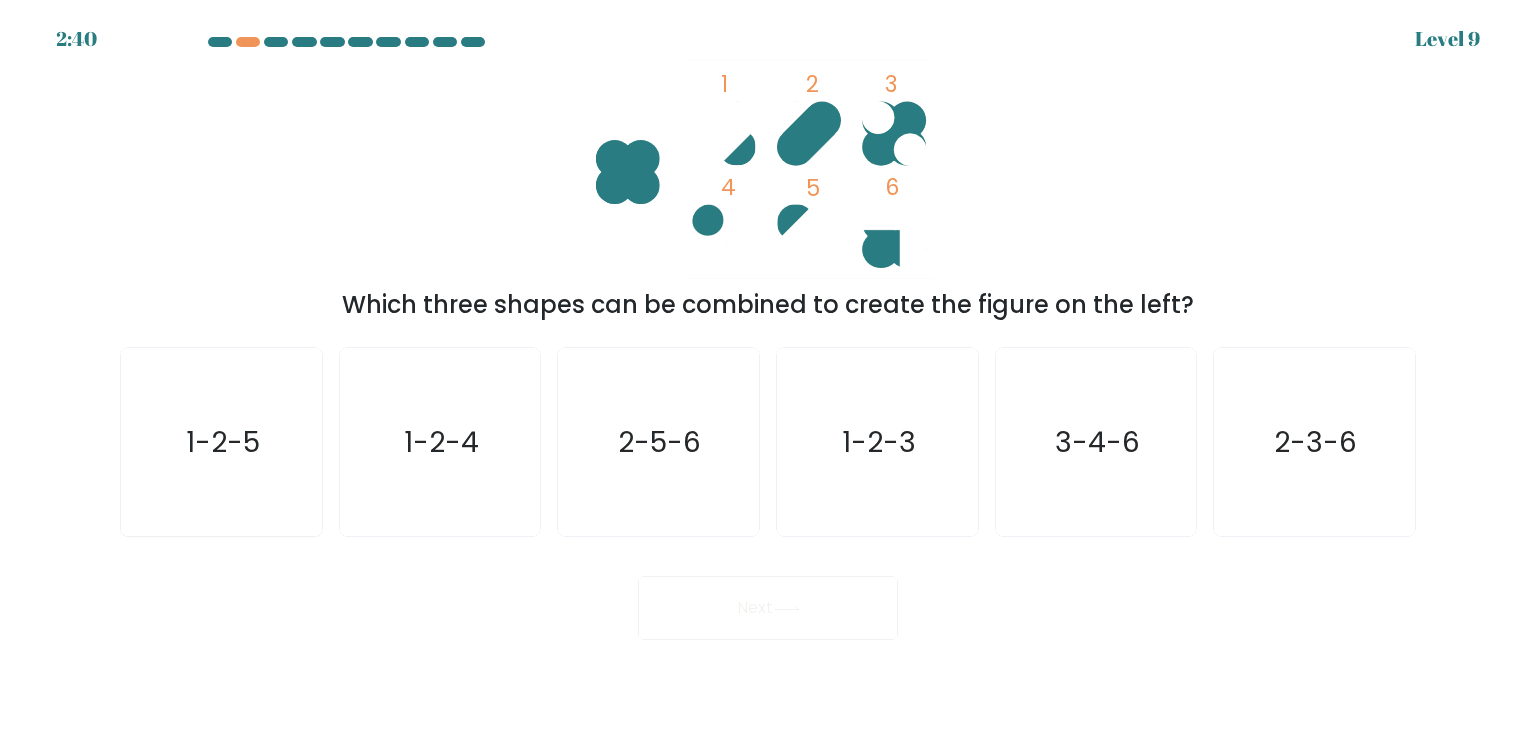 click on "1-2-5" at bounding box center [221, 442] 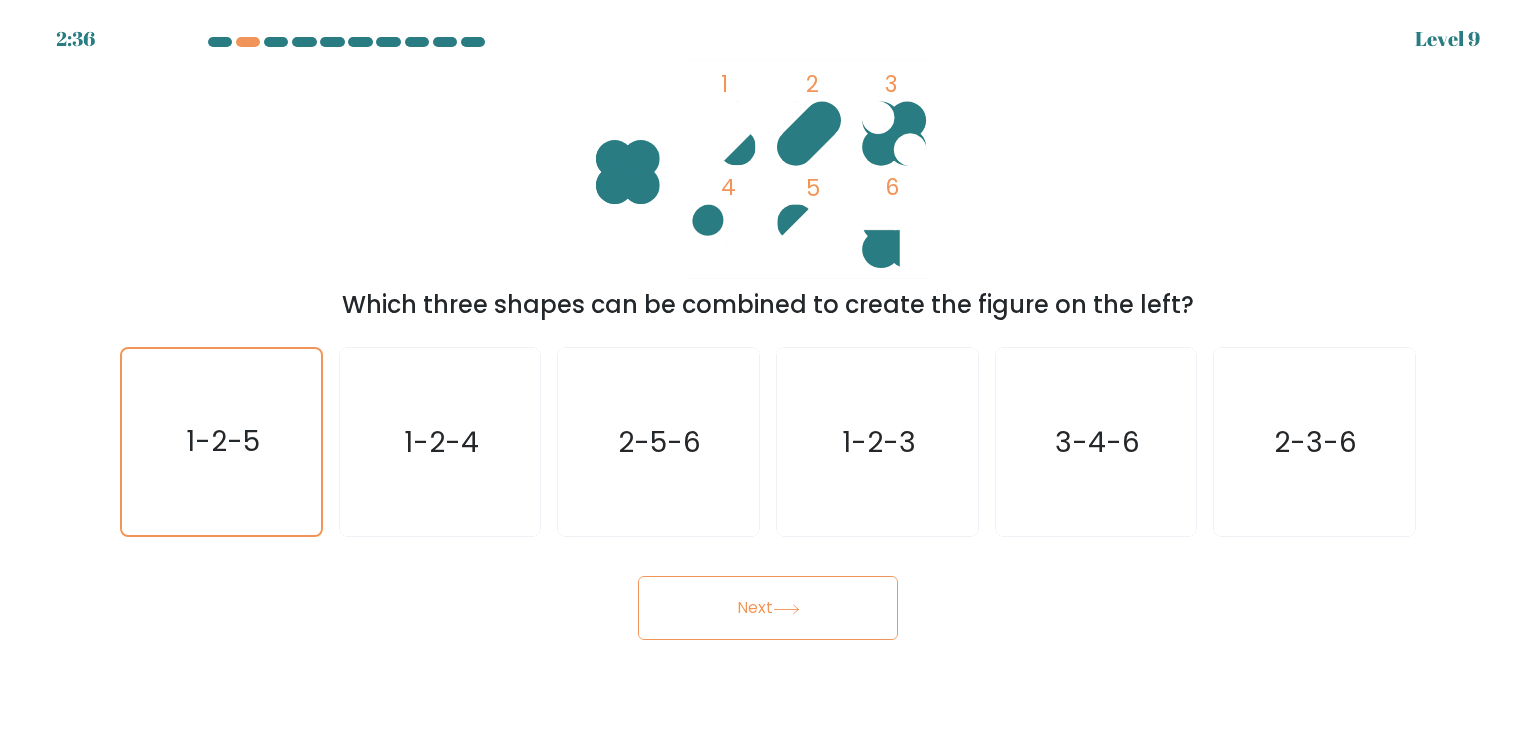 click on "Next" at bounding box center [768, 608] 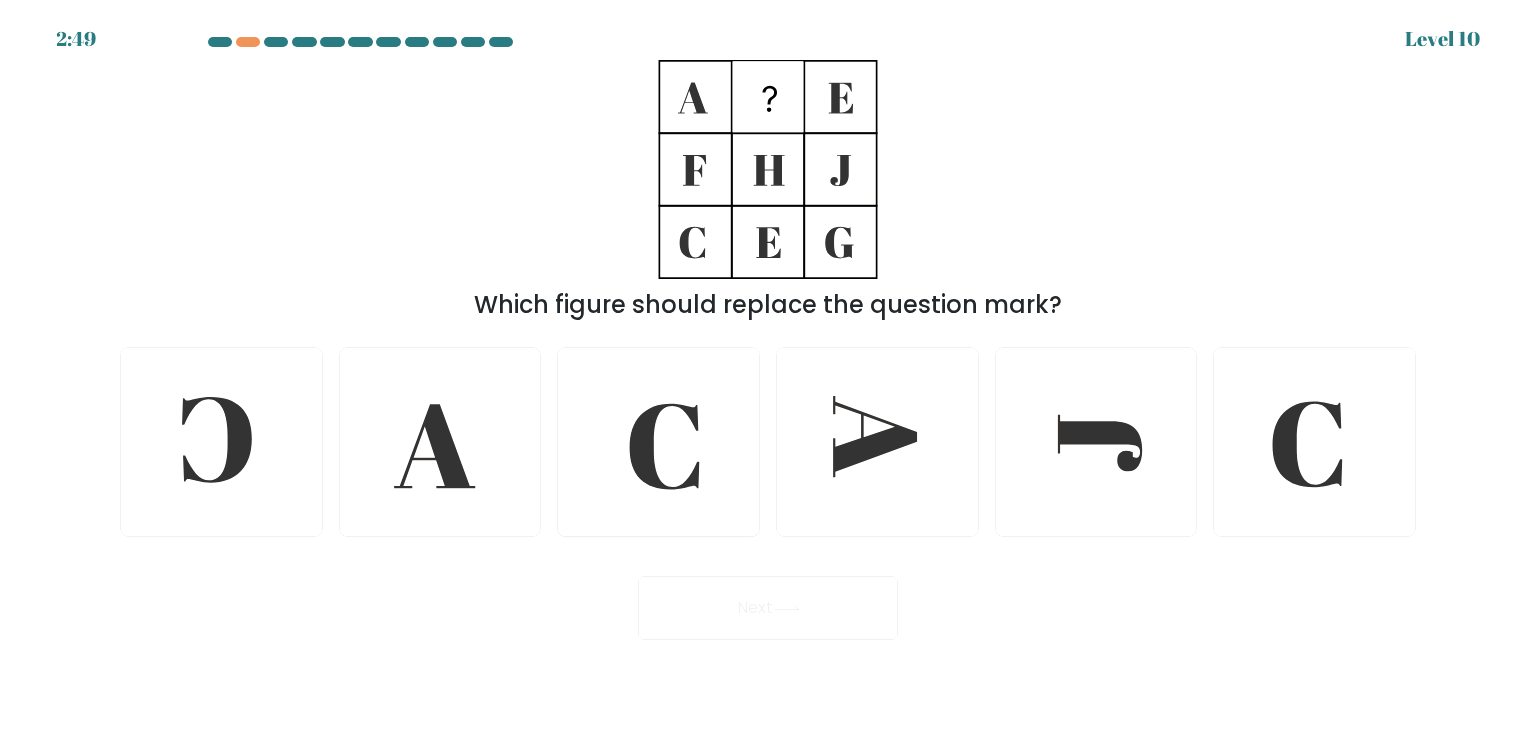 click at bounding box center [665, 447] 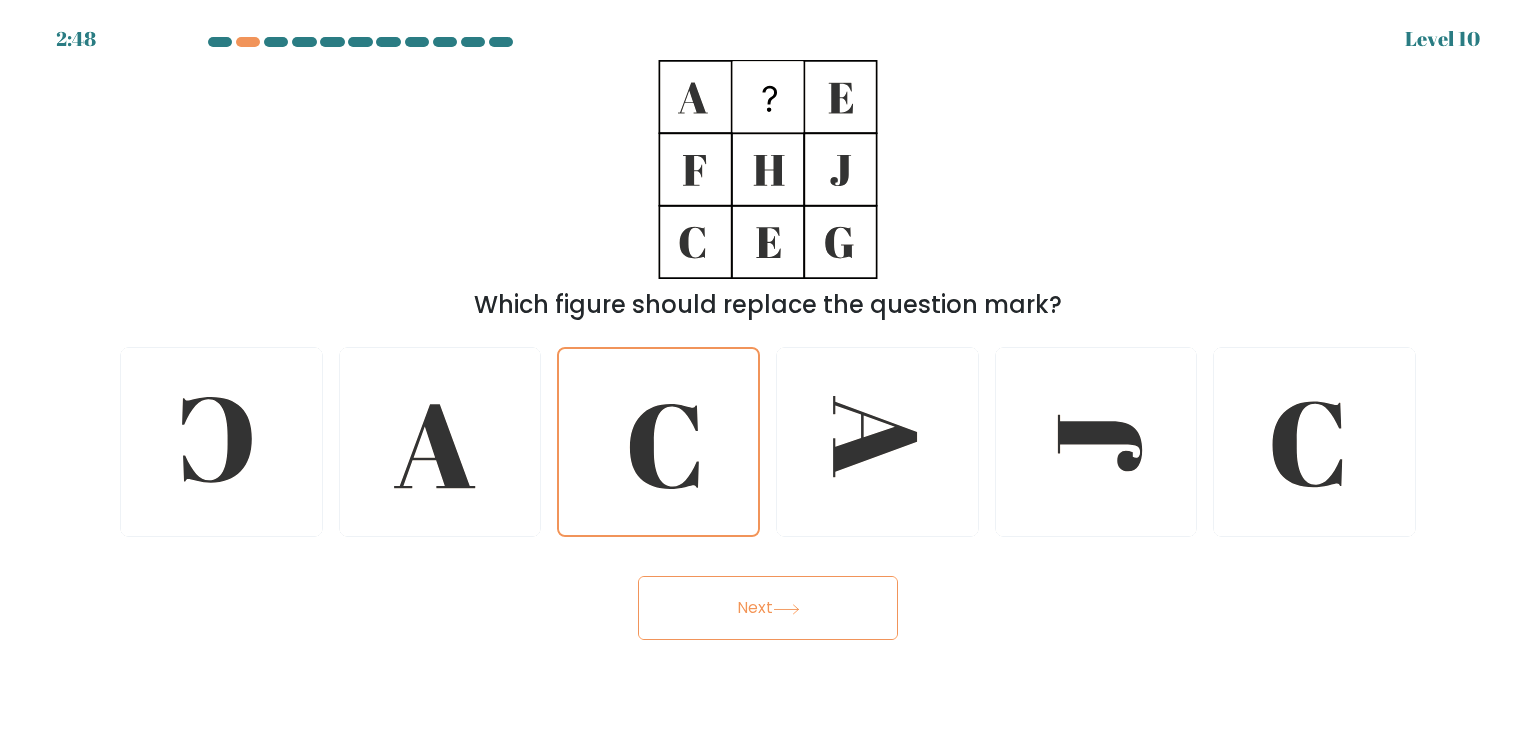 click on "Next" at bounding box center [768, 608] 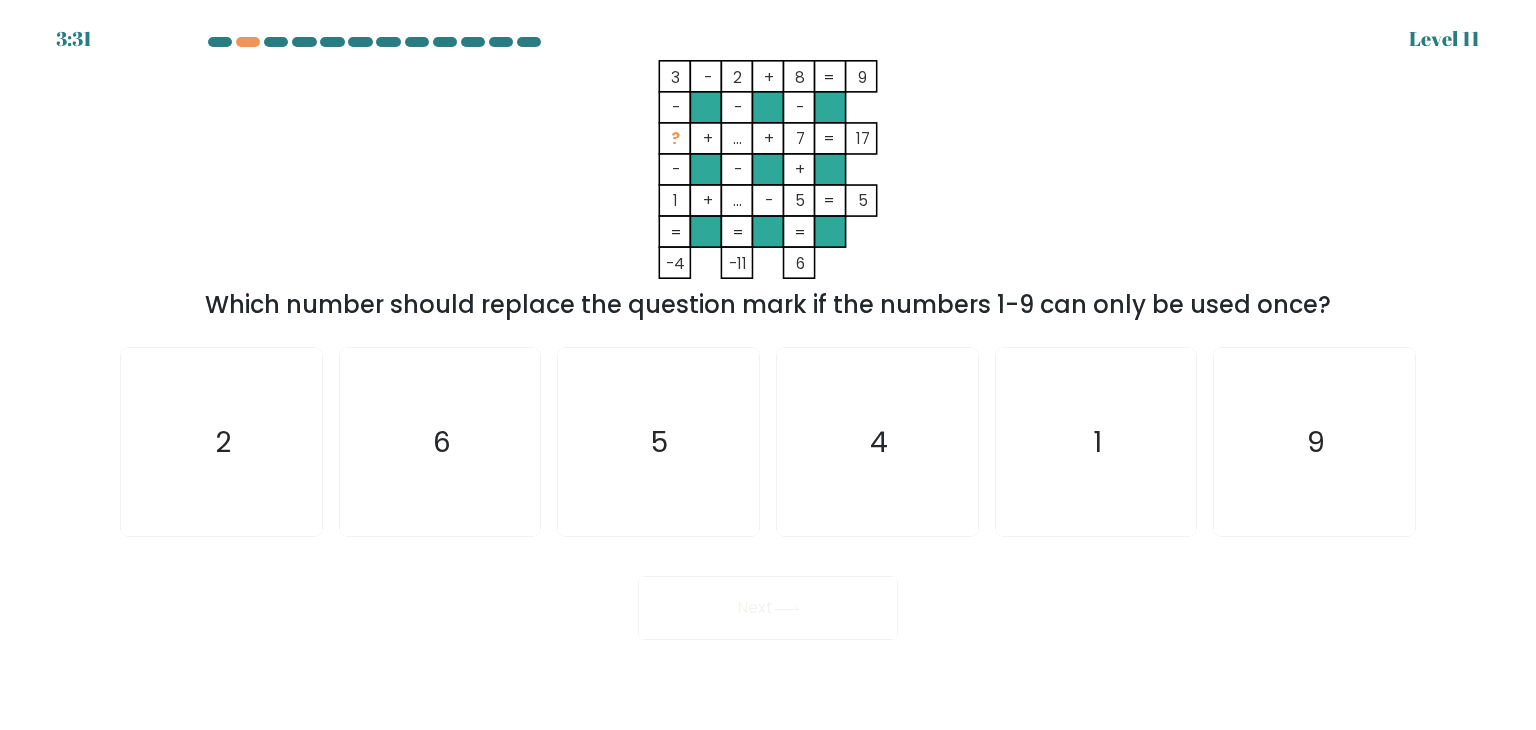 click on "+" at bounding box center (675, 77) 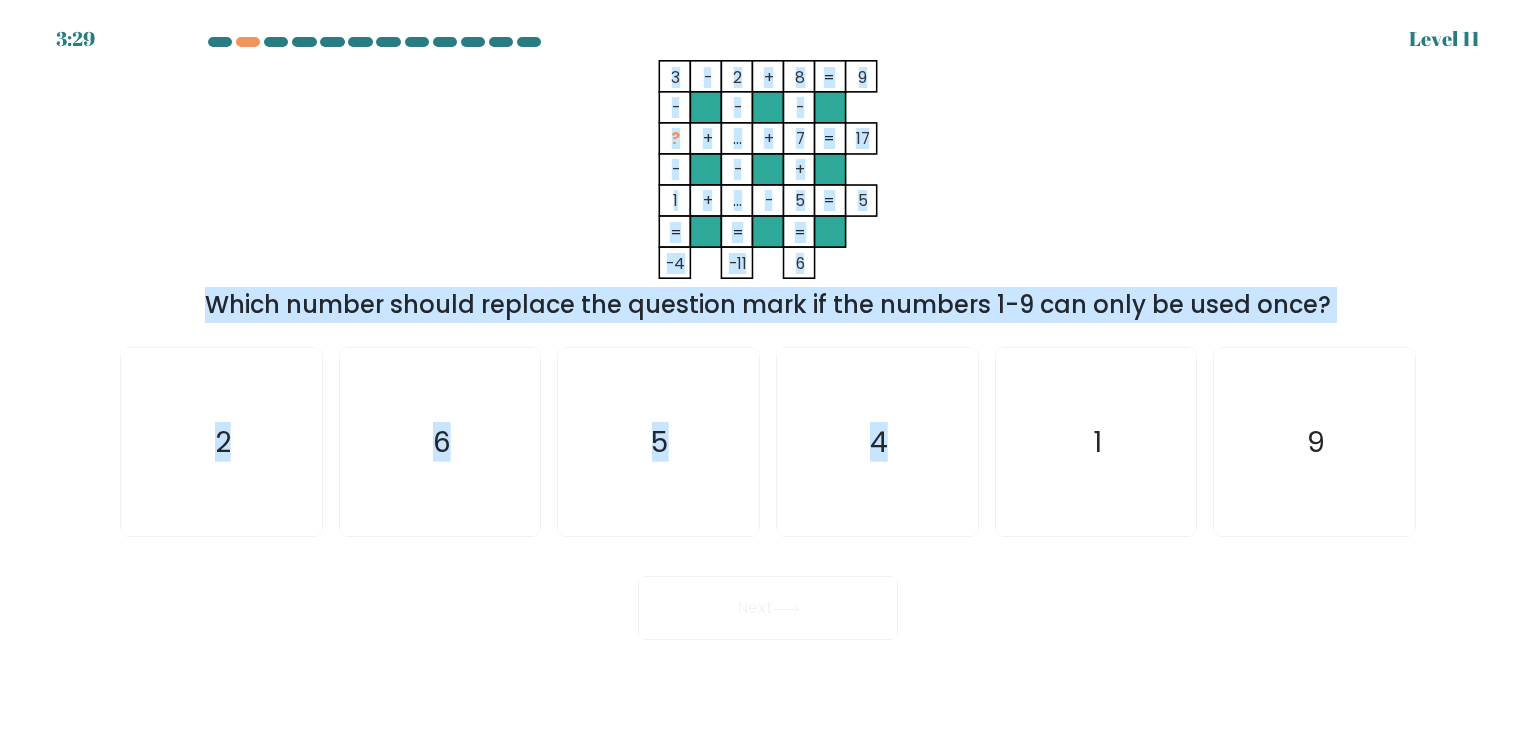 drag, startPoint x: 750, startPoint y: 273, endPoint x: 930, endPoint y: 325, distance: 187.36061 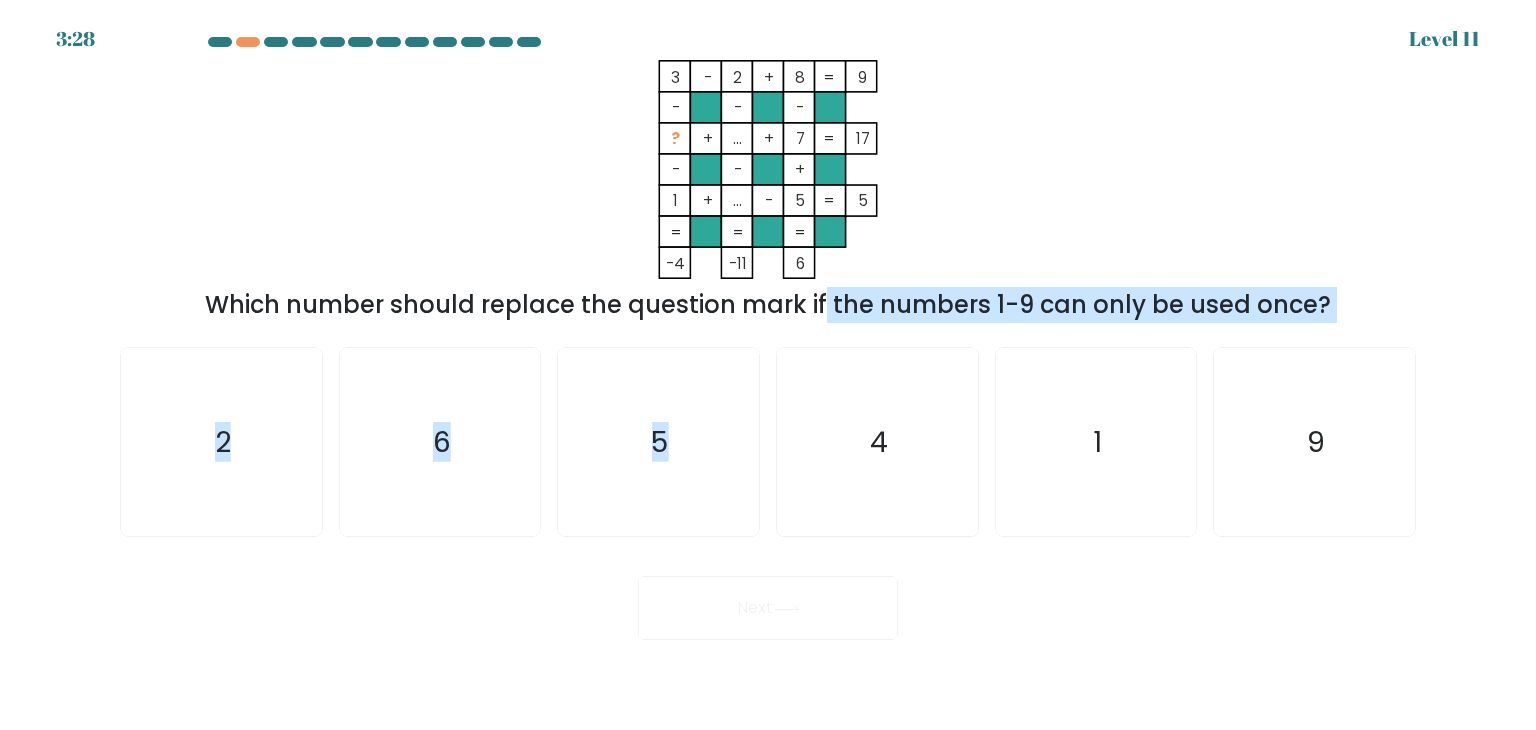 drag, startPoint x: 665, startPoint y: 305, endPoint x: 865, endPoint y: 356, distance: 206.4001 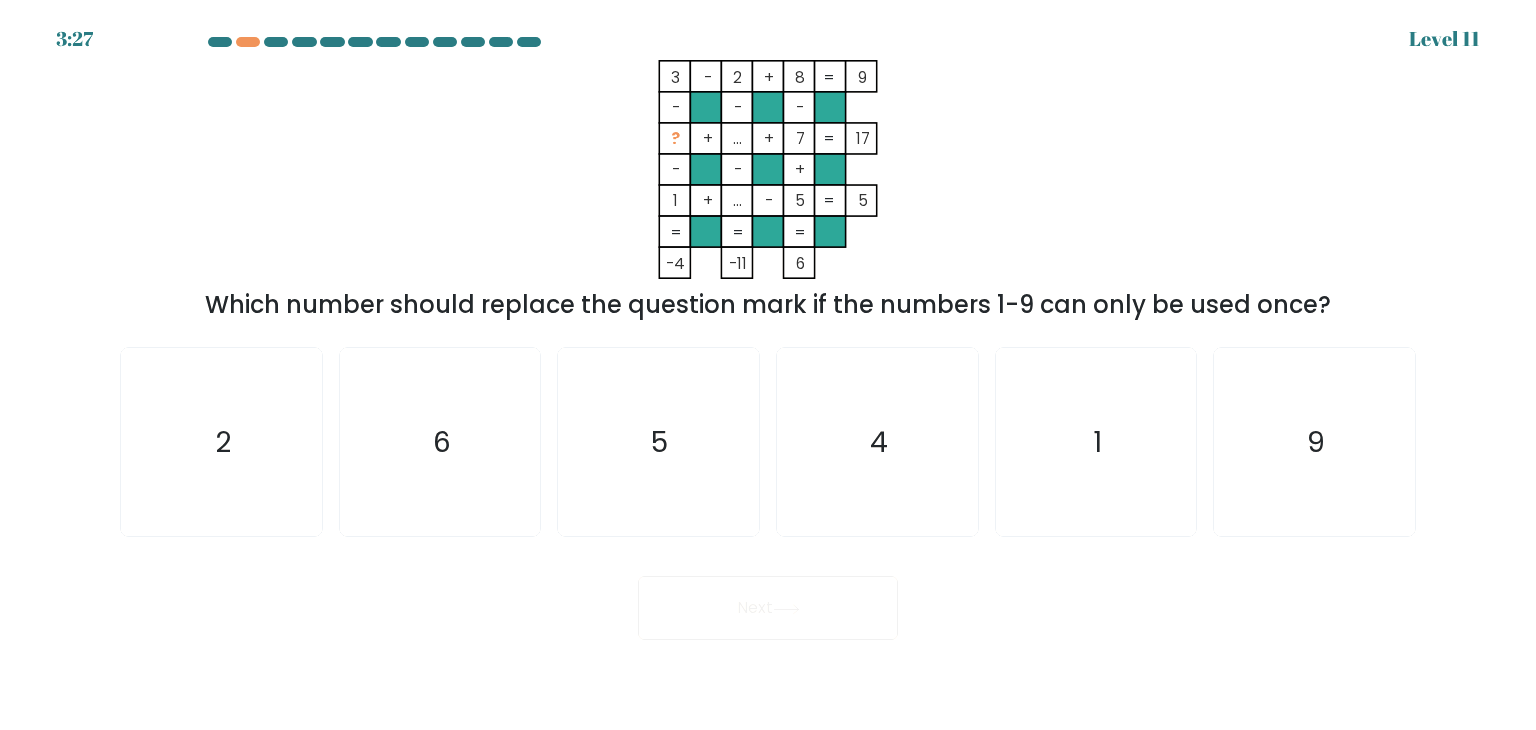 click on "a.
2
b.
6
c.
5
d." at bounding box center (768, 434) 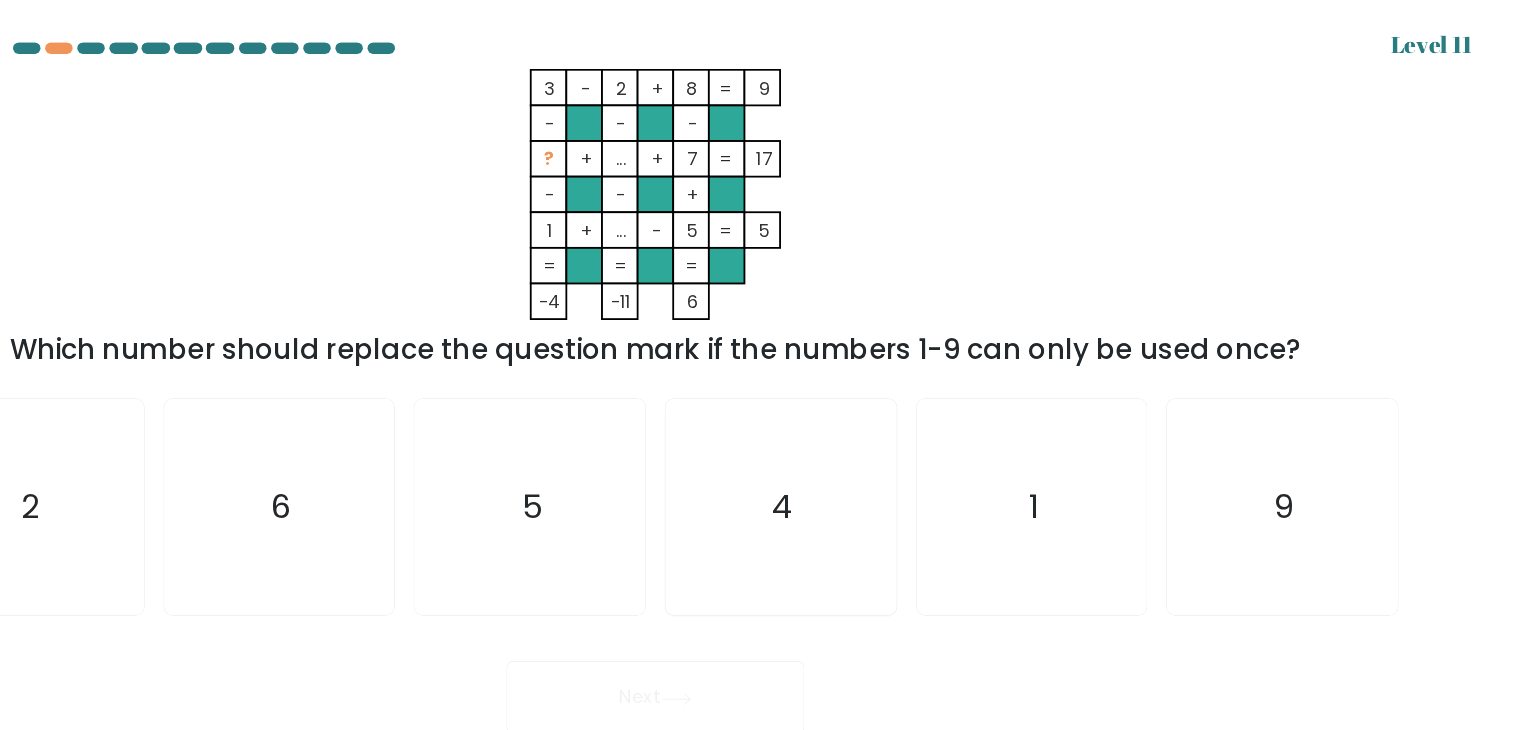 scroll, scrollTop: 0, scrollLeft: 0, axis: both 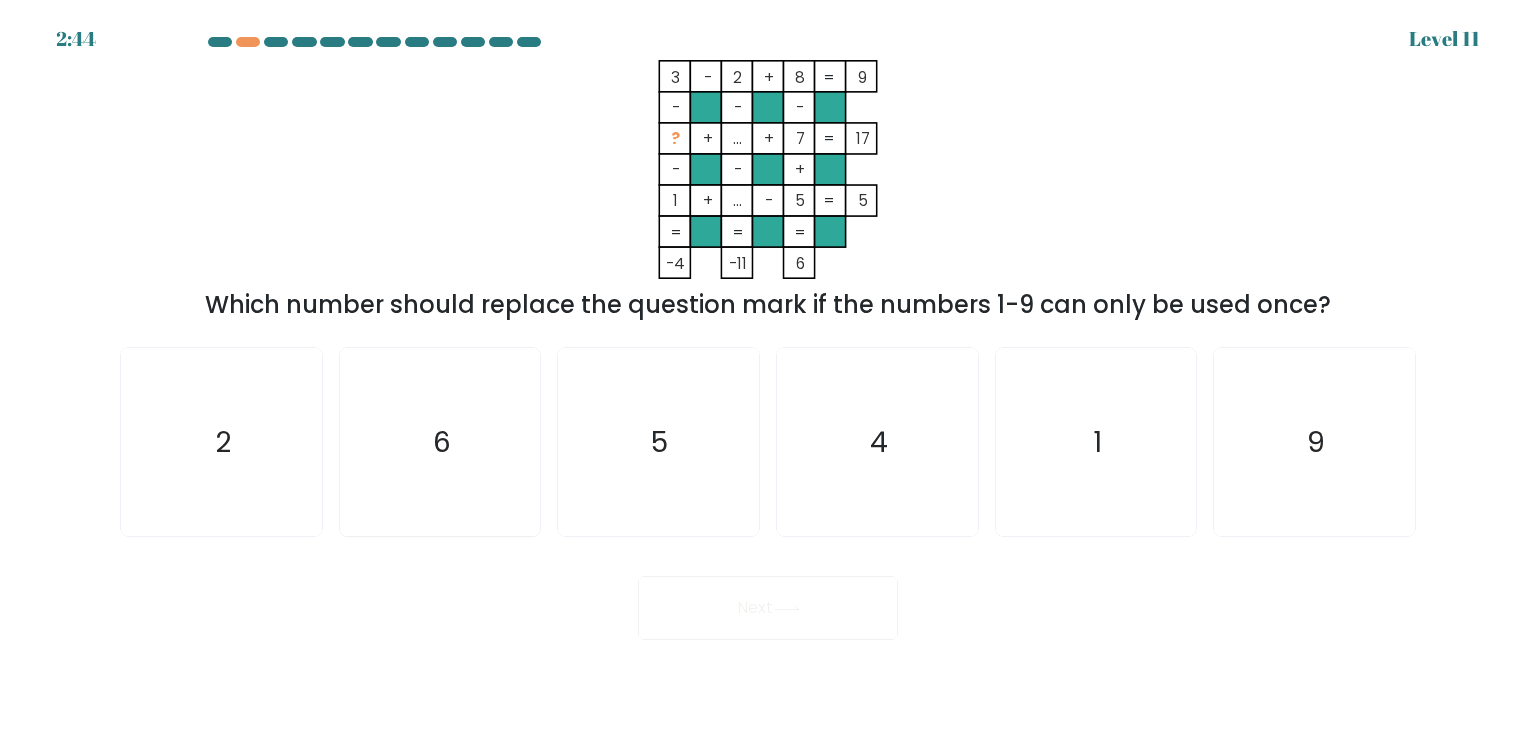 click on "6" at bounding box center (440, 442) 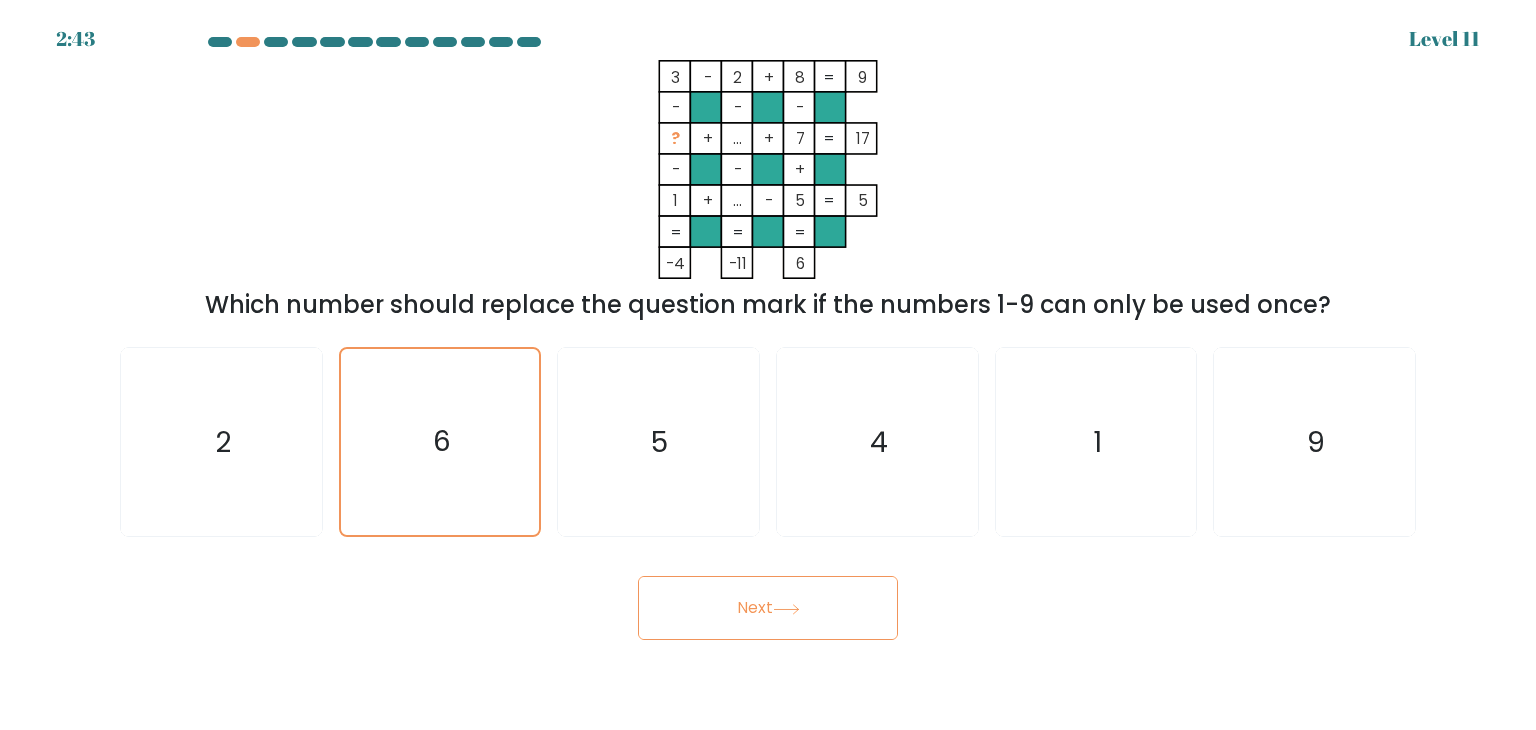 click on "Next" at bounding box center [768, 608] 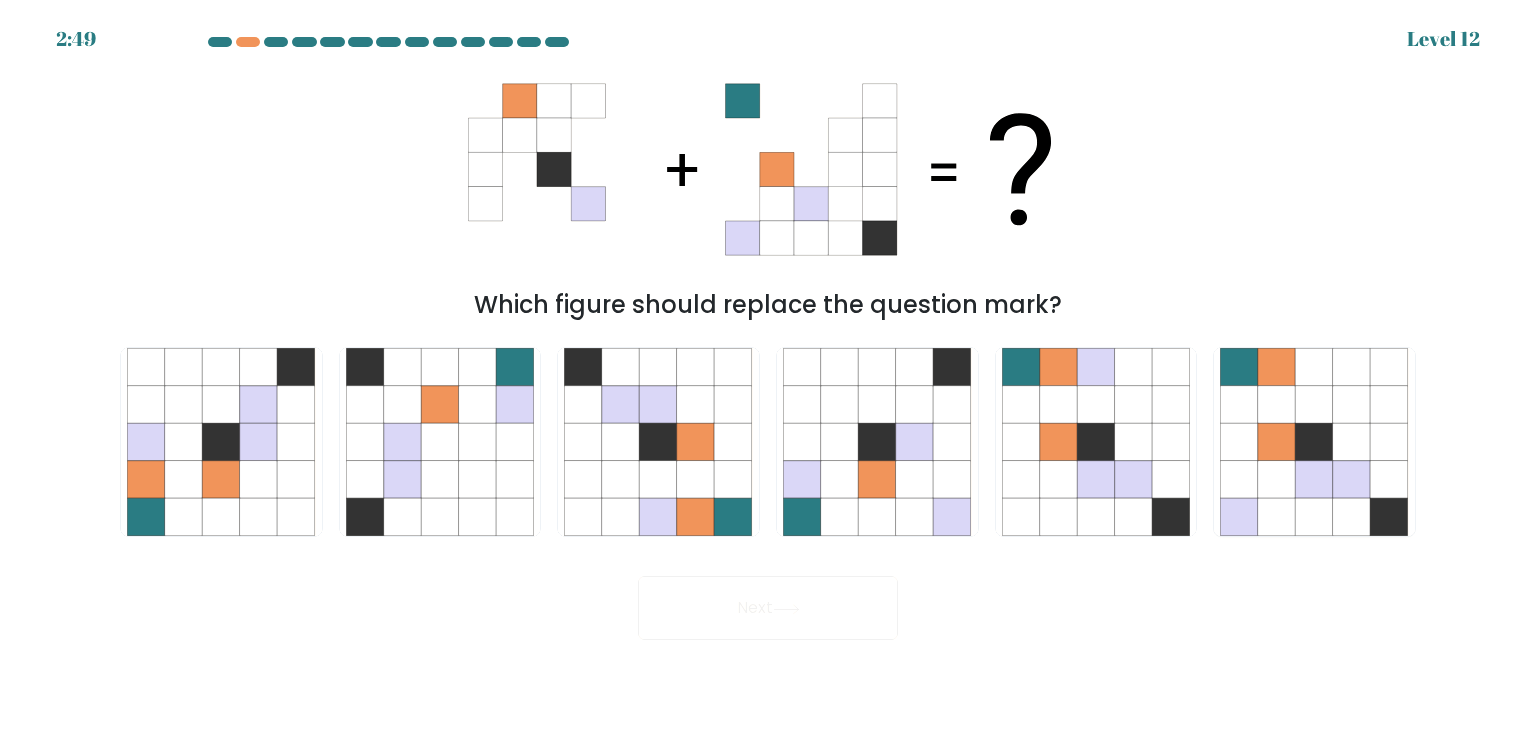 click at bounding box center [1315, 442] 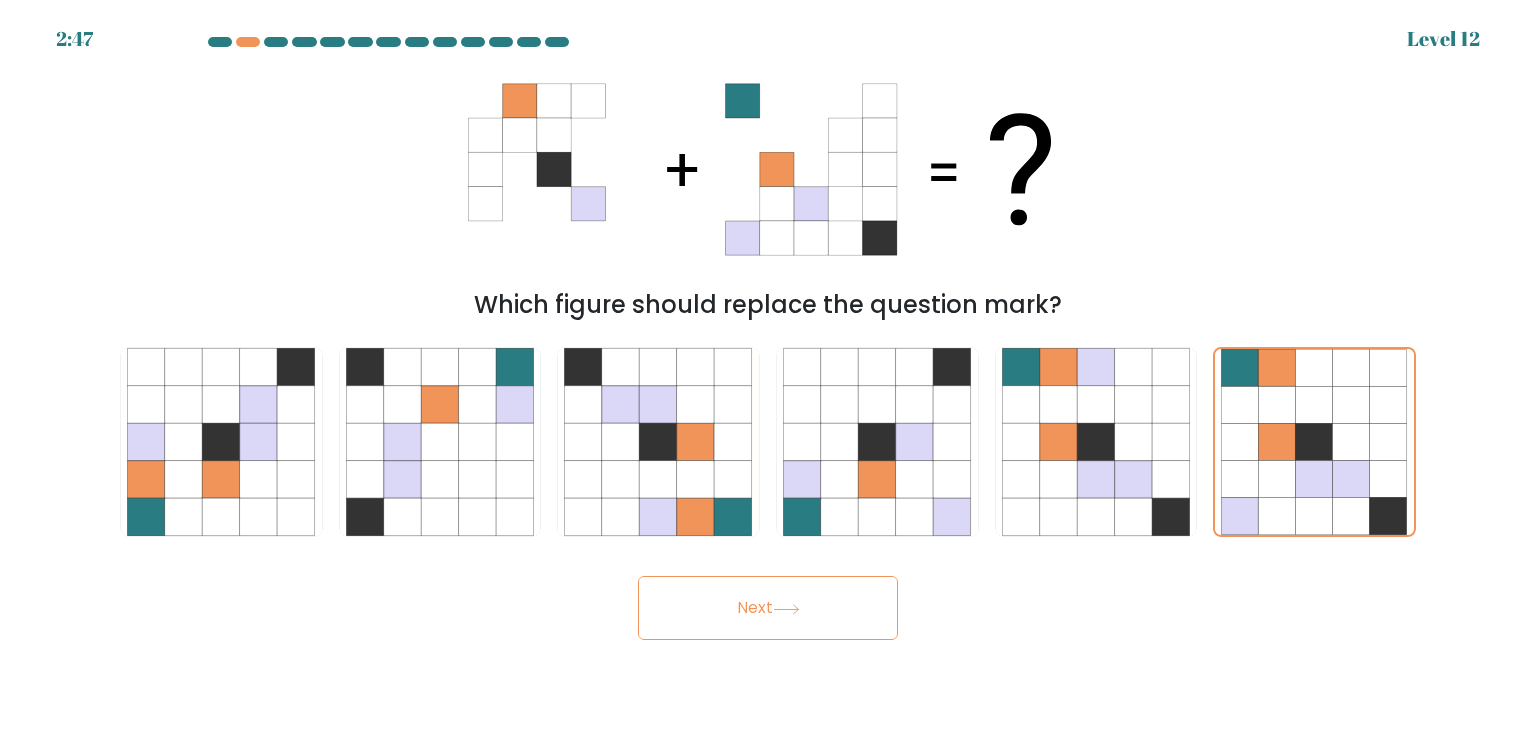 click on "Next" at bounding box center [768, 608] 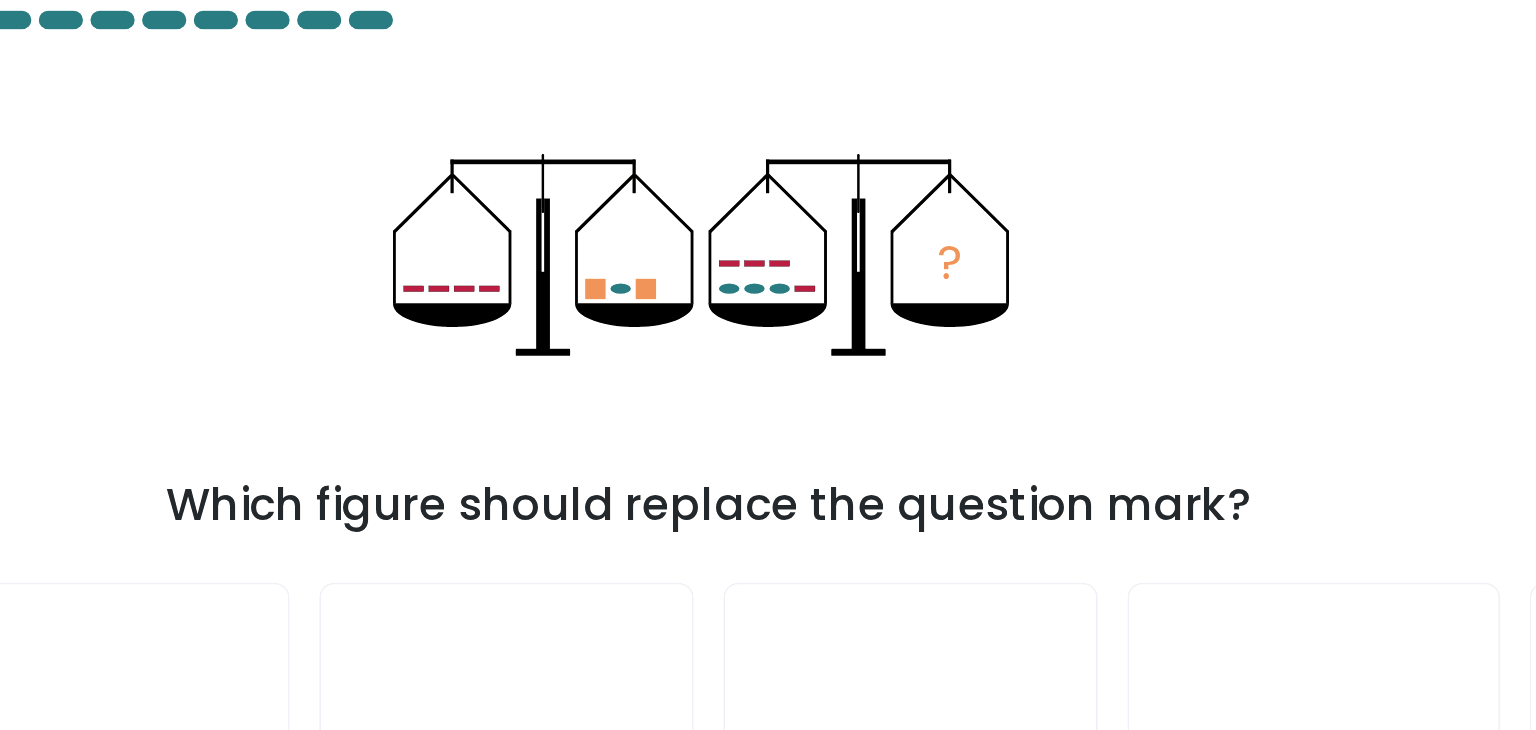 scroll, scrollTop: 0, scrollLeft: 0, axis: both 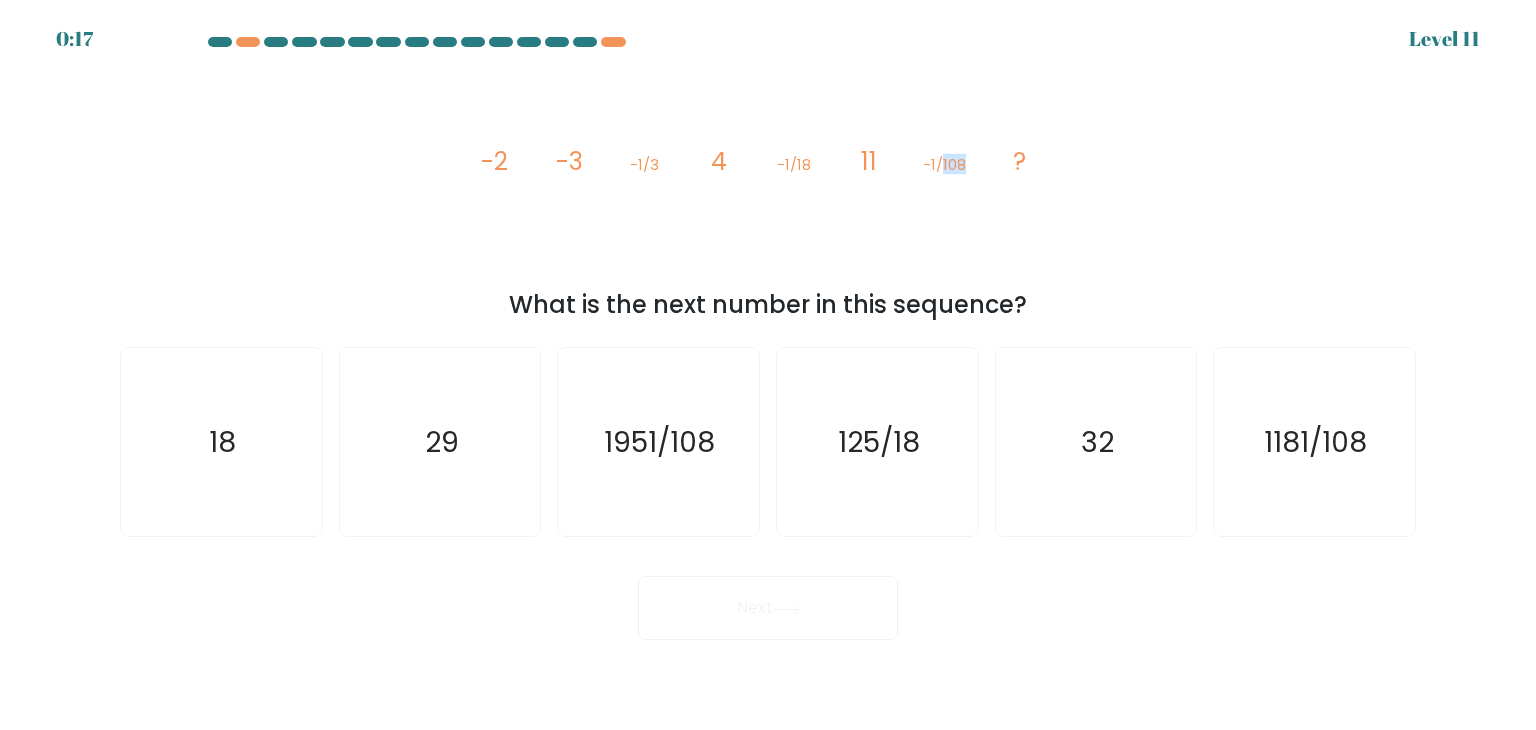 drag, startPoint x: 944, startPoint y: 161, endPoint x: 988, endPoint y: 180, distance: 47.92703 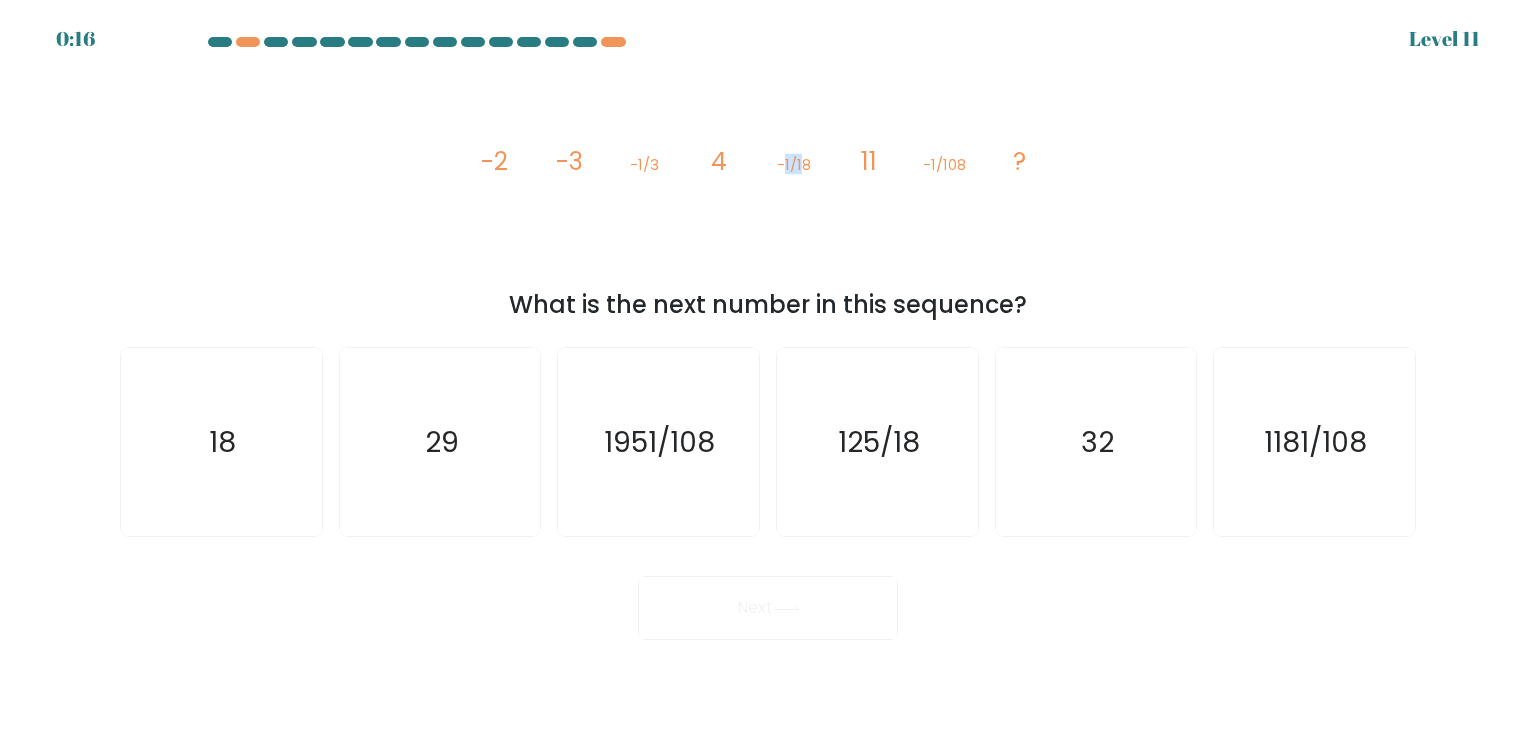 drag, startPoint x: 781, startPoint y: 163, endPoint x: 804, endPoint y: 165, distance: 23.086792 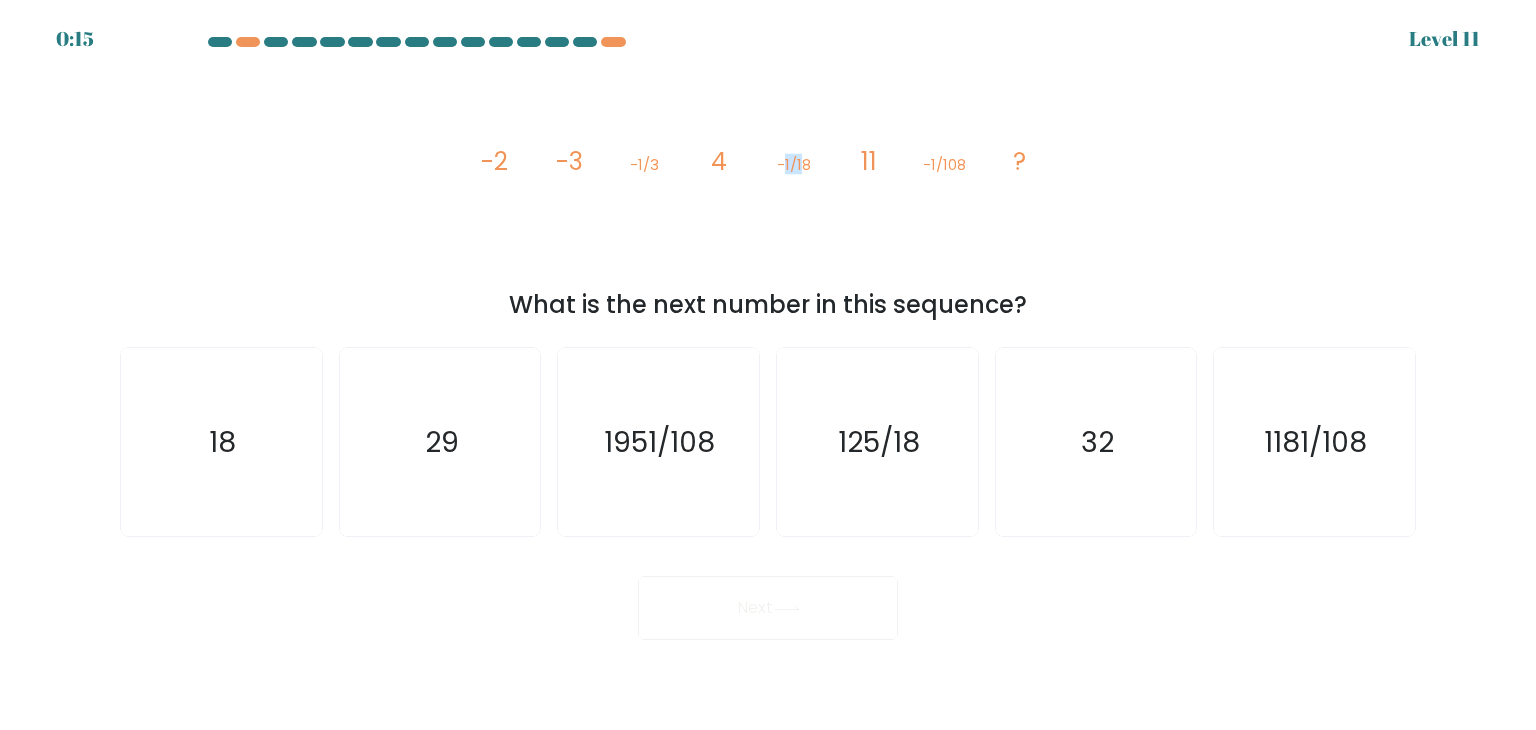 click on "-1/18" at bounding box center [494, 161] 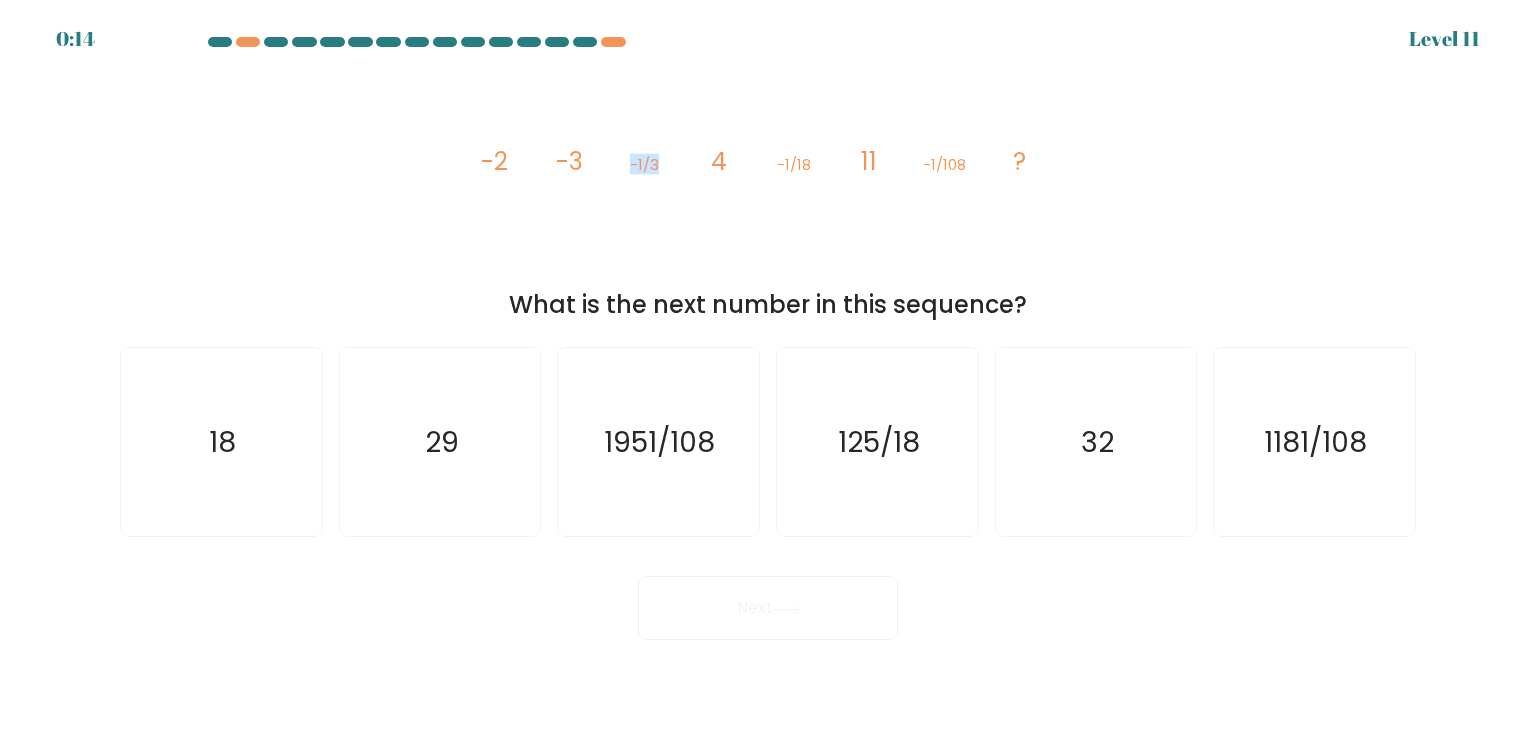 drag, startPoint x: 704, startPoint y: 162, endPoint x: 628, endPoint y: 169, distance: 76.321686 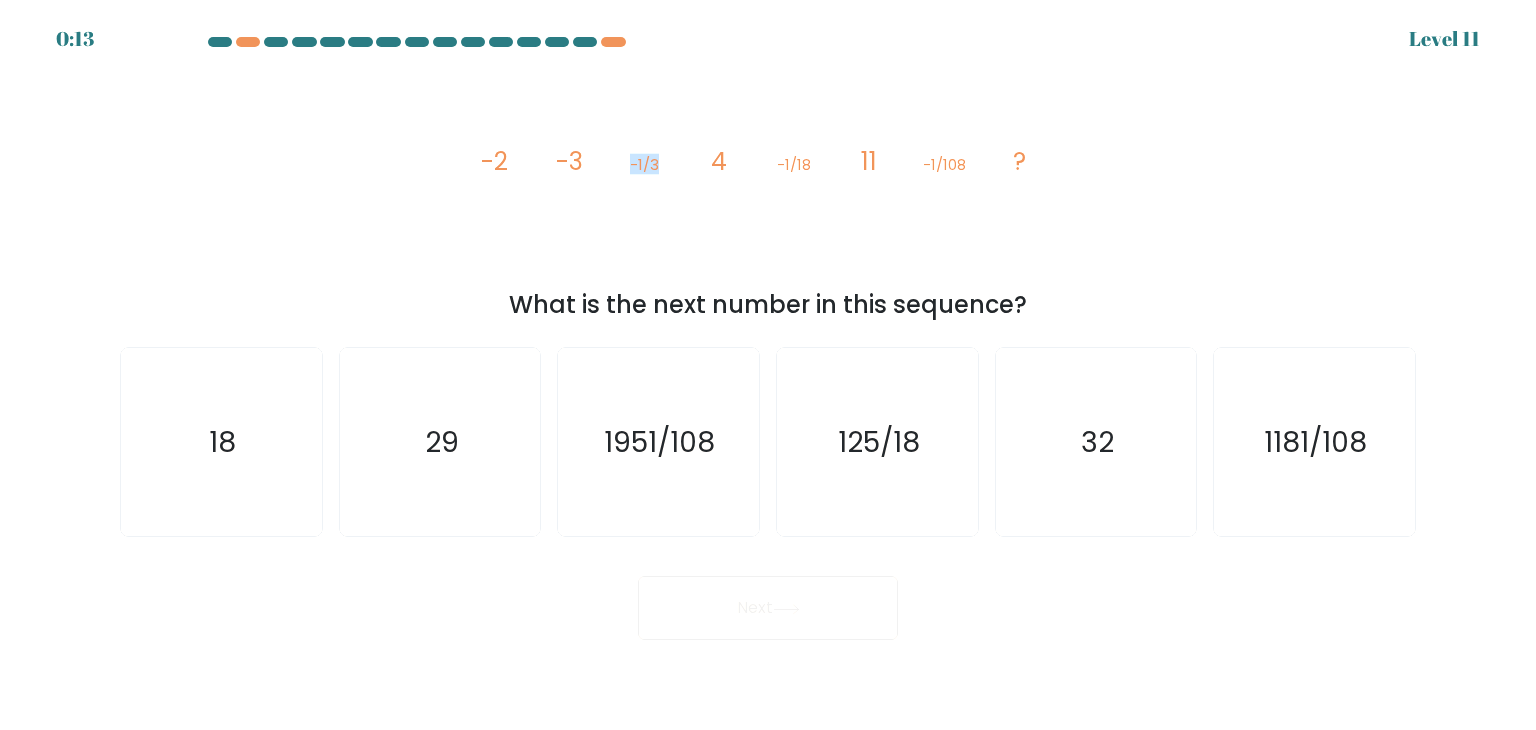 click on "image/svg+xml
-2
-3
-1/3
4
-1/18
11
-1/108
?" at bounding box center (768, 169) 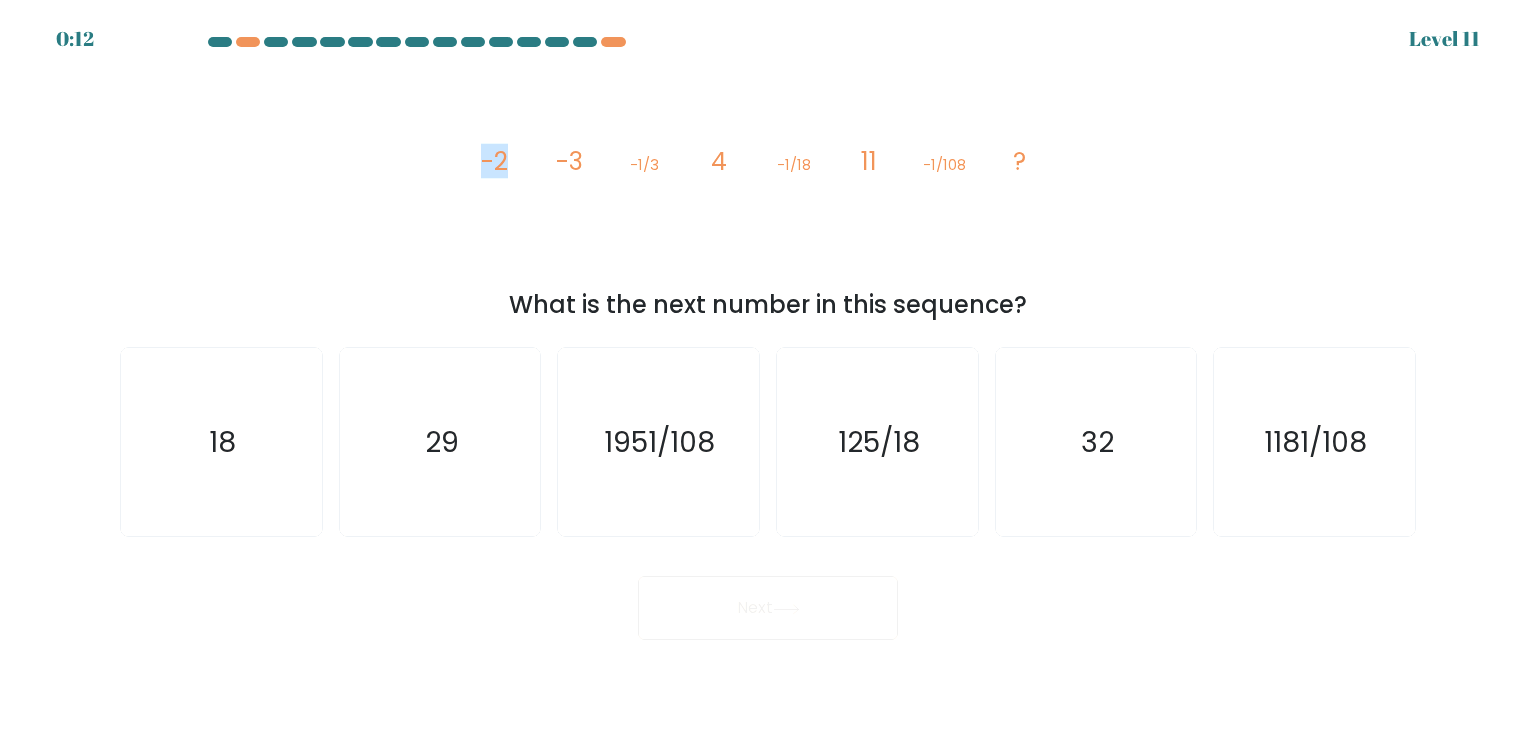 drag, startPoint x: 468, startPoint y: 136, endPoint x: 524, endPoint y: 176, distance: 68.8186 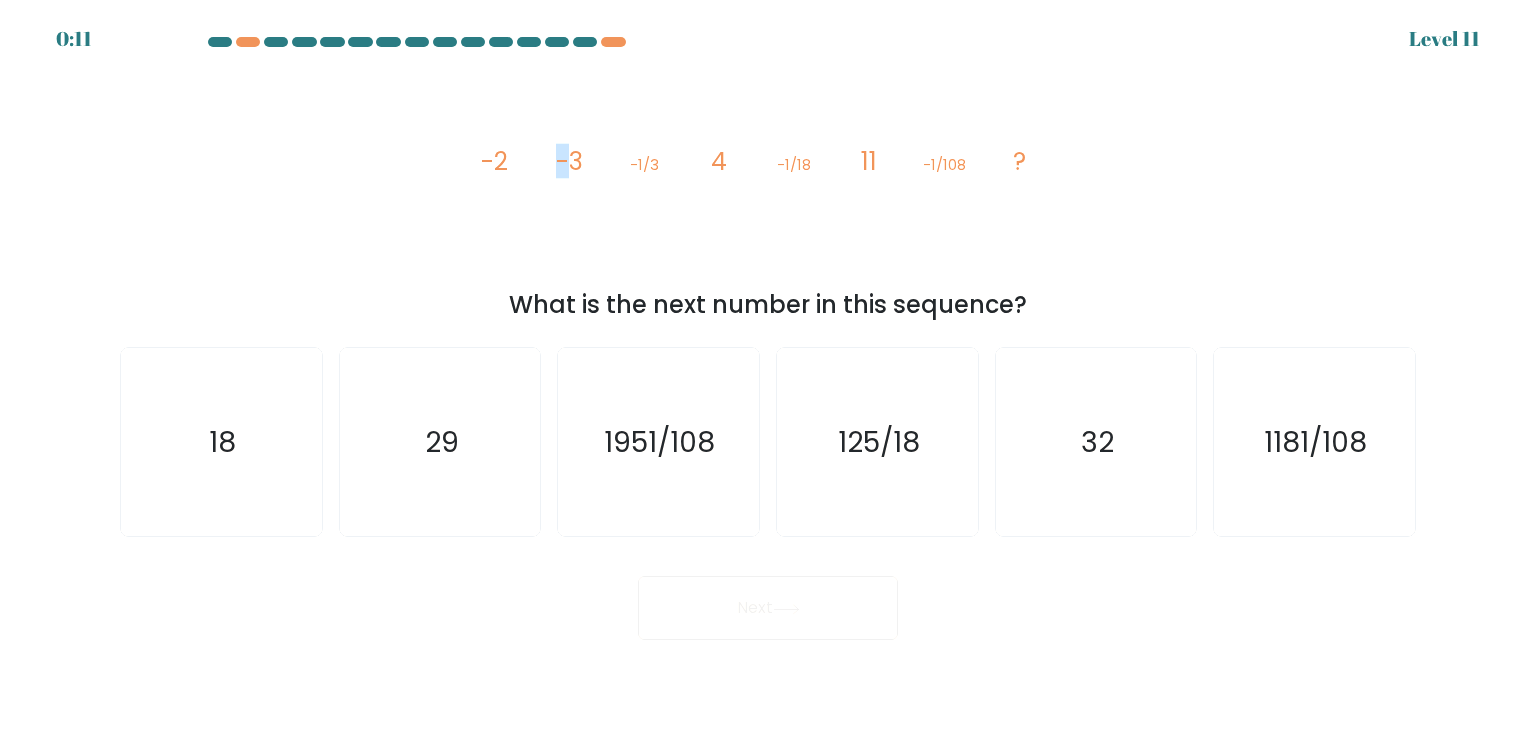 drag, startPoint x: 564, startPoint y: 171, endPoint x: 552, endPoint y: 141, distance: 32.31099 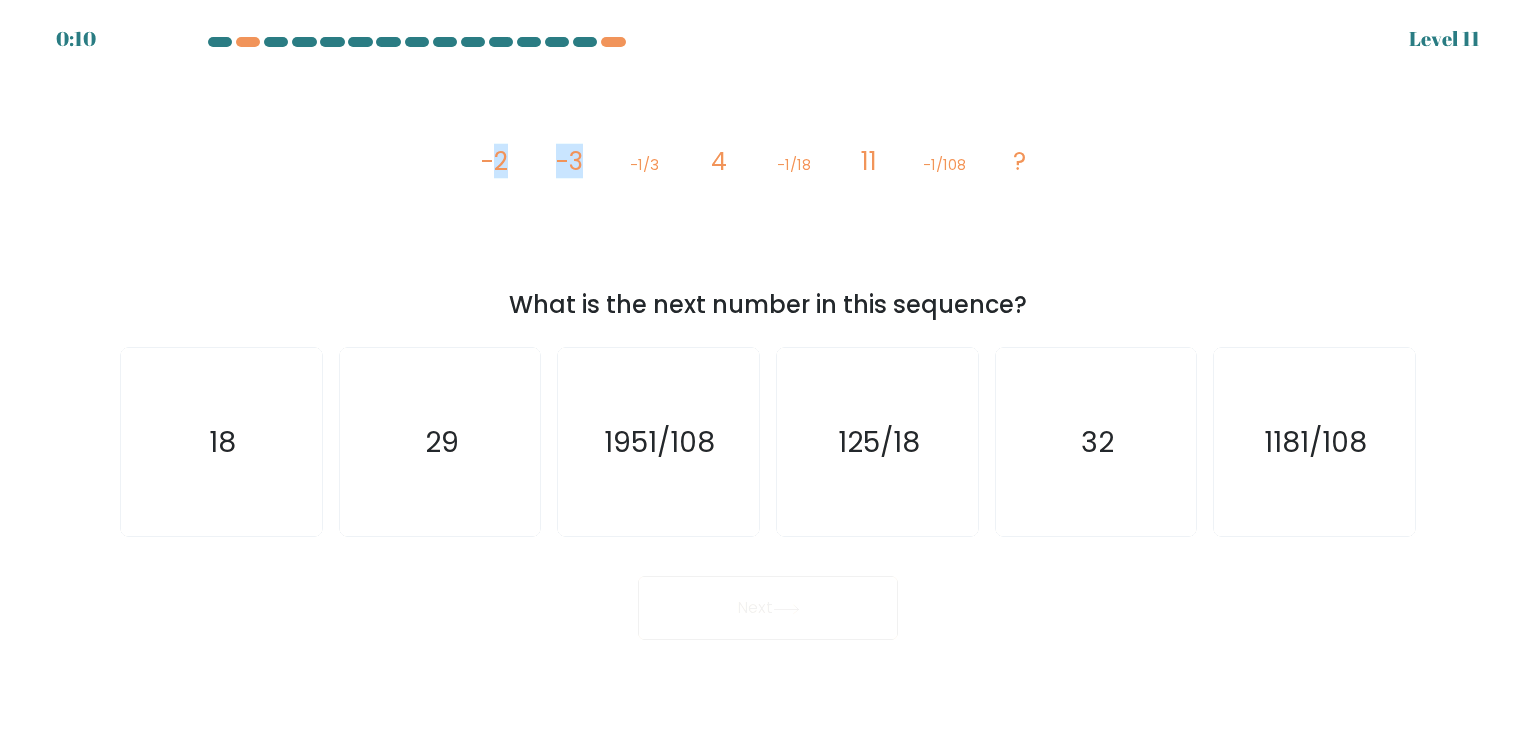 drag, startPoint x: 500, startPoint y: 152, endPoint x: 601, endPoint y: 195, distance: 109.77249 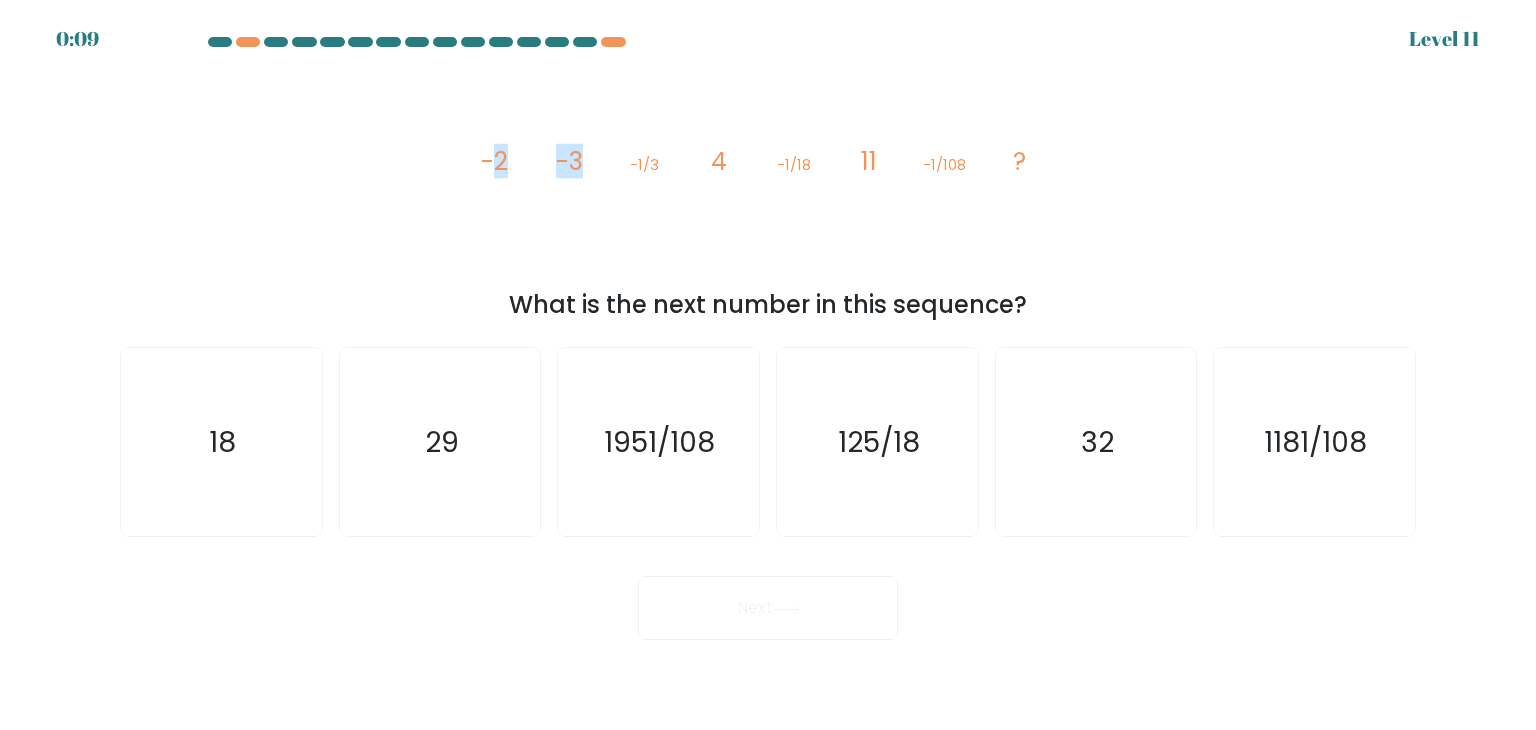 click on "image/svg+xml
-2
-3
-1/3
4
-1/18
11
-1/108
?" at bounding box center (768, 169) 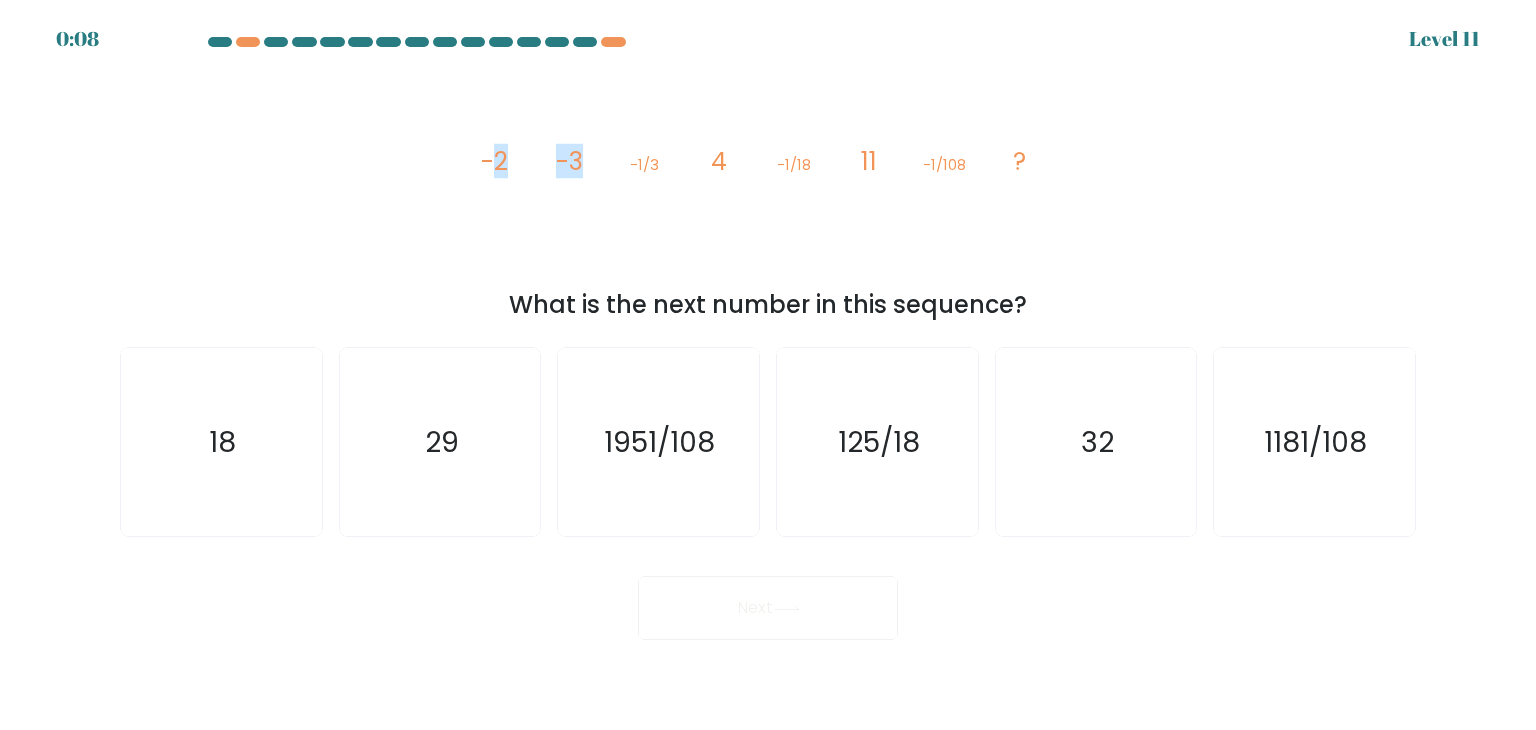 drag, startPoint x: 493, startPoint y: 153, endPoint x: 600, endPoint y: 160, distance: 107.22873 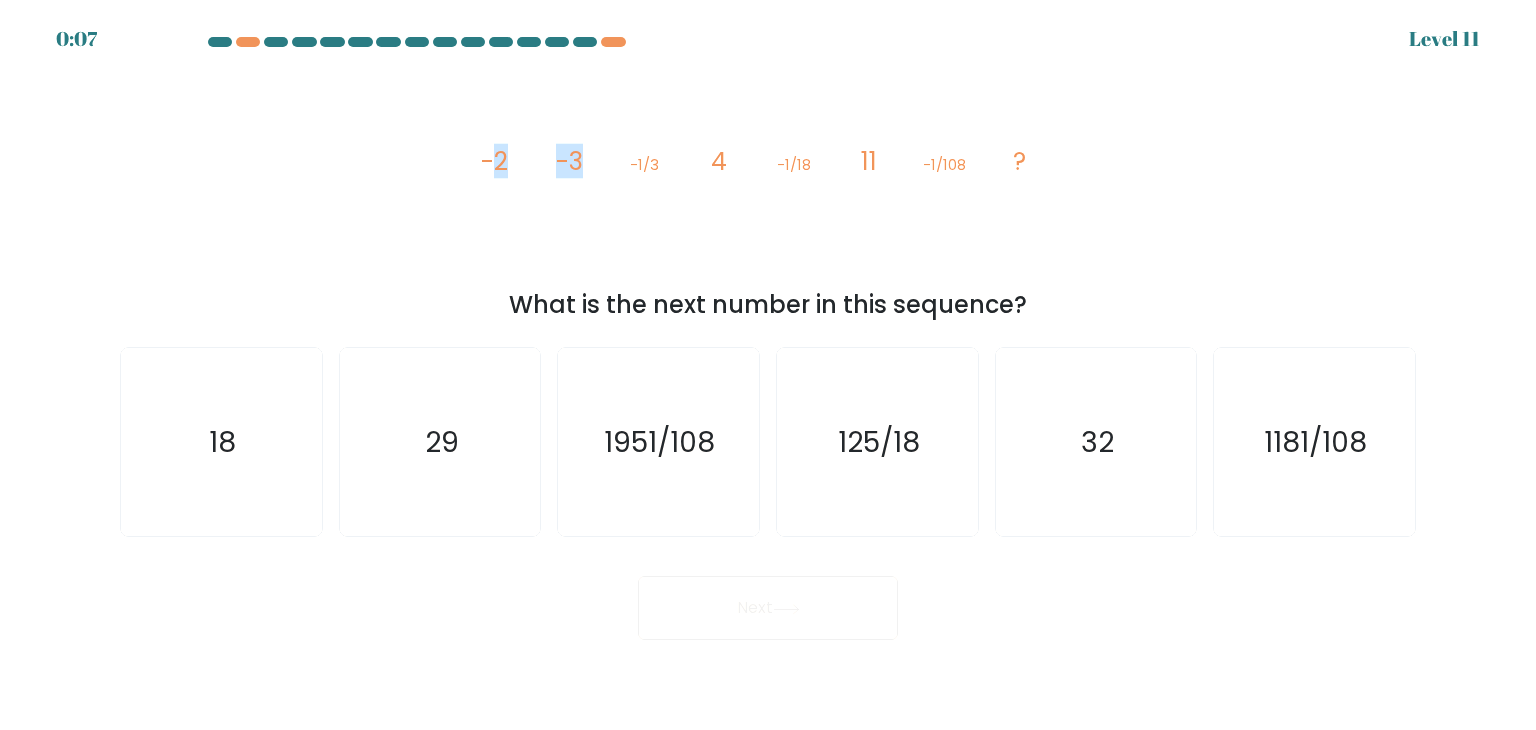 click on "image/svg+xml
-2
-3
-1/3
4
-1/18
11
-1/108
?" at bounding box center [768, 169] 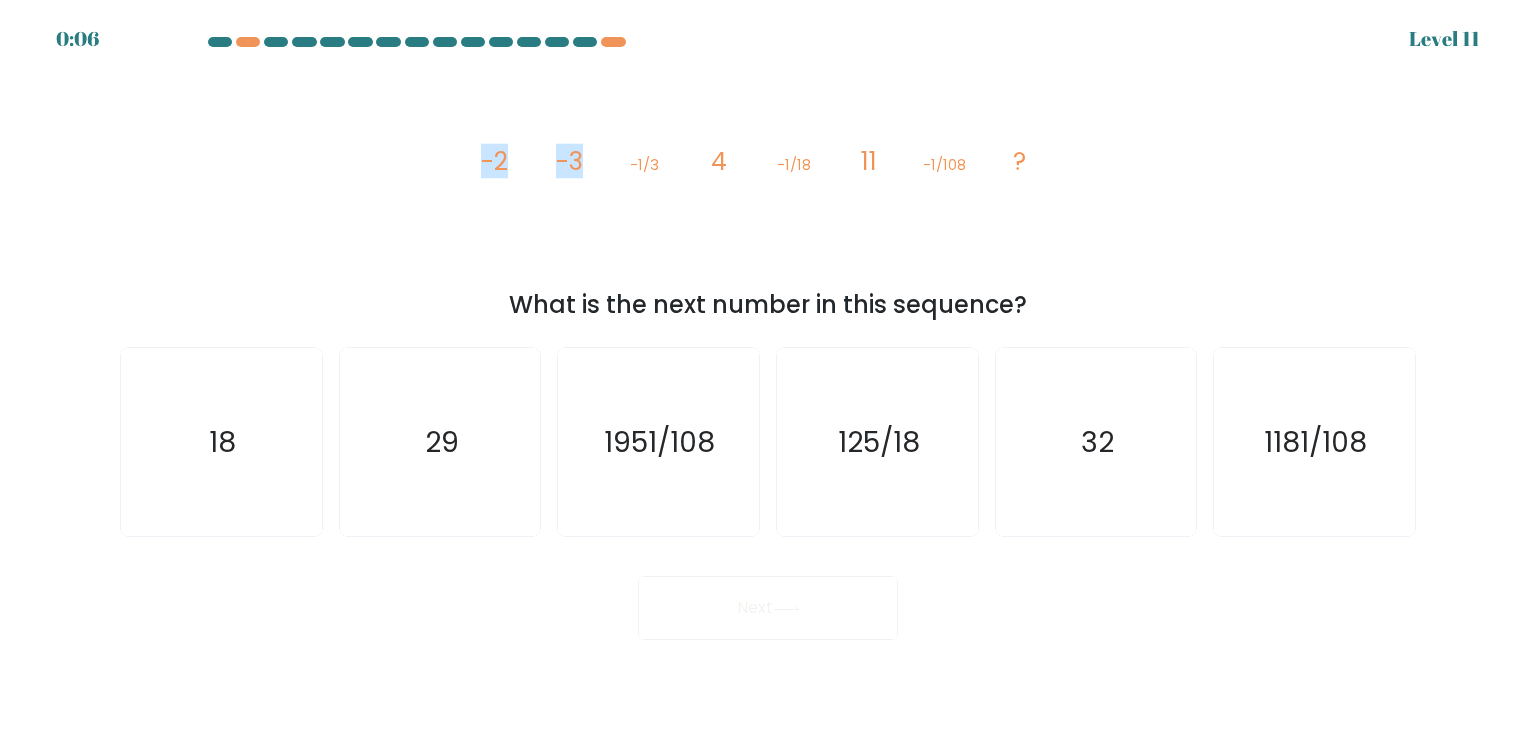 drag, startPoint x: 599, startPoint y: 171, endPoint x: 447, endPoint y: 137, distance: 155.75623 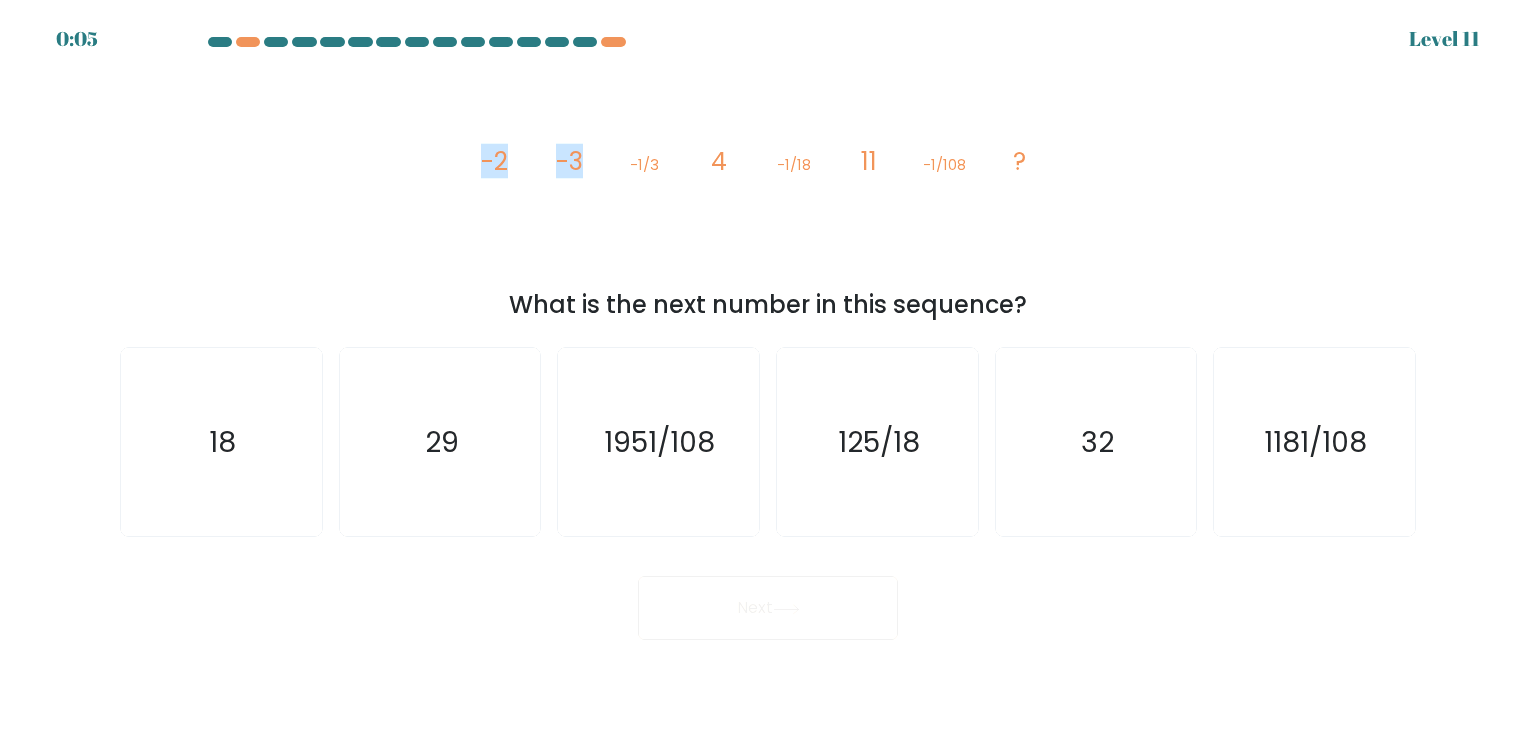 click on "image/svg+xml
-2
-3
-1/3
4
-1/18
11
-1/108
?" at bounding box center [768, 169] 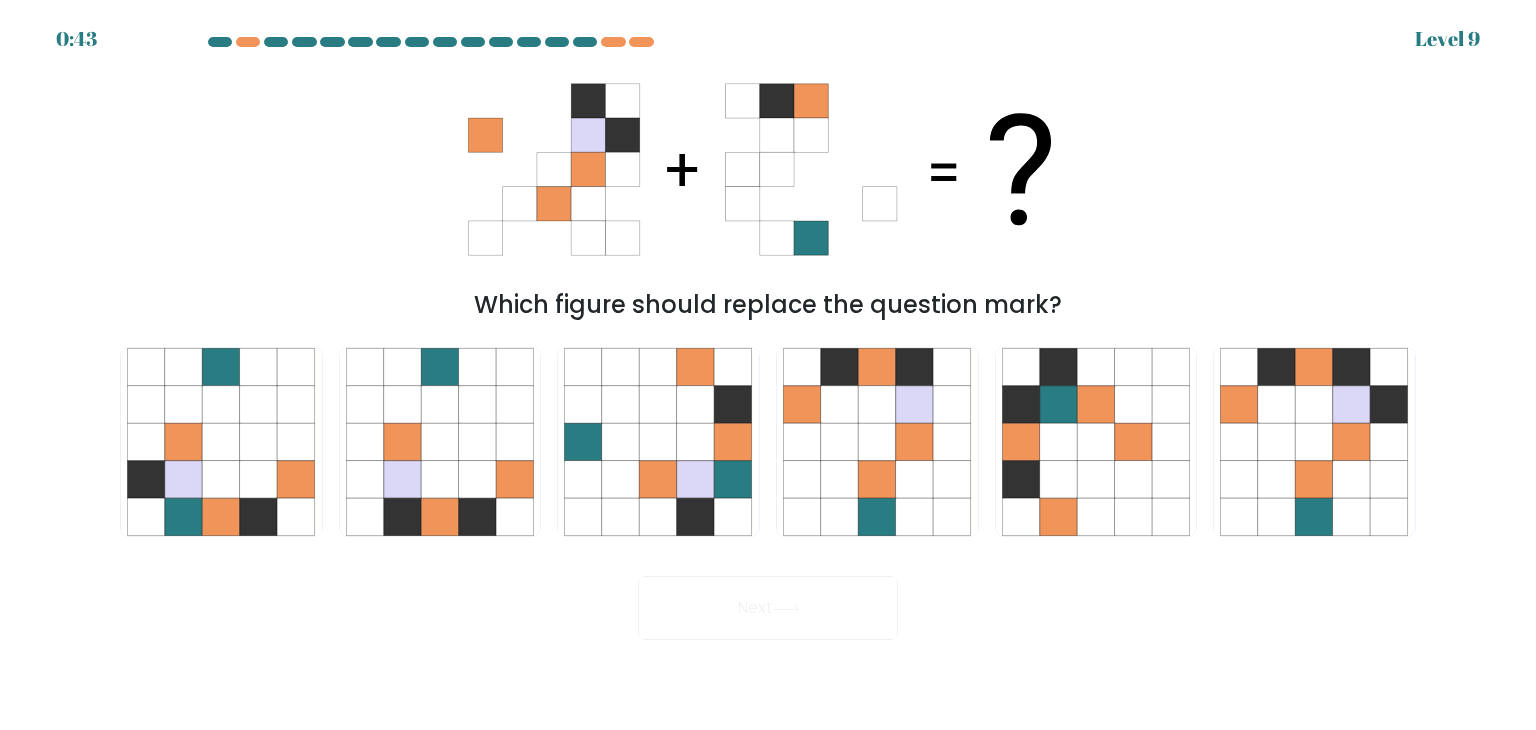 scroll, scrollTop: 0, scrollLeft: 0, axis: both 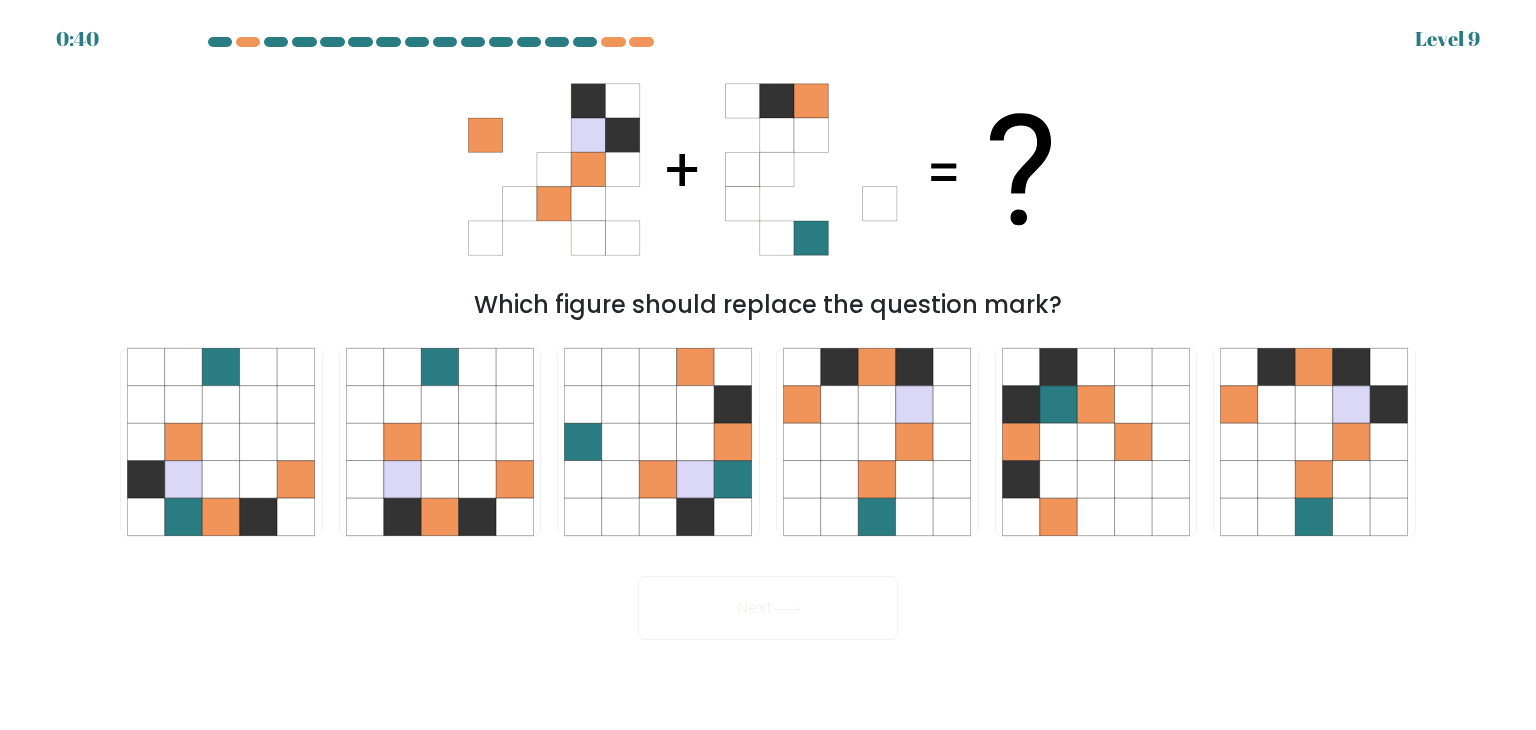 click at bounding box center (220, 42) 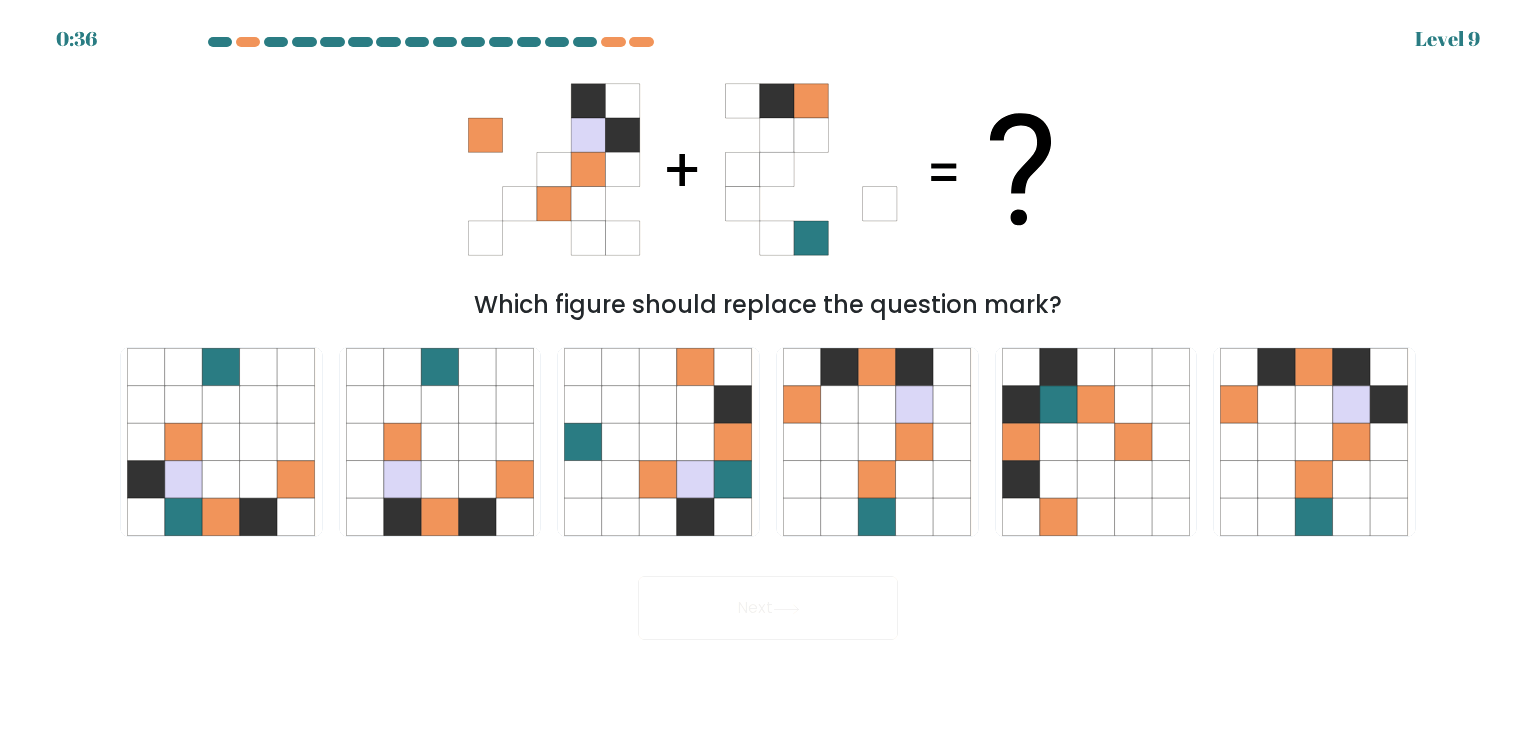 click on "0:36
Level 9" at bounding box center [768, 12] 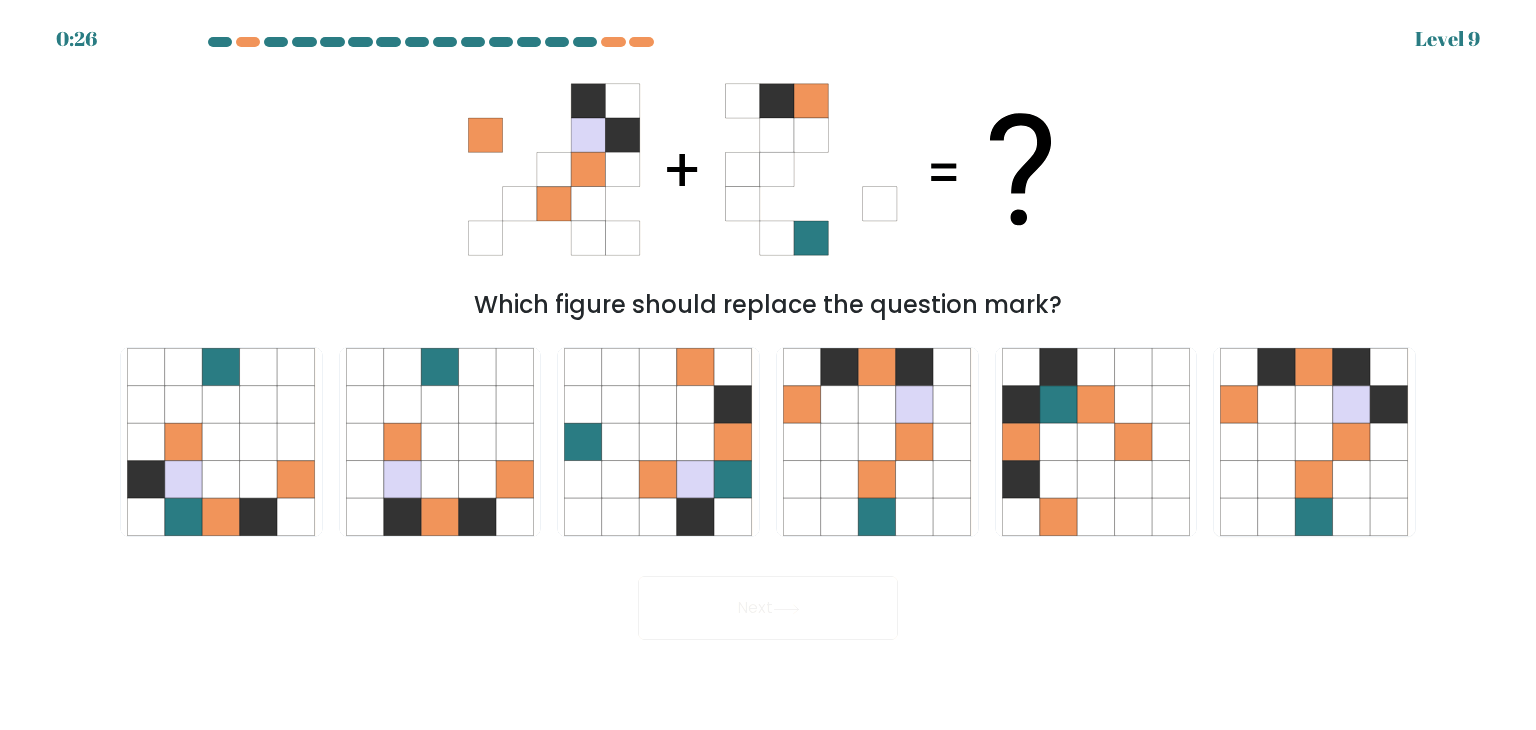 click at bounding box center (1277, 367) 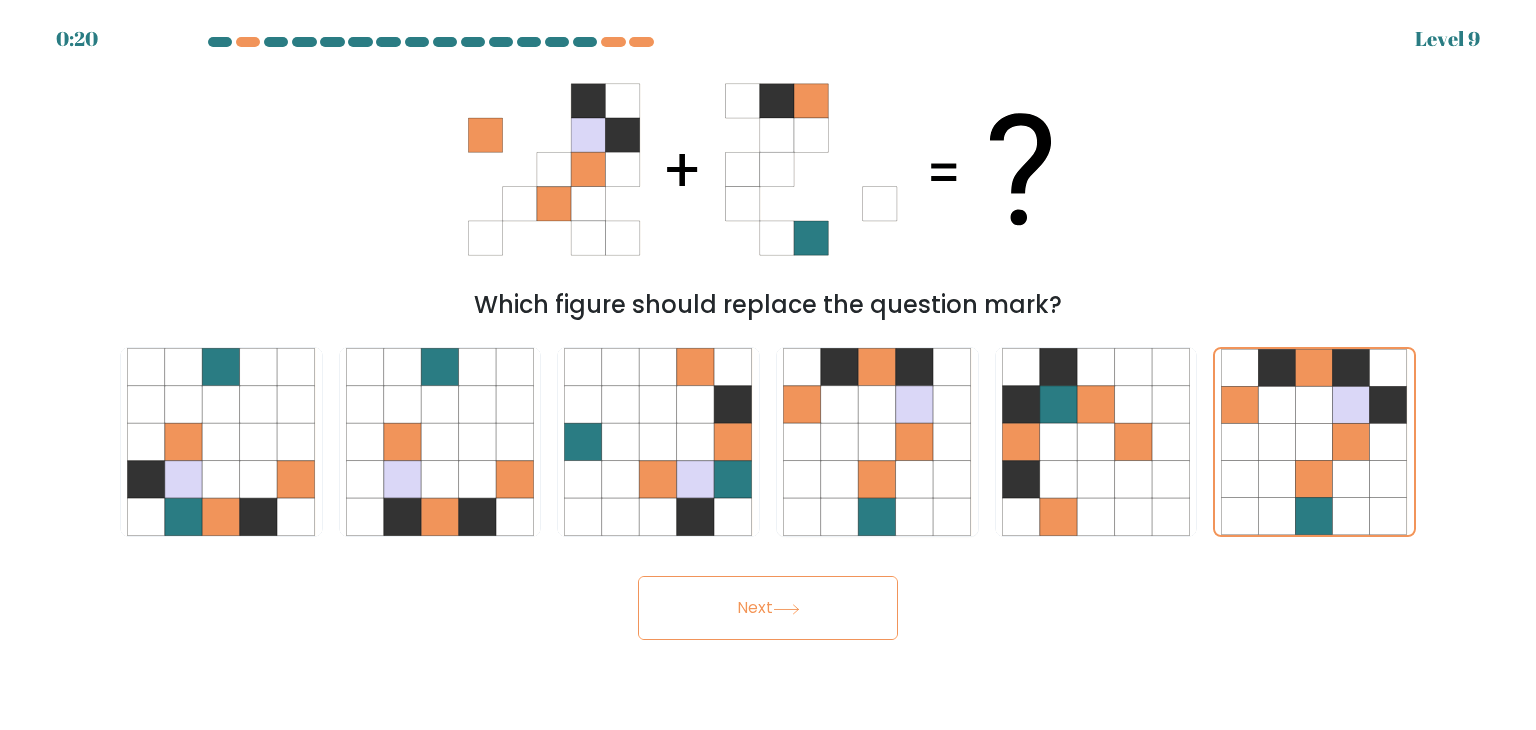 click at bounding box center [840, 442] 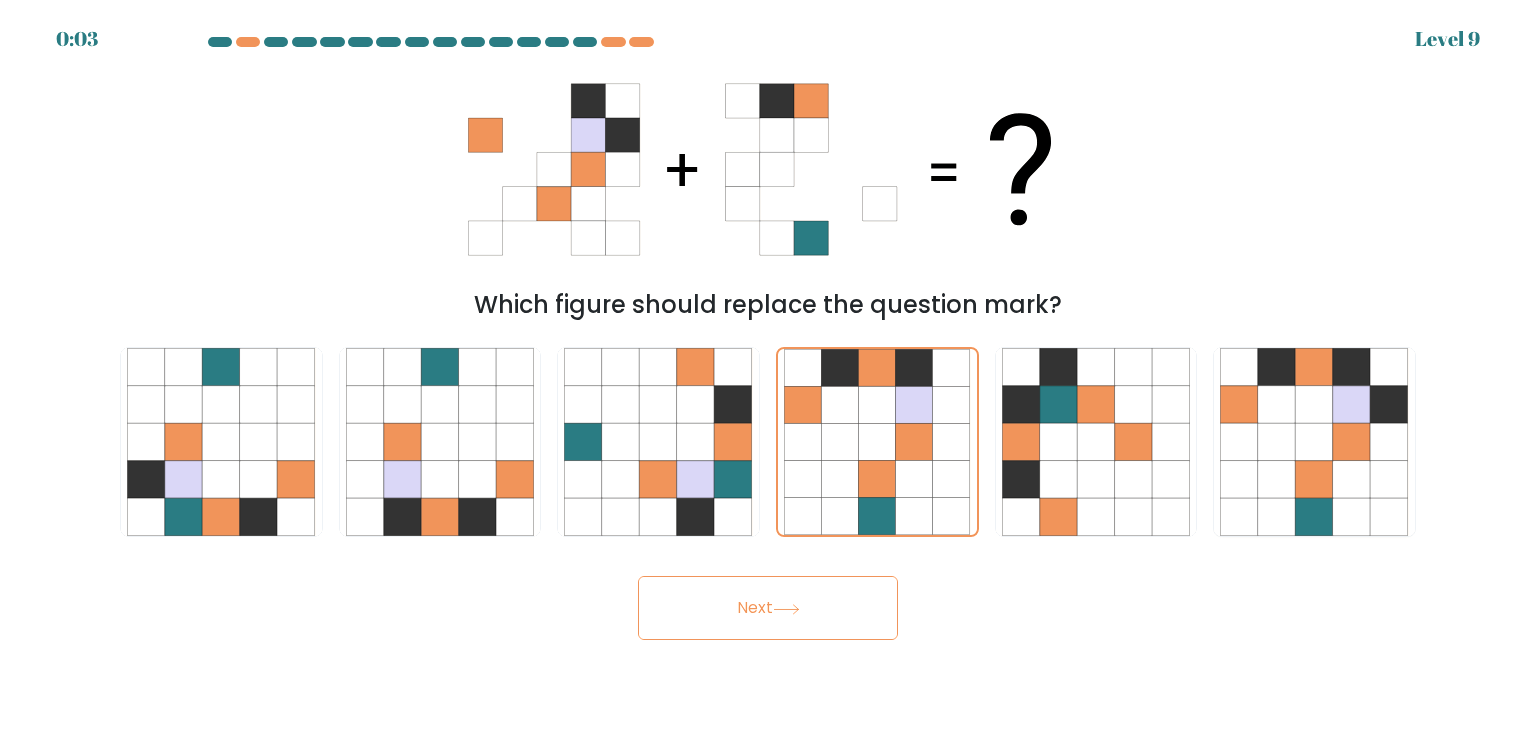 click at bounding box center (1315, 518) 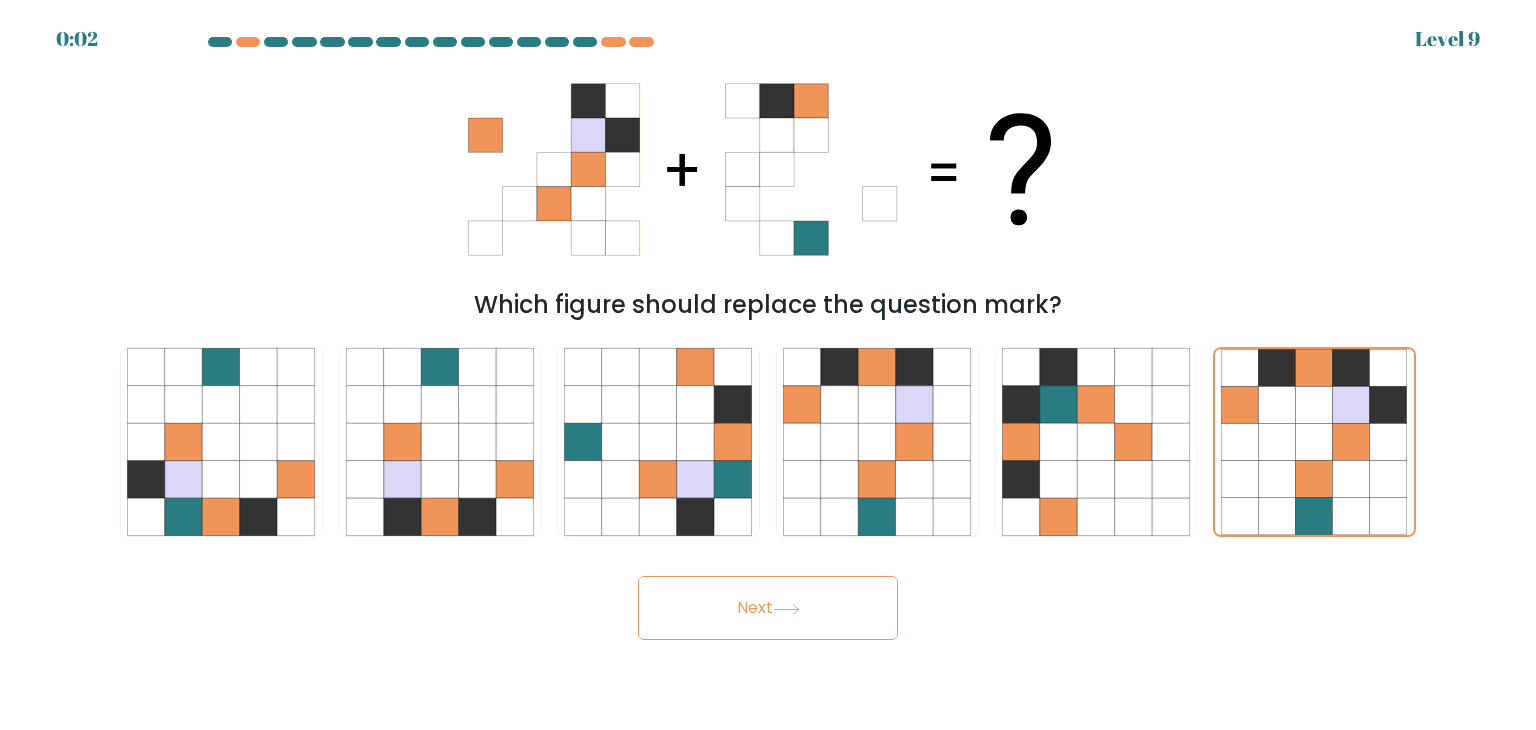 click at bounding box center [840, 480] 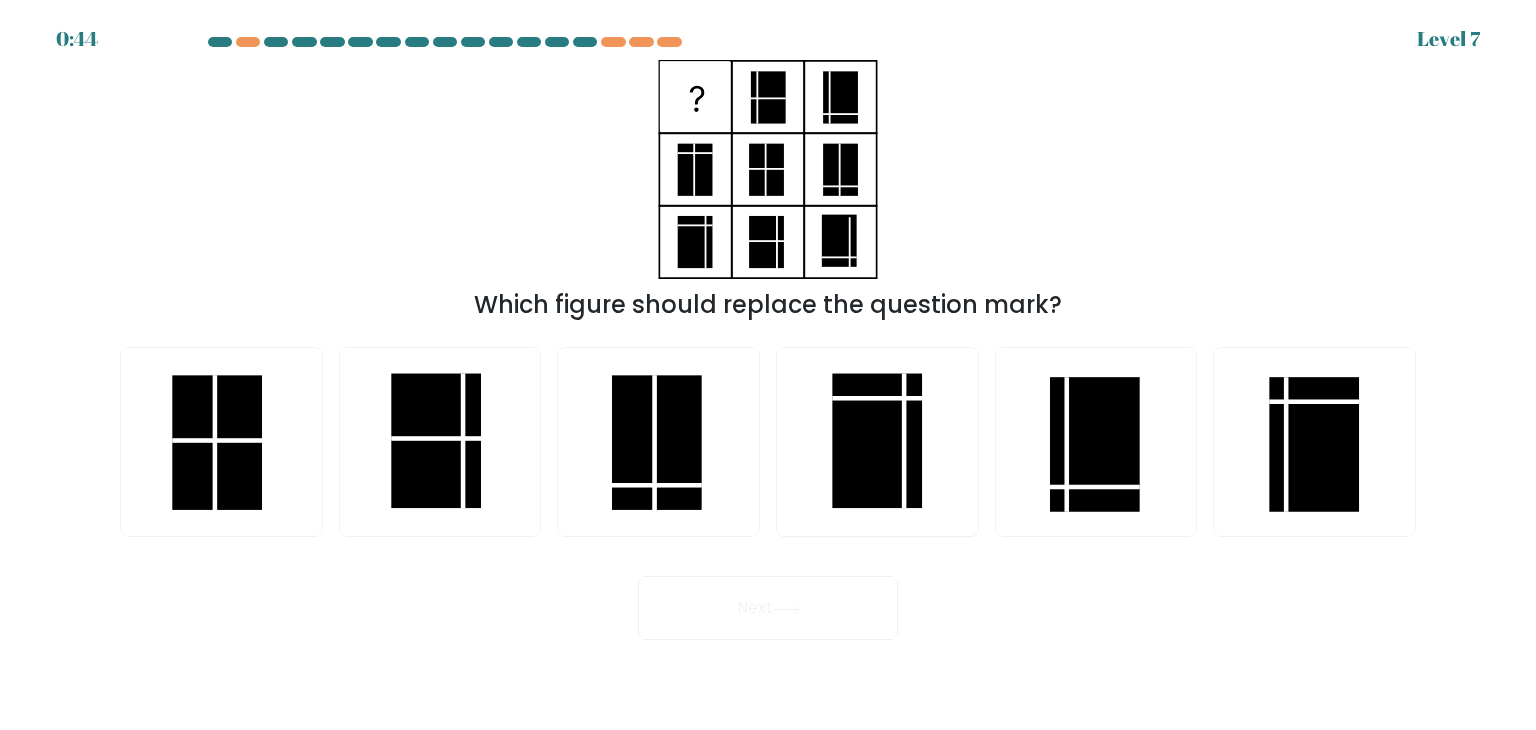 scroll, scrollTop: 0, scrollLeft: 0, axis: both 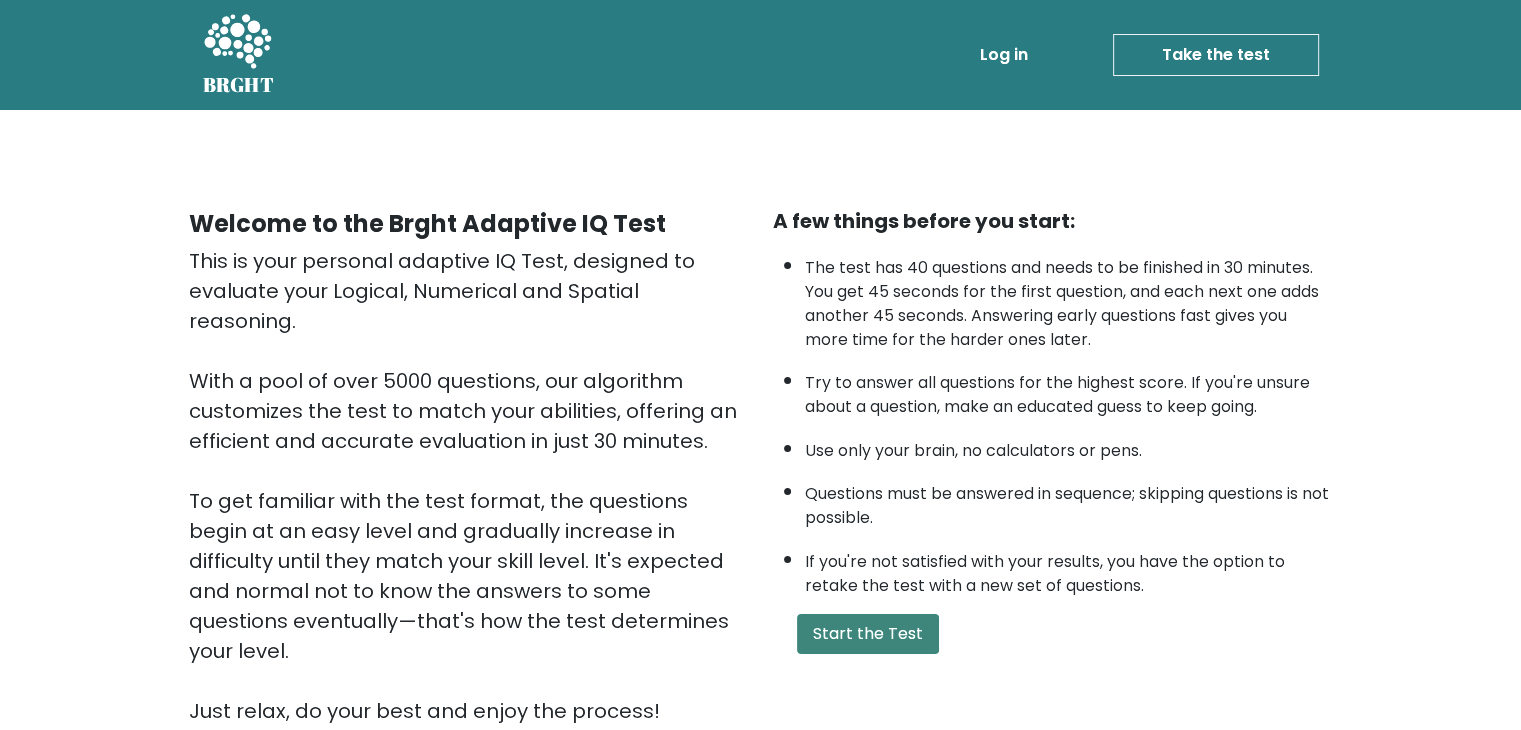click on "Start the Test" at bounding box center [868, 634] 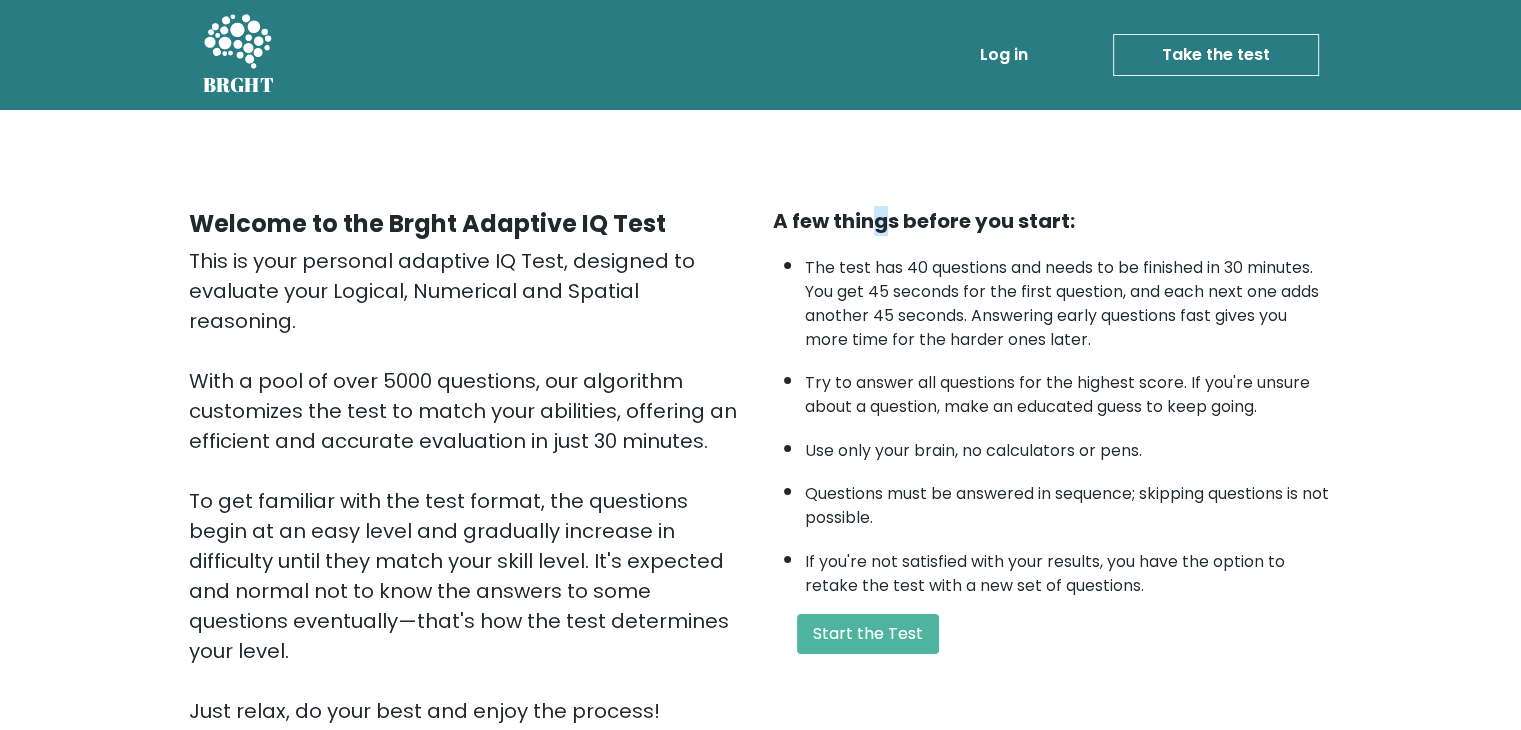 drag, startPoint x: 860, startPoint y: 621, endPoint x: 880, endPoint y: 161, distance: 460.43457 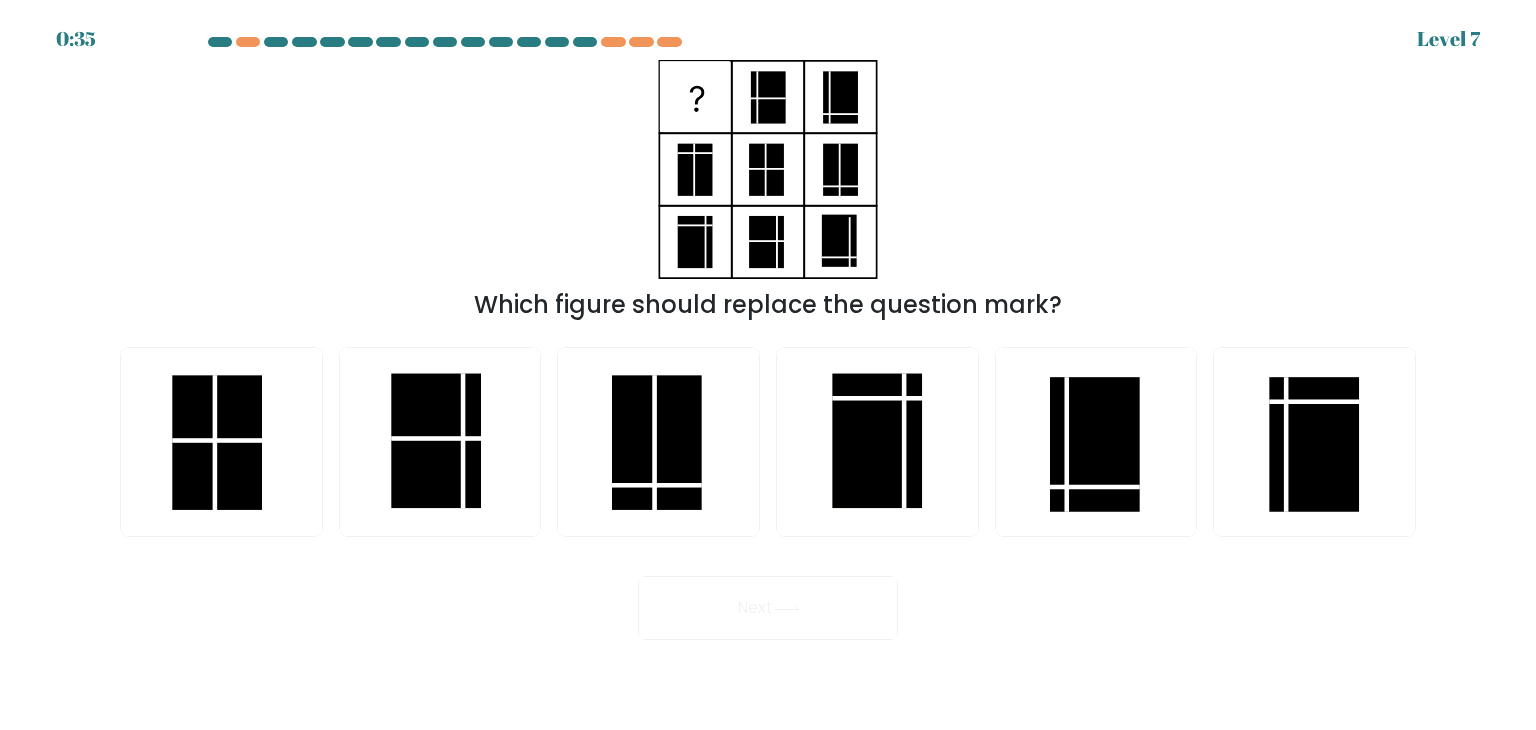 scroll, scrollTop: 0, scrollLeft: 0, axis: both 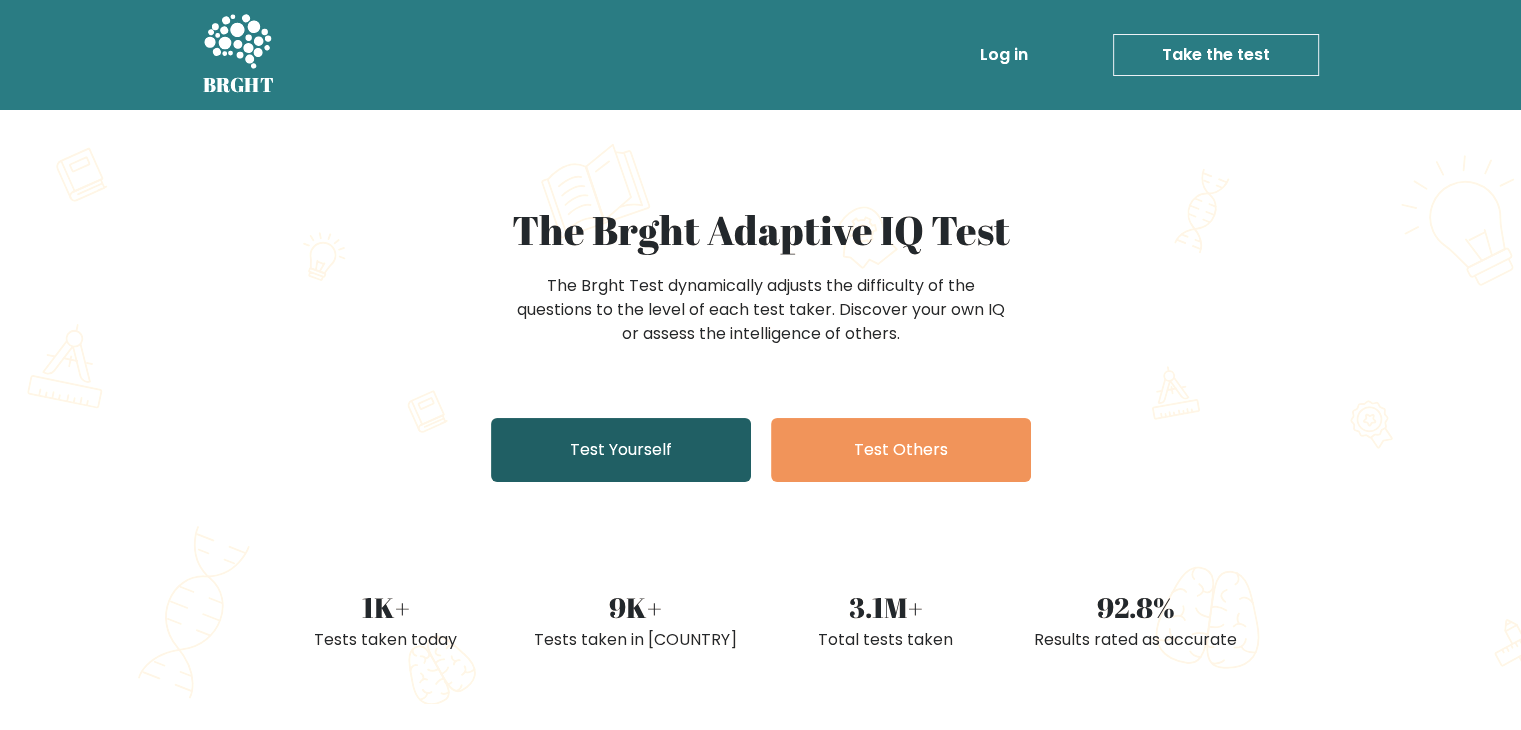click on "Test Yourself" at bounding box center [621, 450] 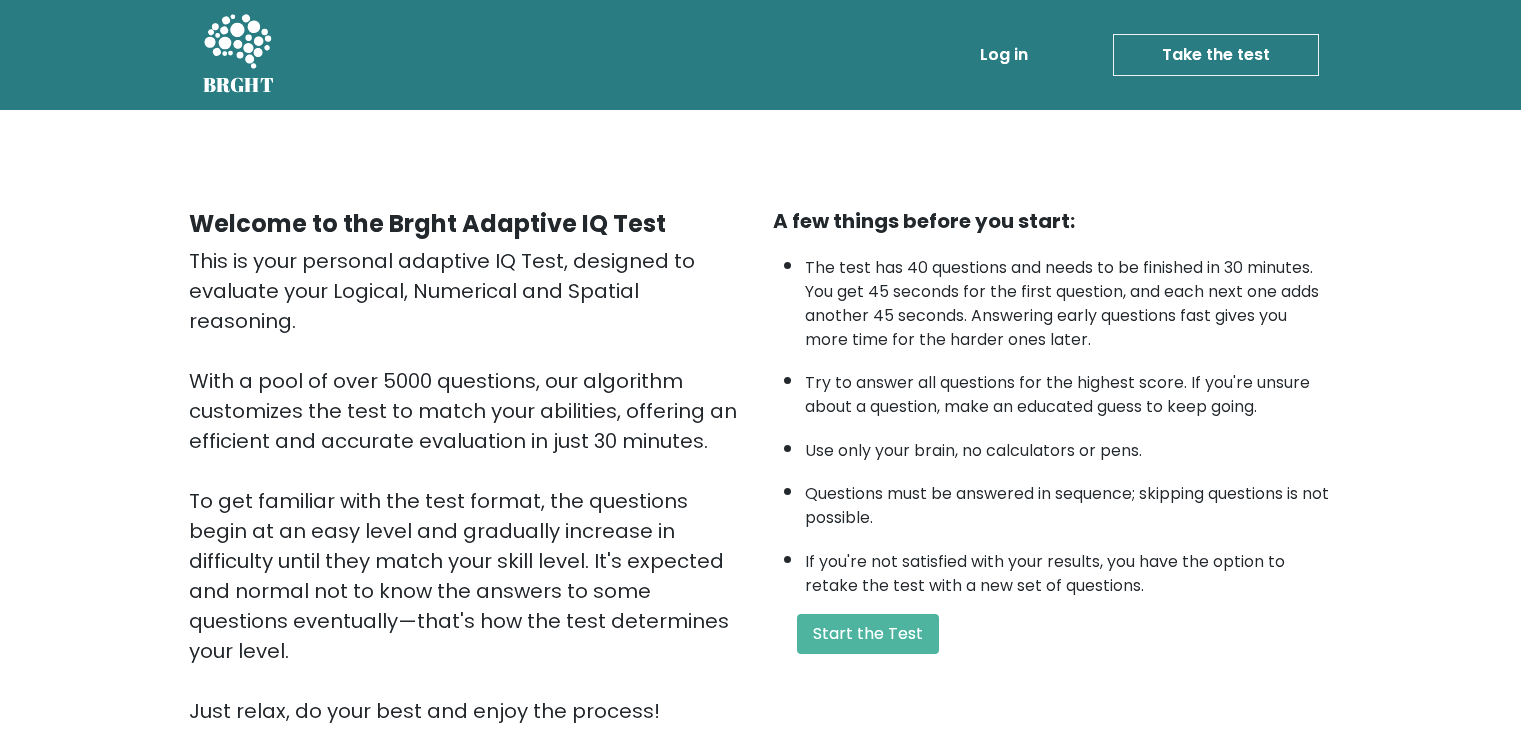 scroll, scrollTop: 0, scrollLeft: 0, axis: both 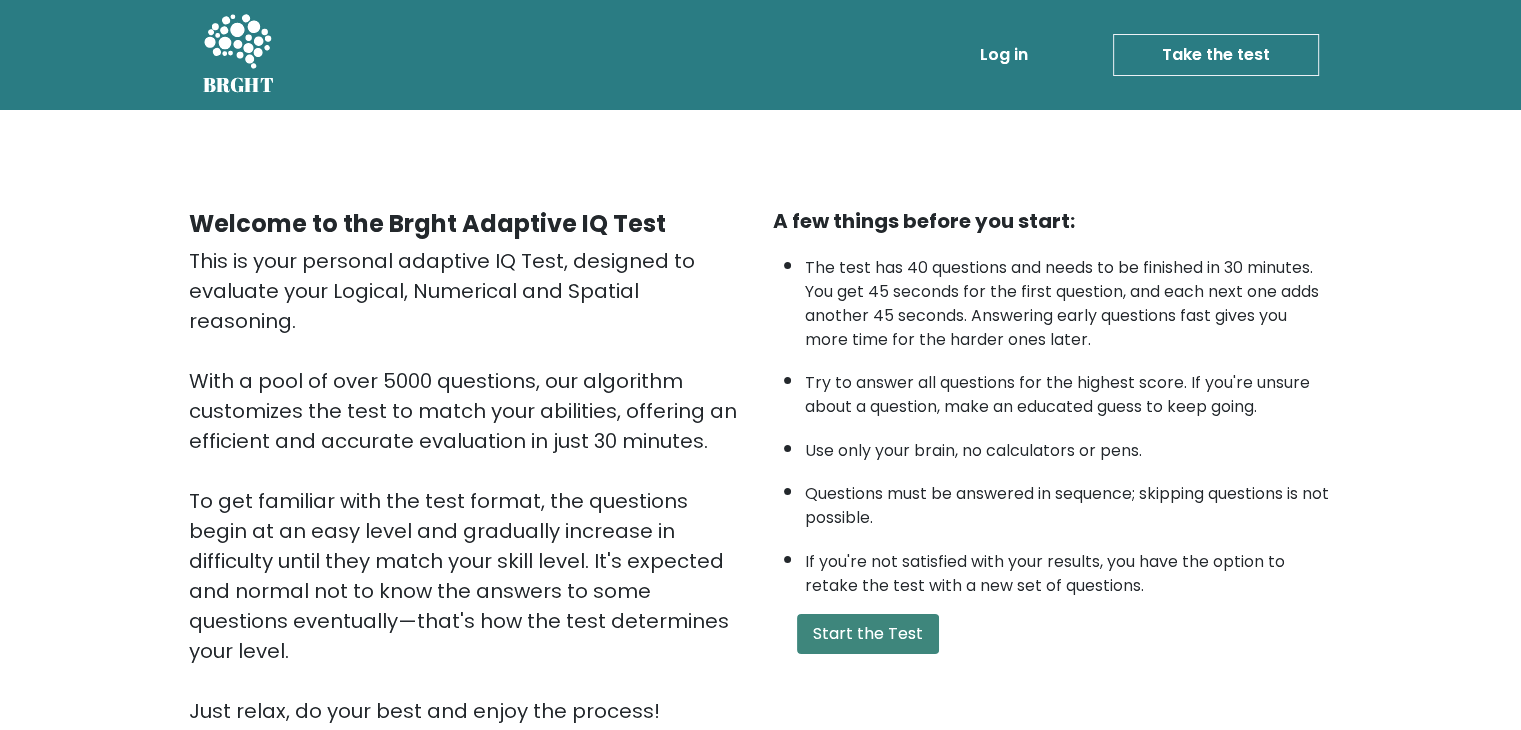 click on "Start the Test" at bounding box center [868, 634] 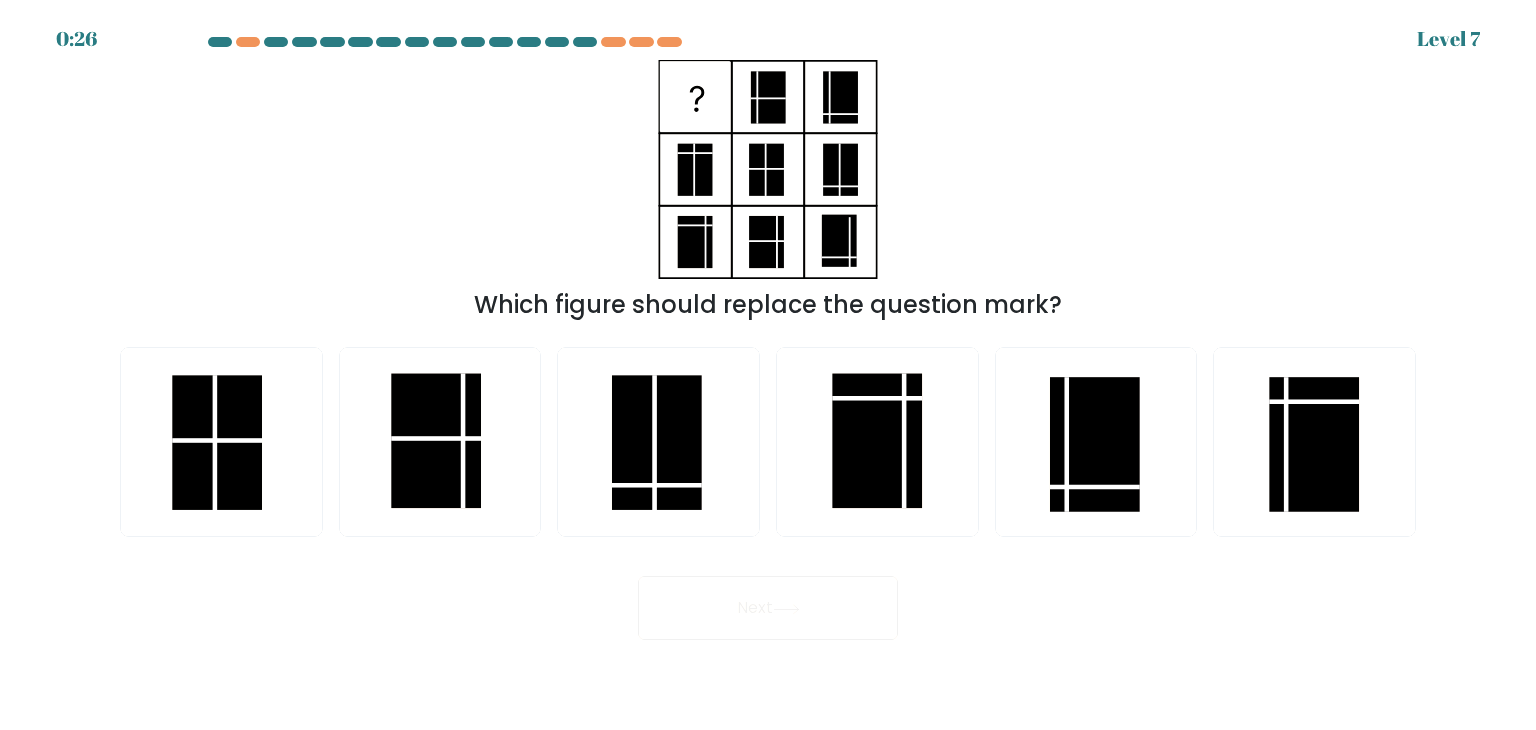scroll, scrollTop: 0, scrollLeft: 0, axis: both 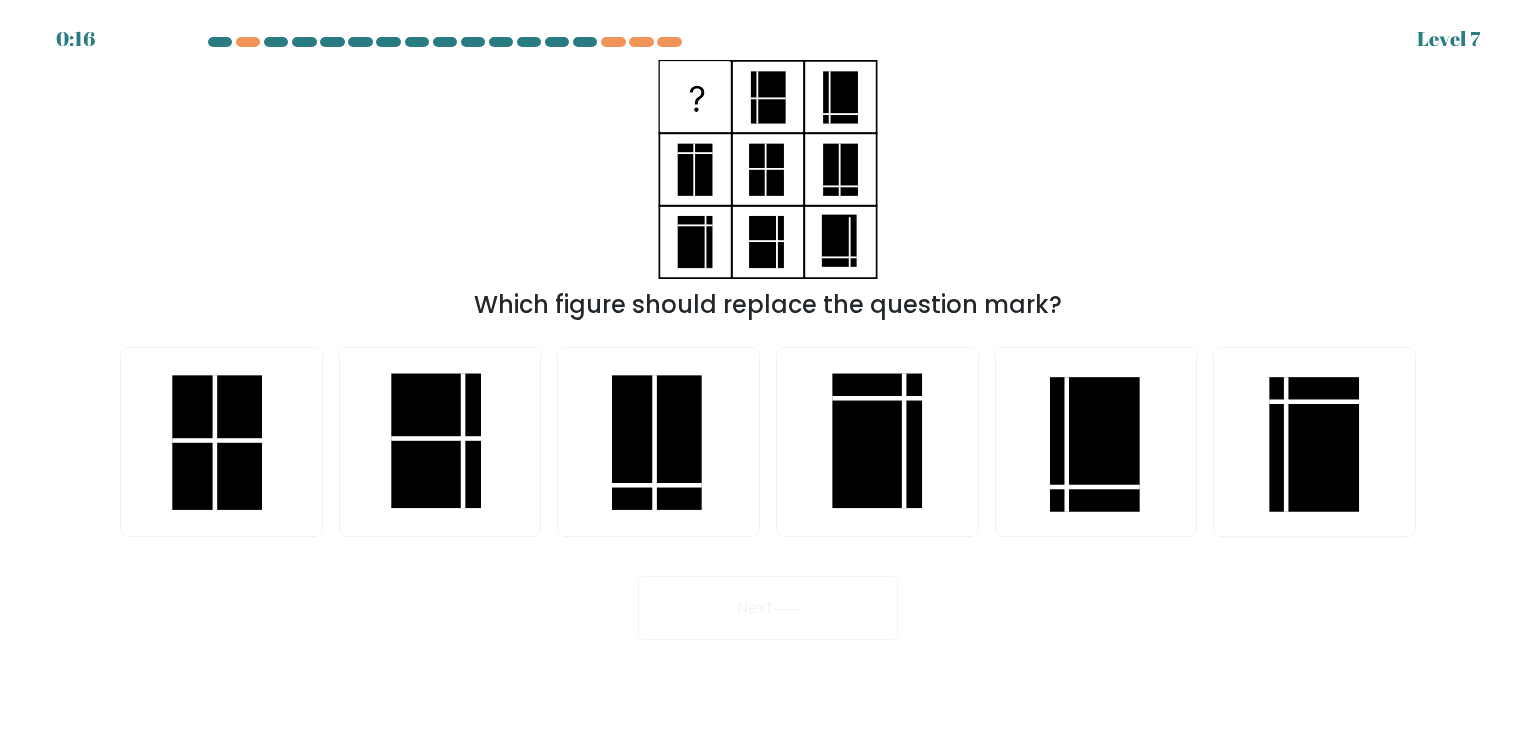 click at bounding box center (1315, 444) 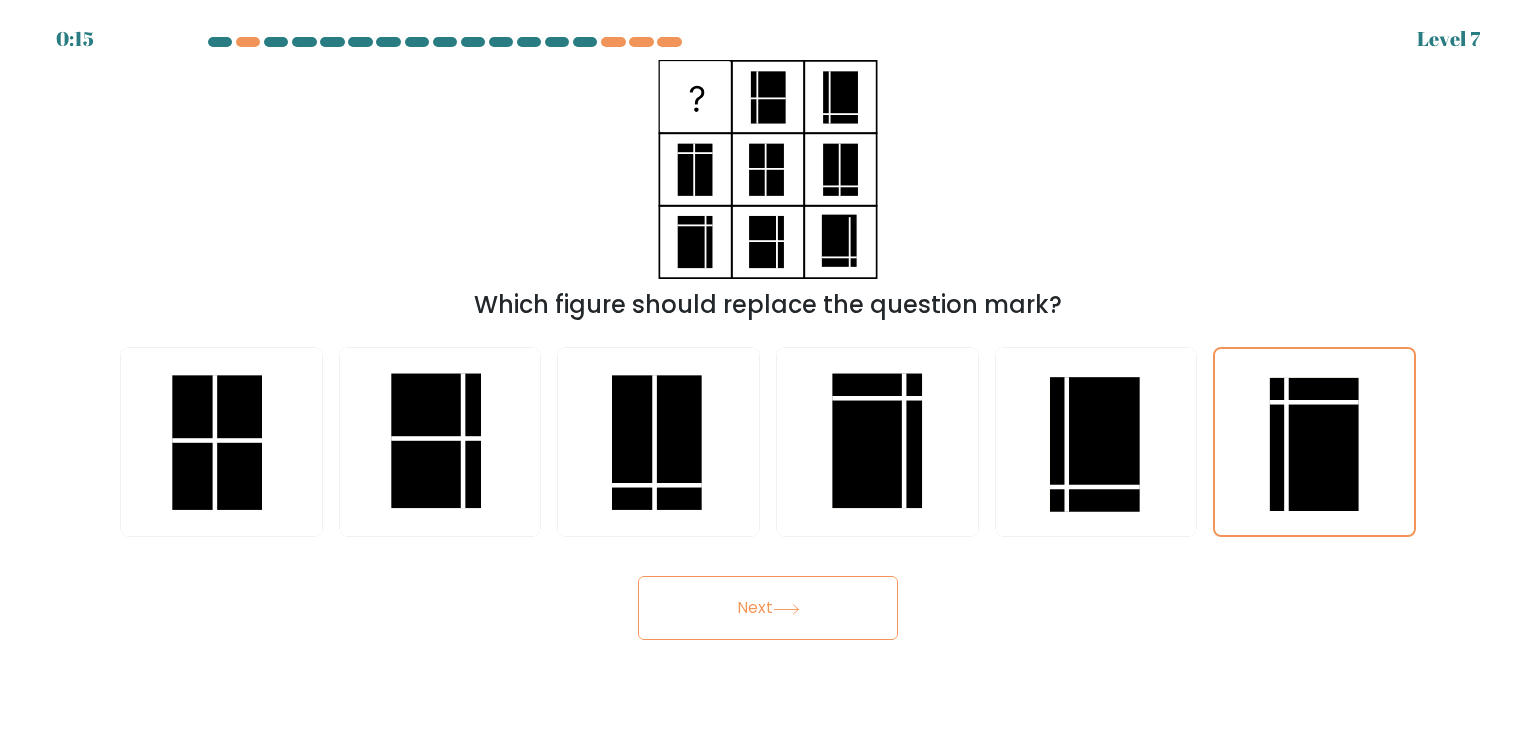 click on "Next" at bounding box center [768, 608] 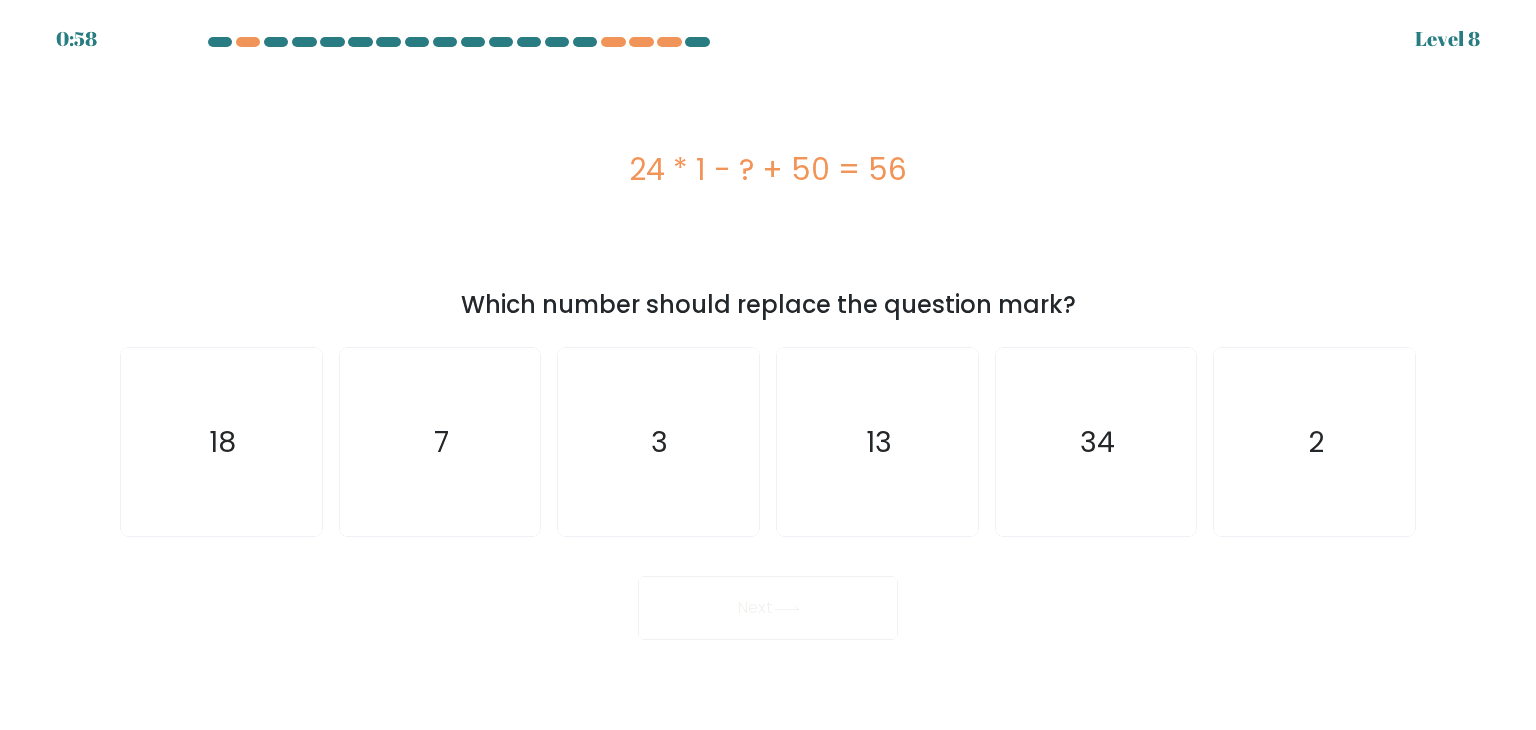 drag, startPoint x: 644, startPoint y: 171, endPoint x: 860, endPoint y: 182, distance: 216.2799 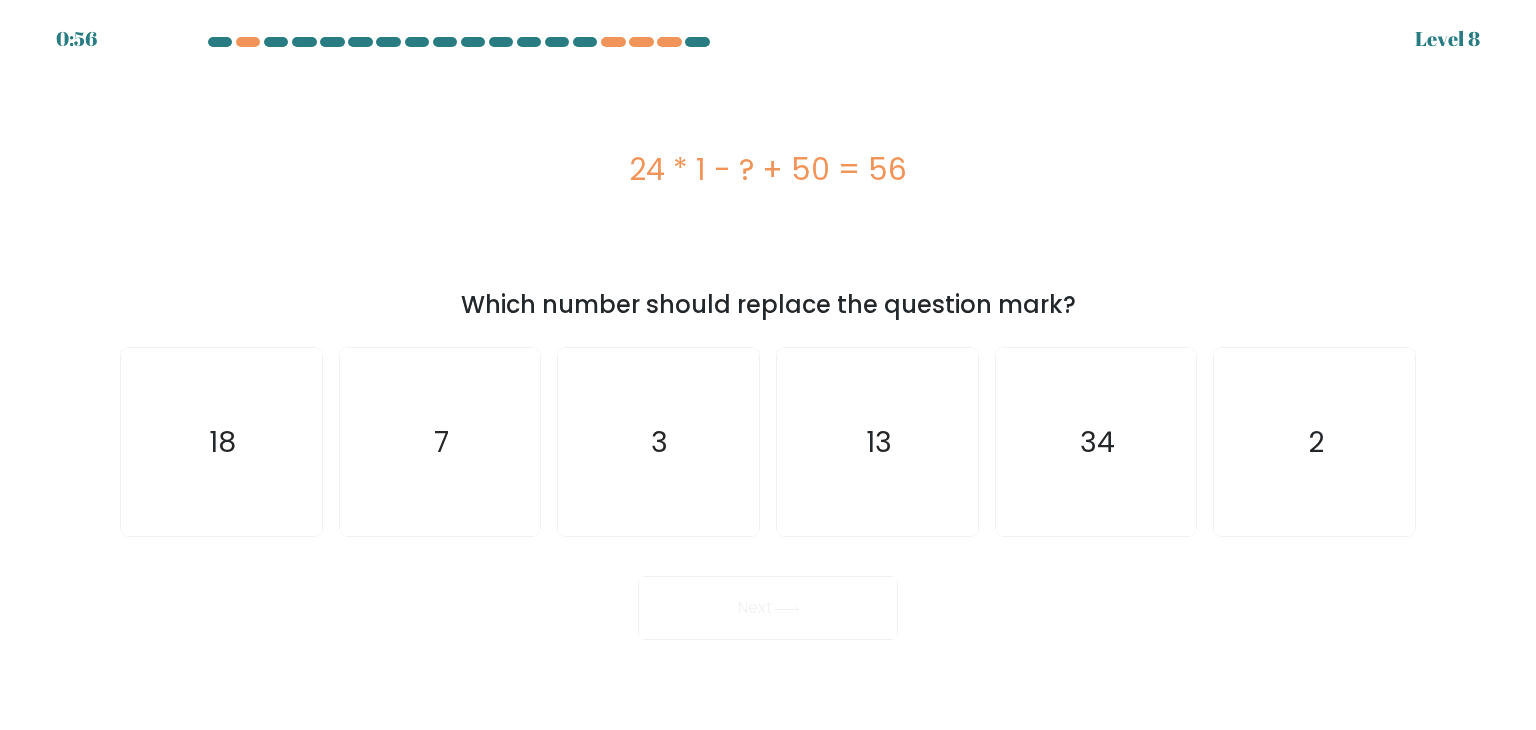 drag, startPoint x: 888, startPoint y: 145, endPoint x: 702, endPoint y: 149, distance: 186.043 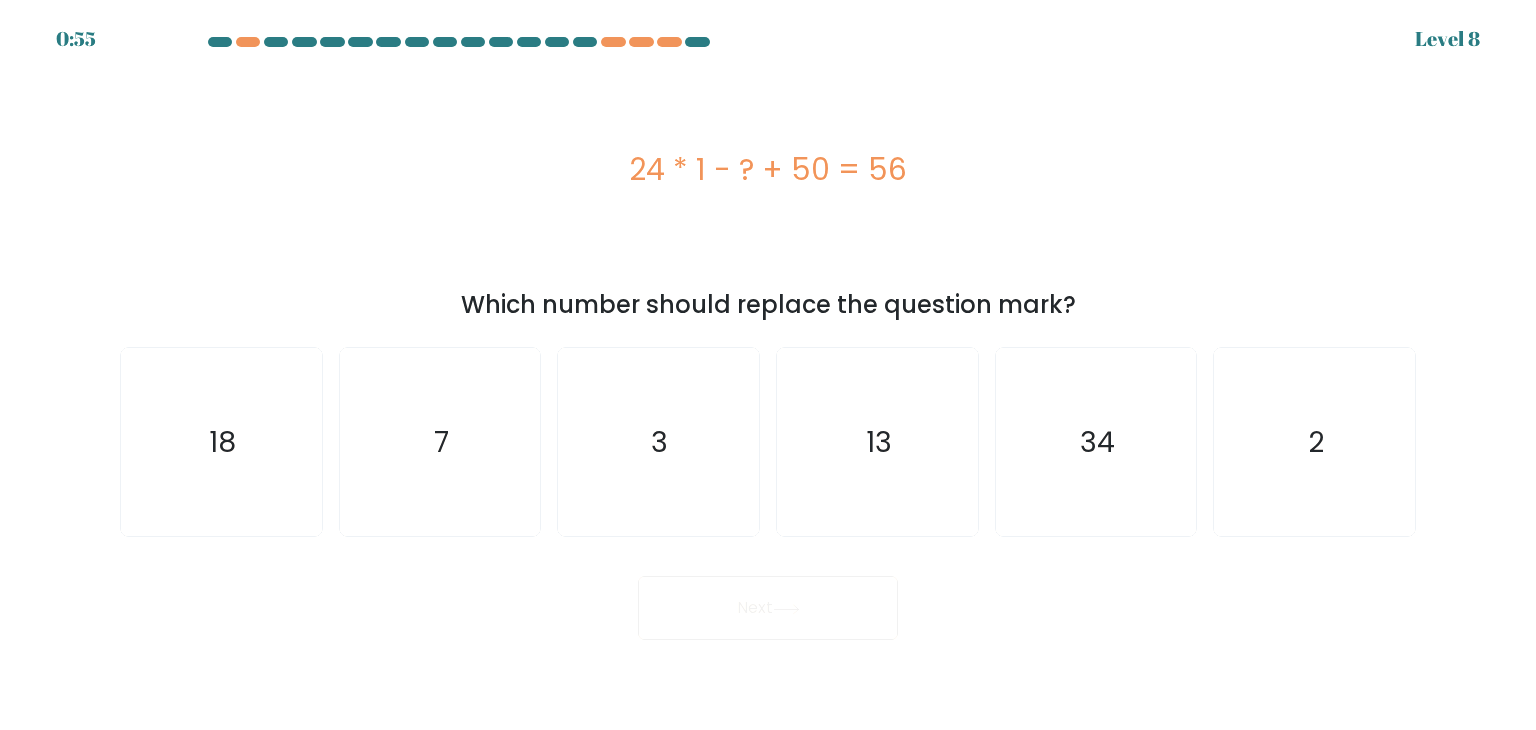 drag, startPoint x: 740, startPoint y: 167, endPoint x: 839, endPoint y: 182, distance: 100.12991 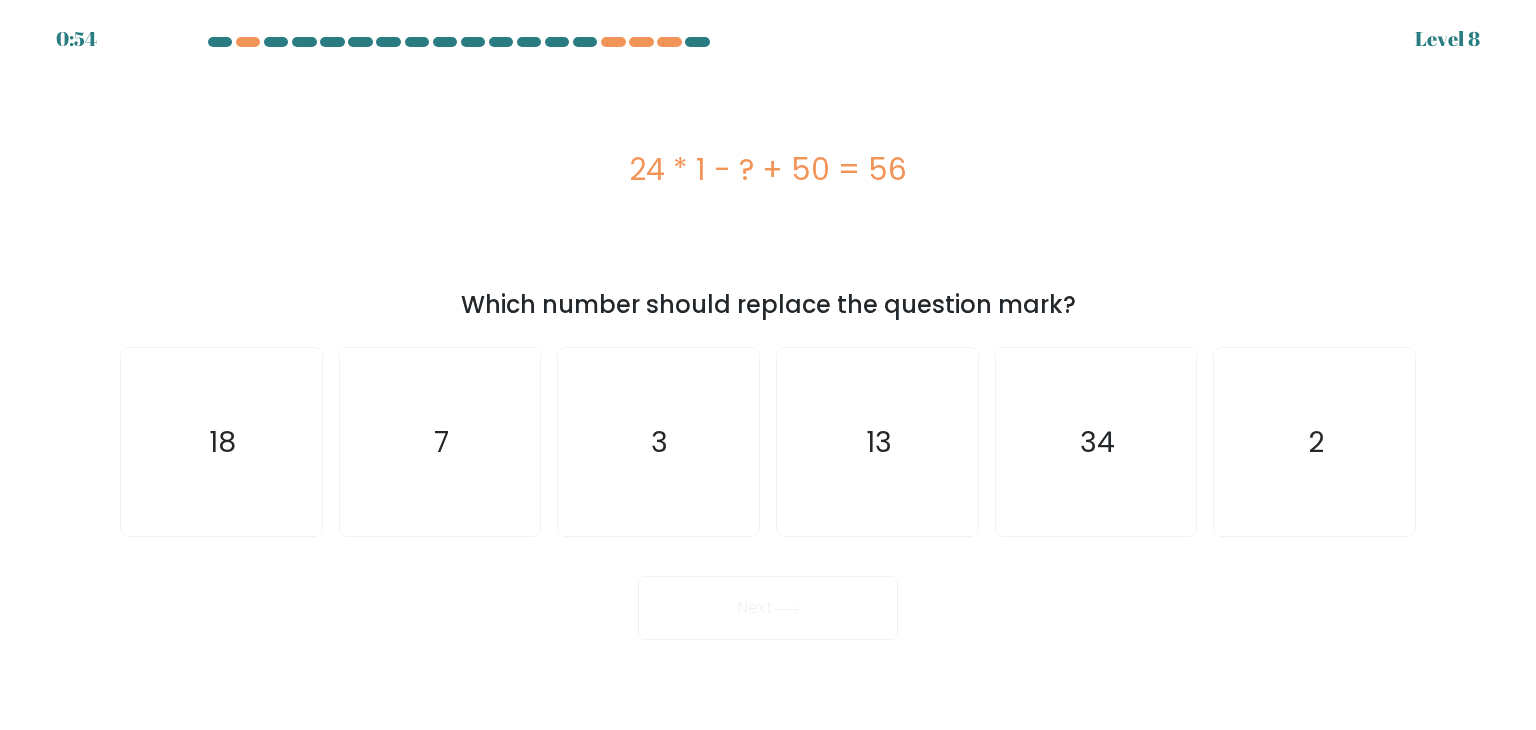 click on "24 * 1 - ? + 50 = 56" at bounding box center (768, 169) 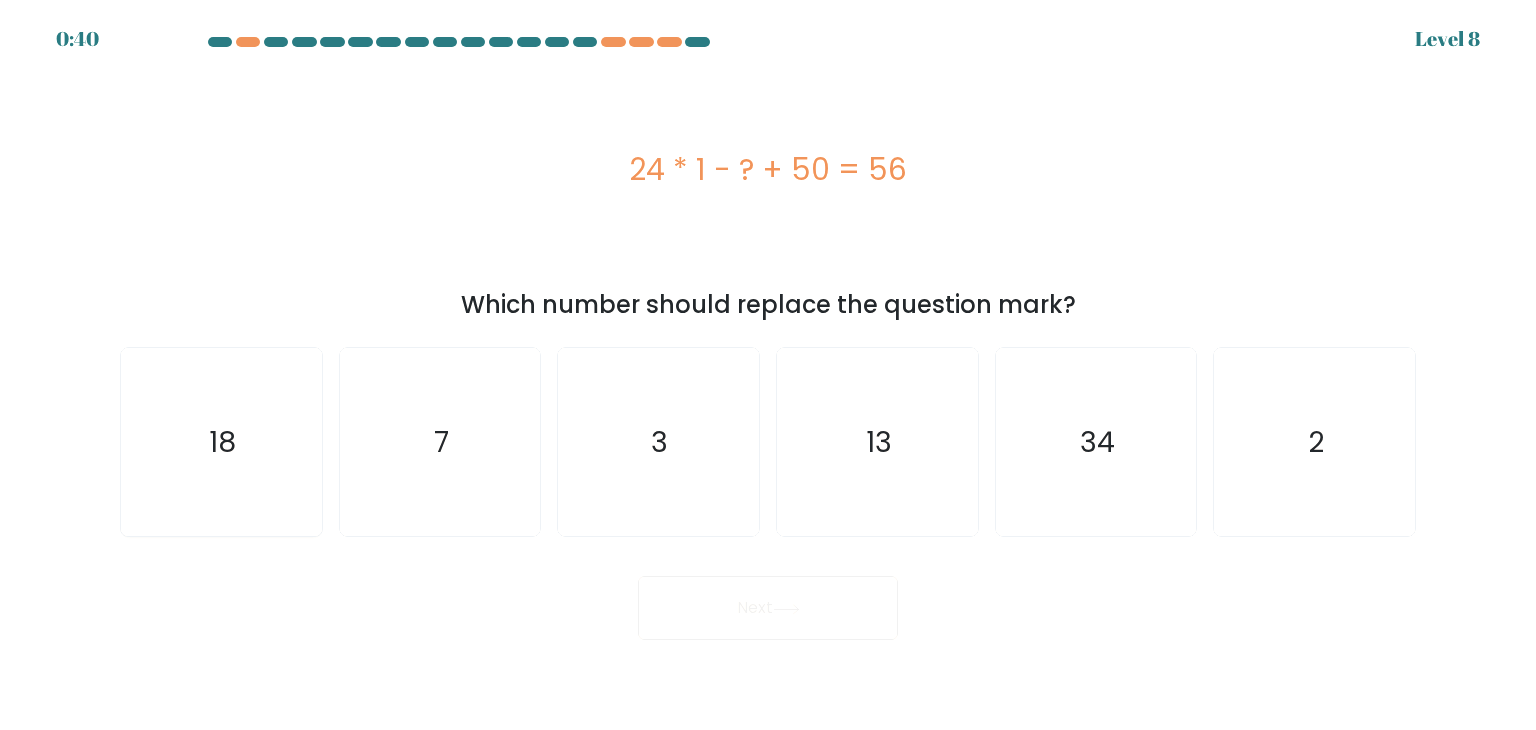 click on "18" at bounding box center (221, 442) 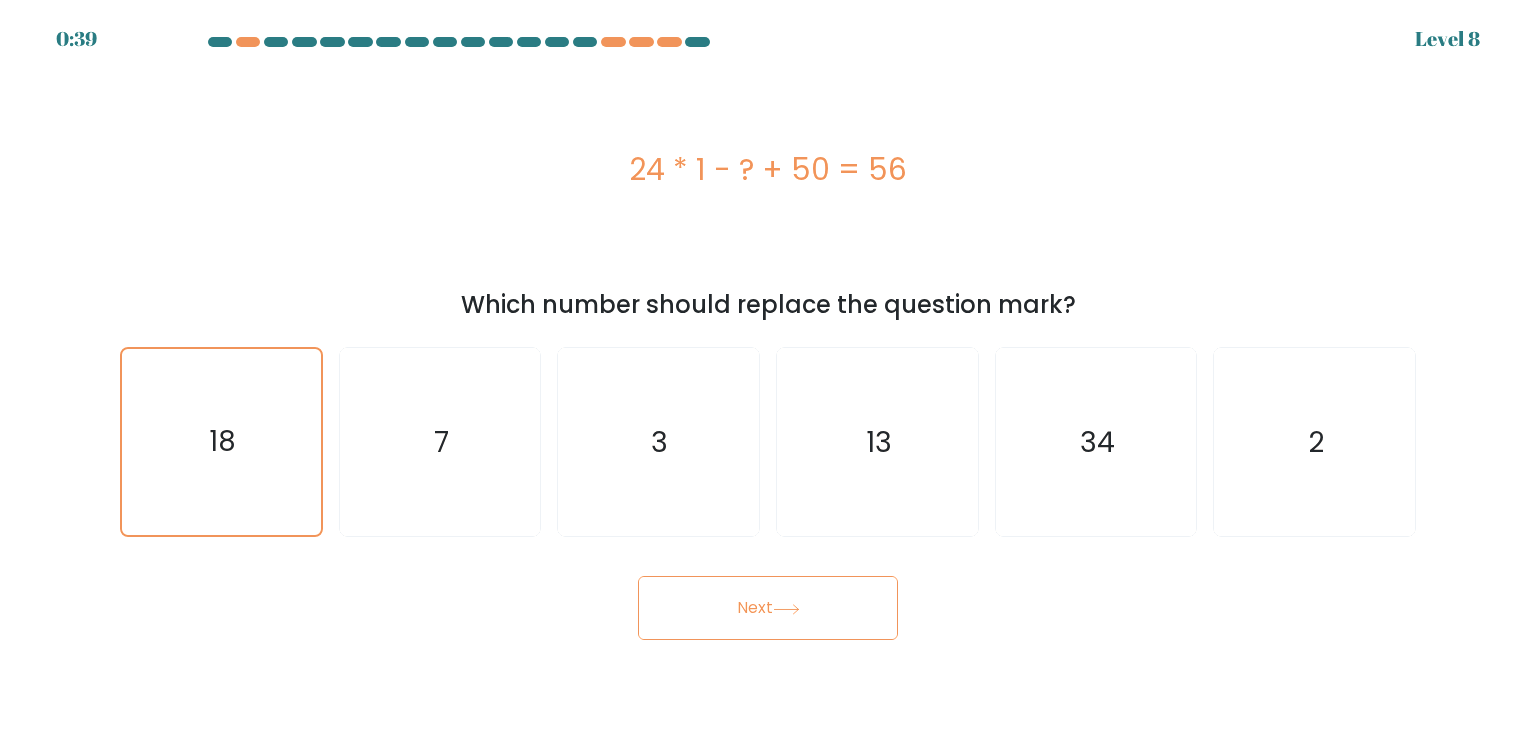 click on "Next" at bounding box center [768, 608] 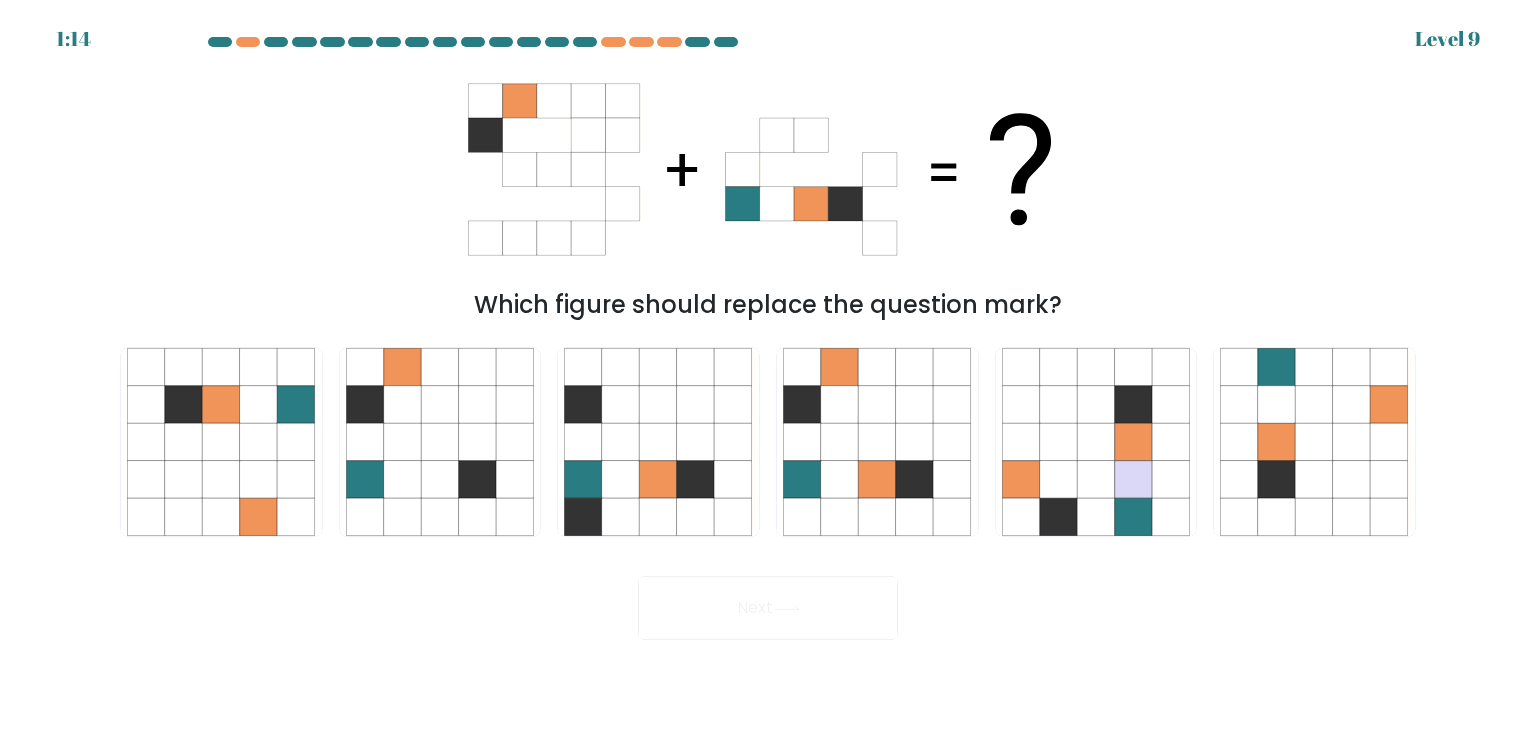 click at bounding box center (478, 405) 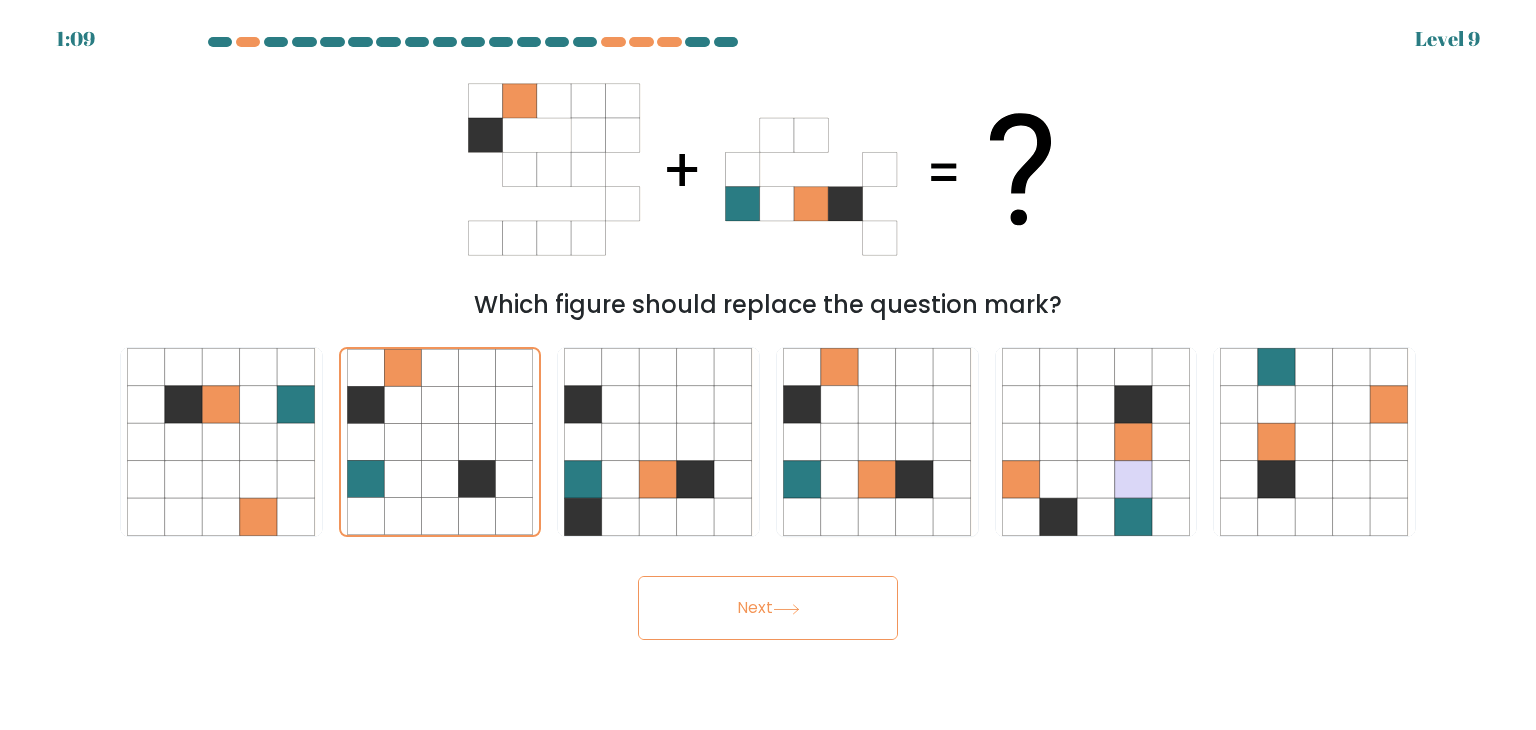 click at bounding box center (840, 480) 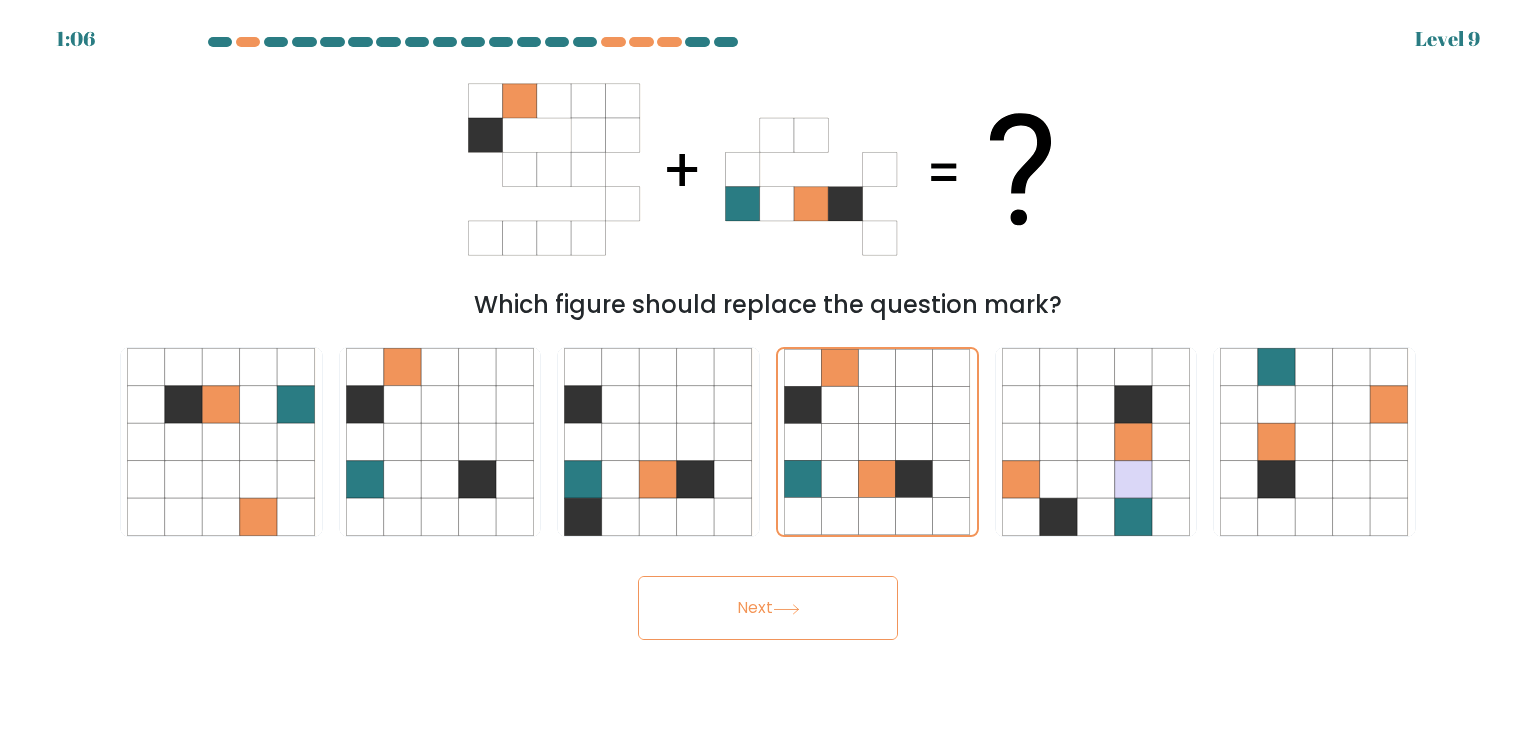 click on "Next" at bounding box center (768, 608) 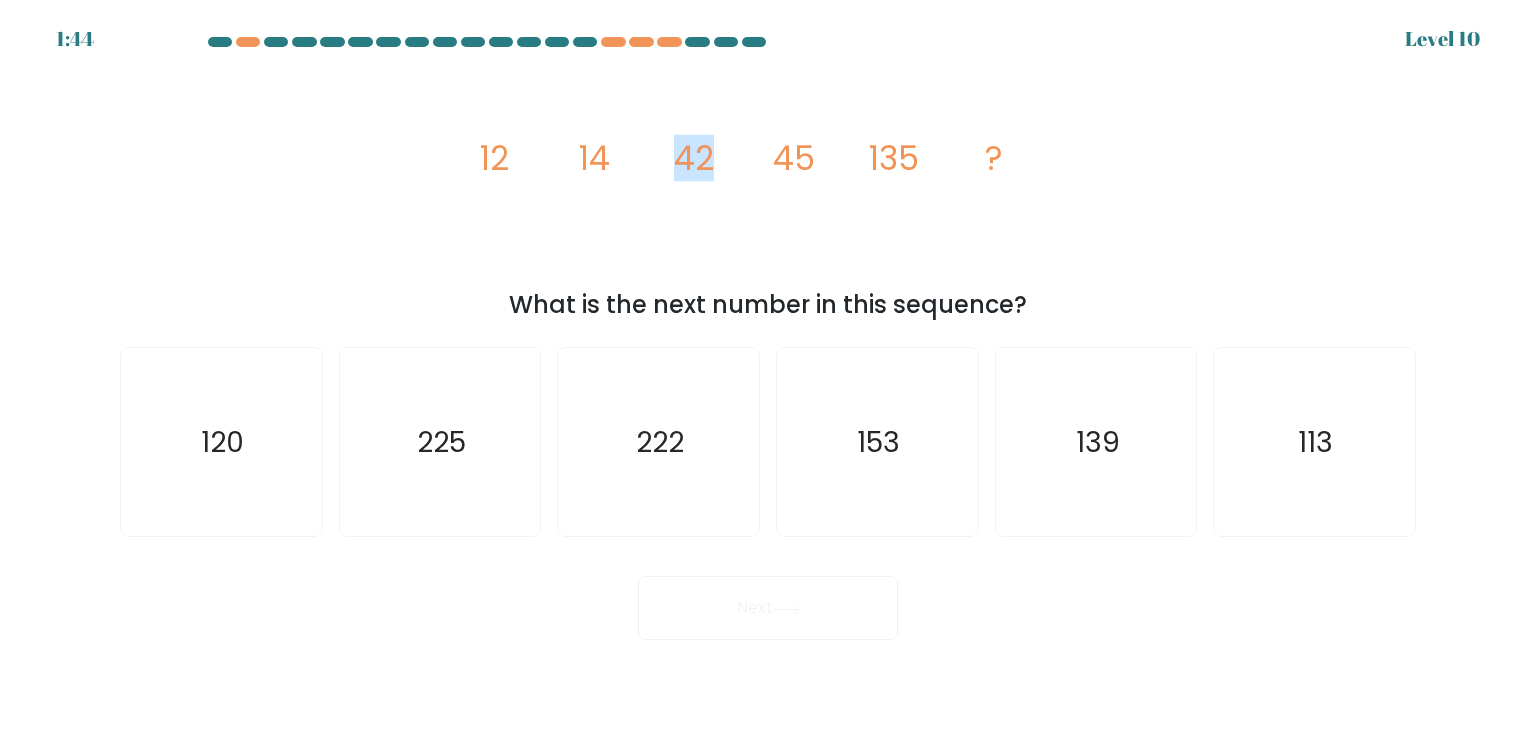 drag, startPoint x: 720, startPoint y: 165, endPoint x: 636, endPoint y: 161, distance: 84.095184 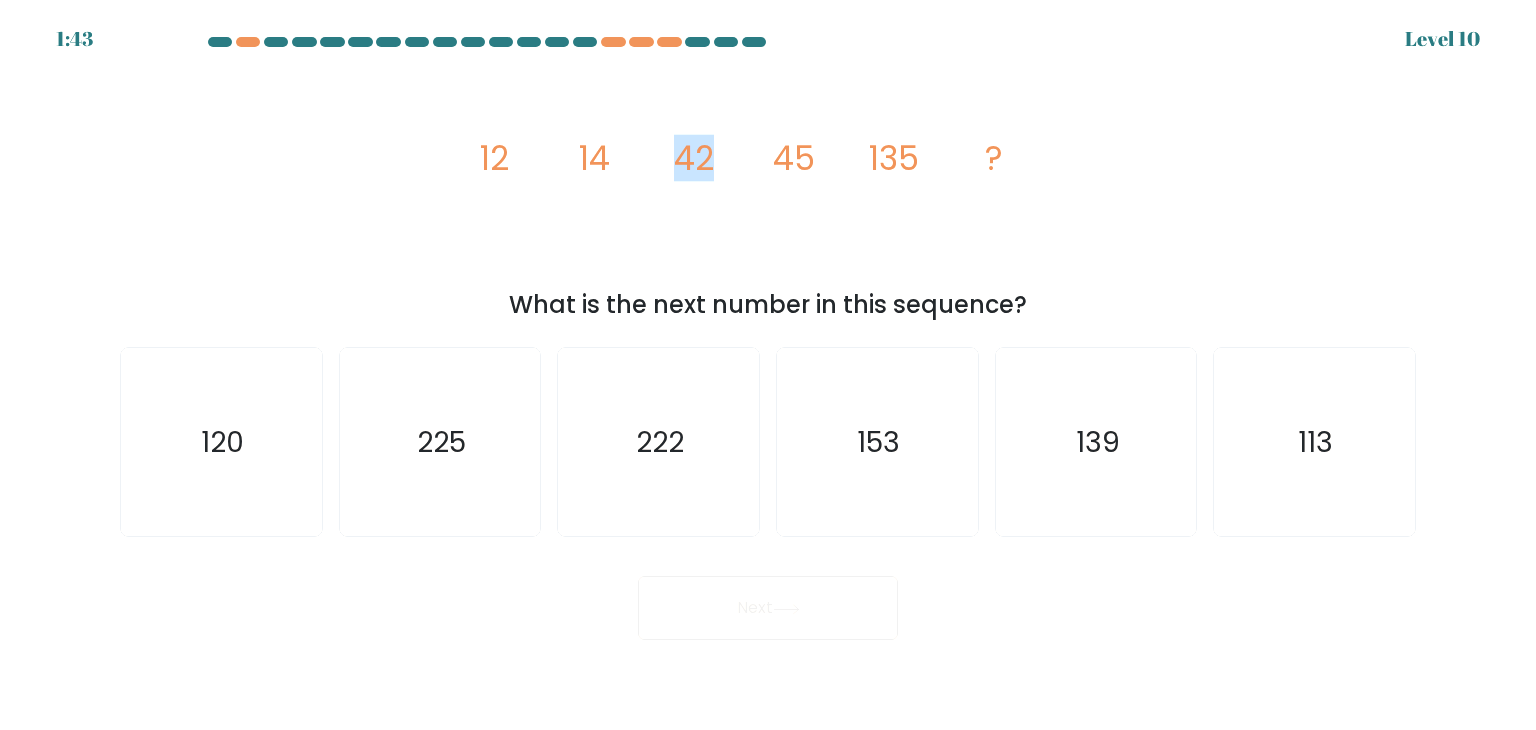 click on "image/svg+xml
12
14
42
45
135
?" at bounding box center (768, 169) 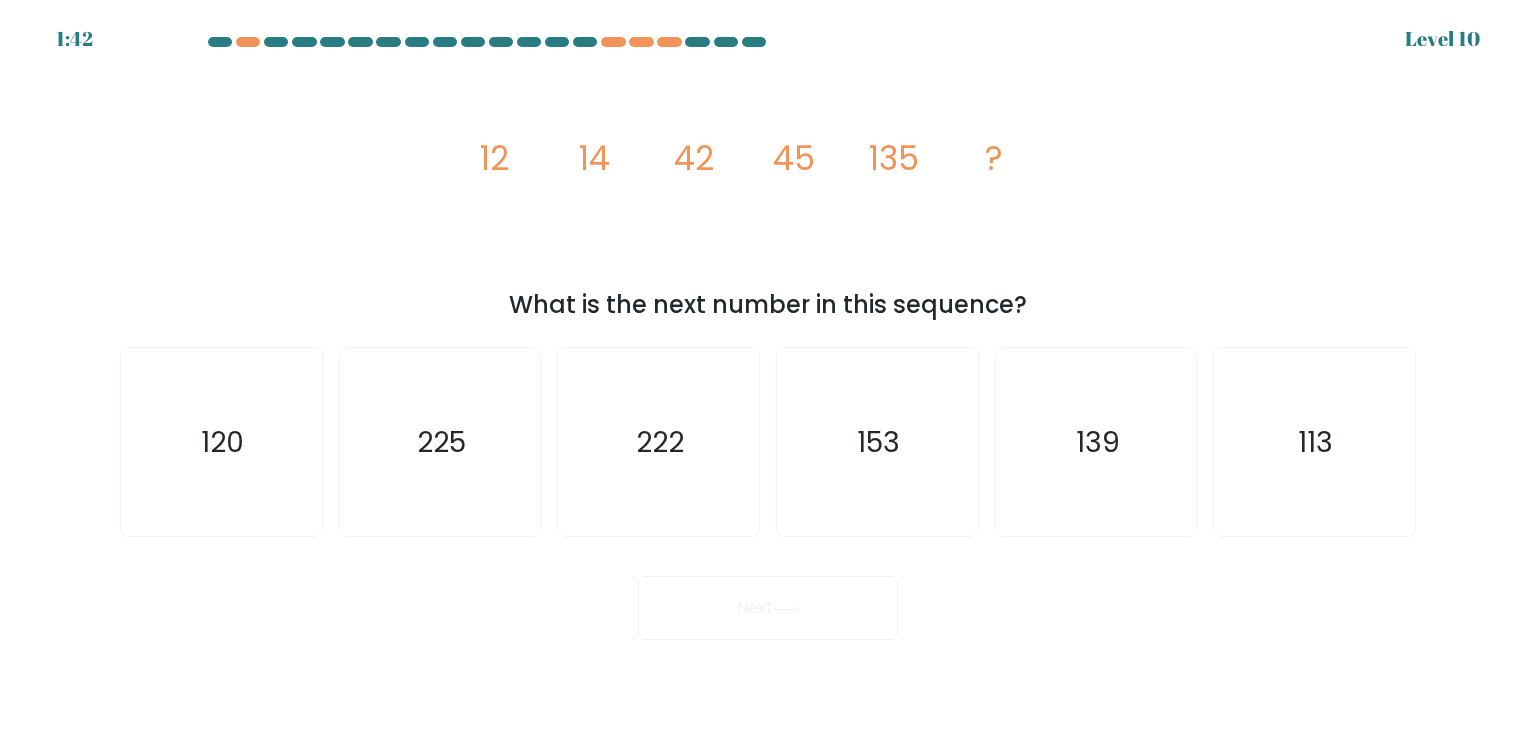 click on "45" at bounding box center (494, 158) 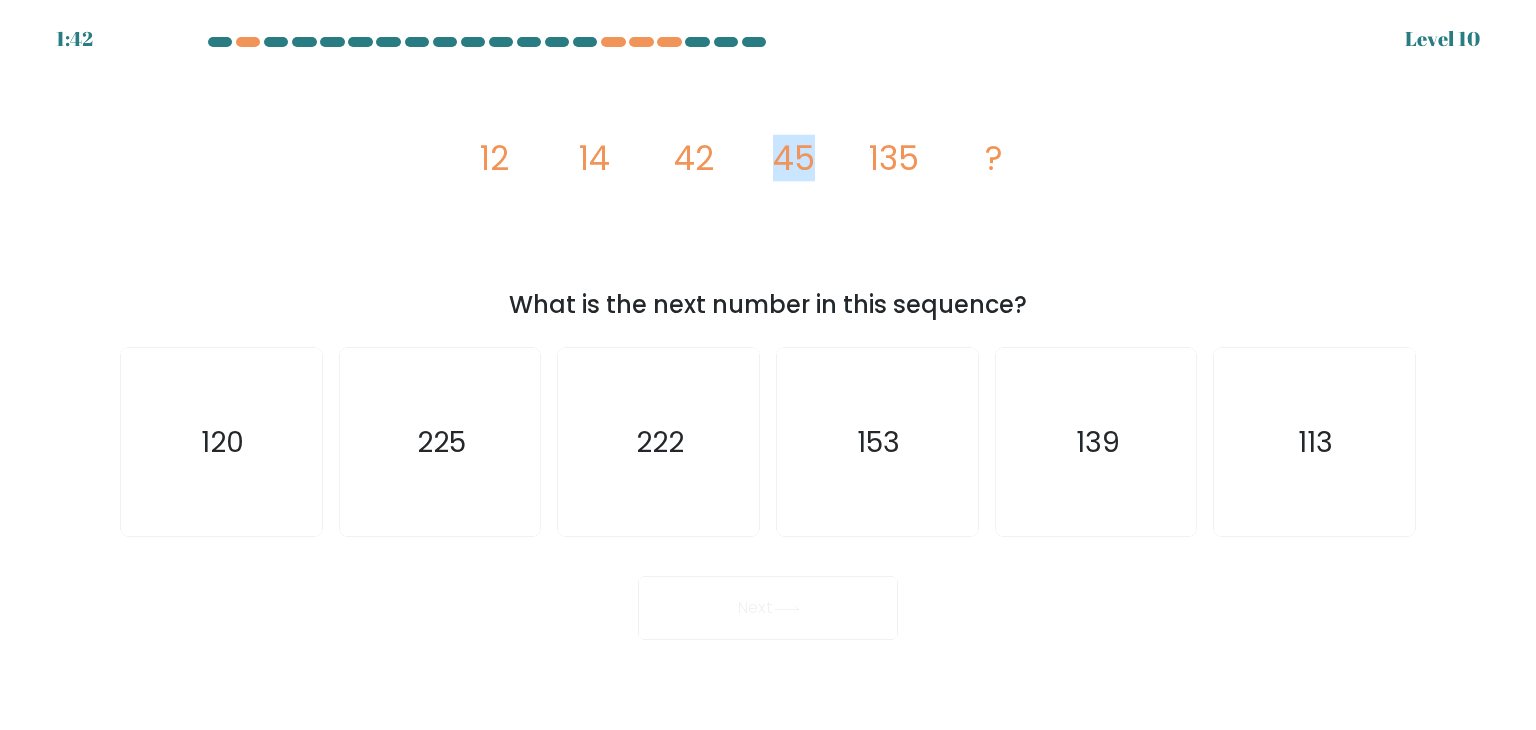 click on "45" at bounding box center [494, 158] 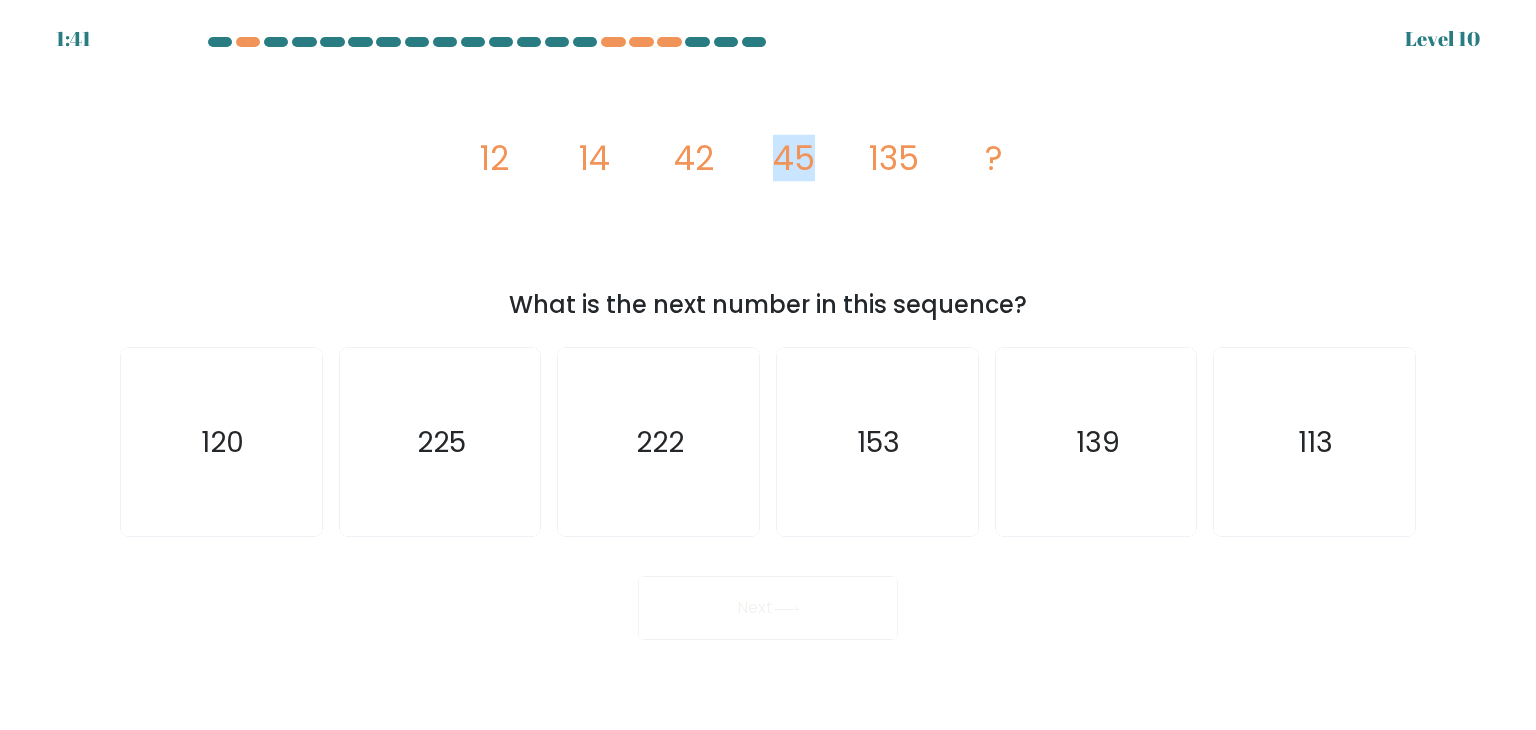 click on "image/svg+xml
12
14
42
45
135
?" at bounding box center (768, 169) 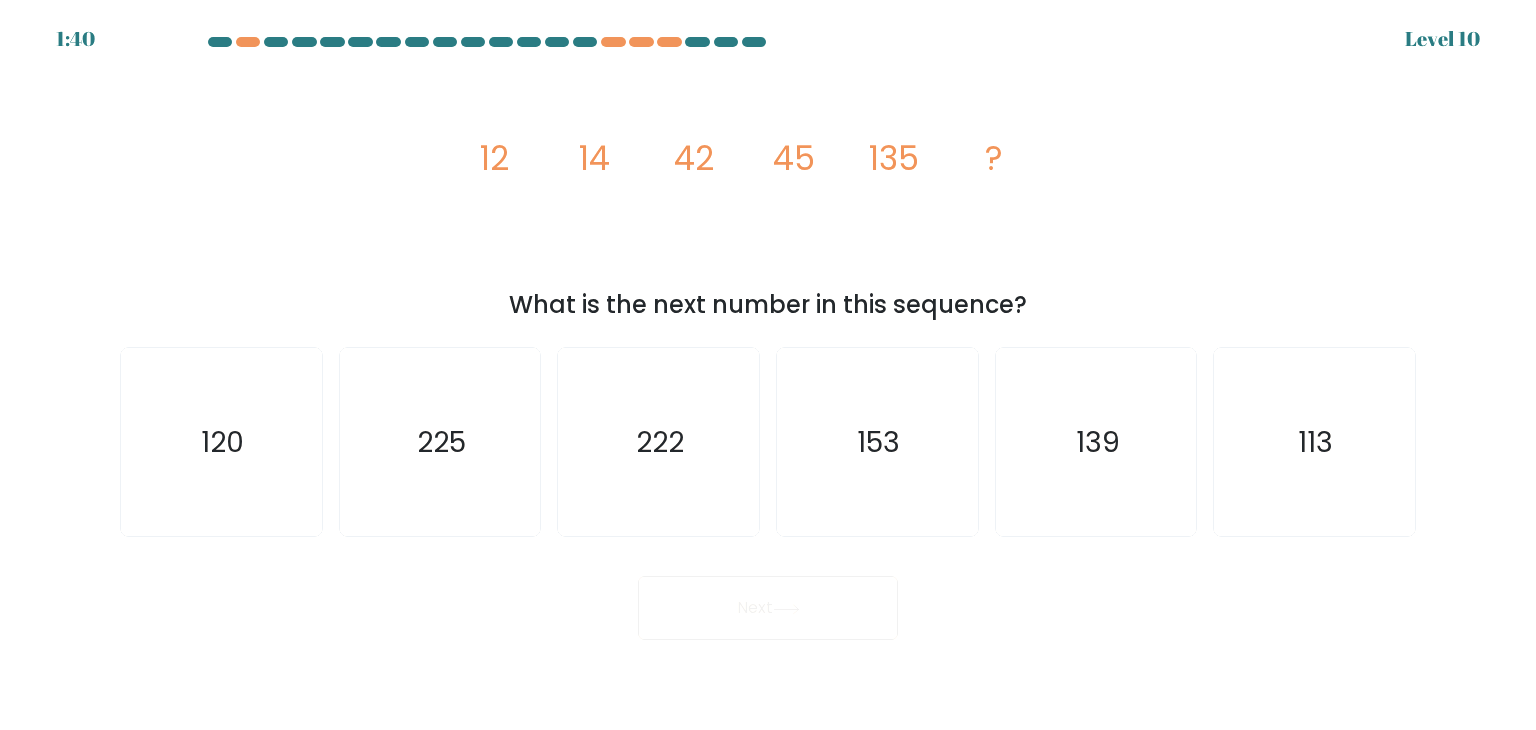click on "135" at bounding box center (494, 158) 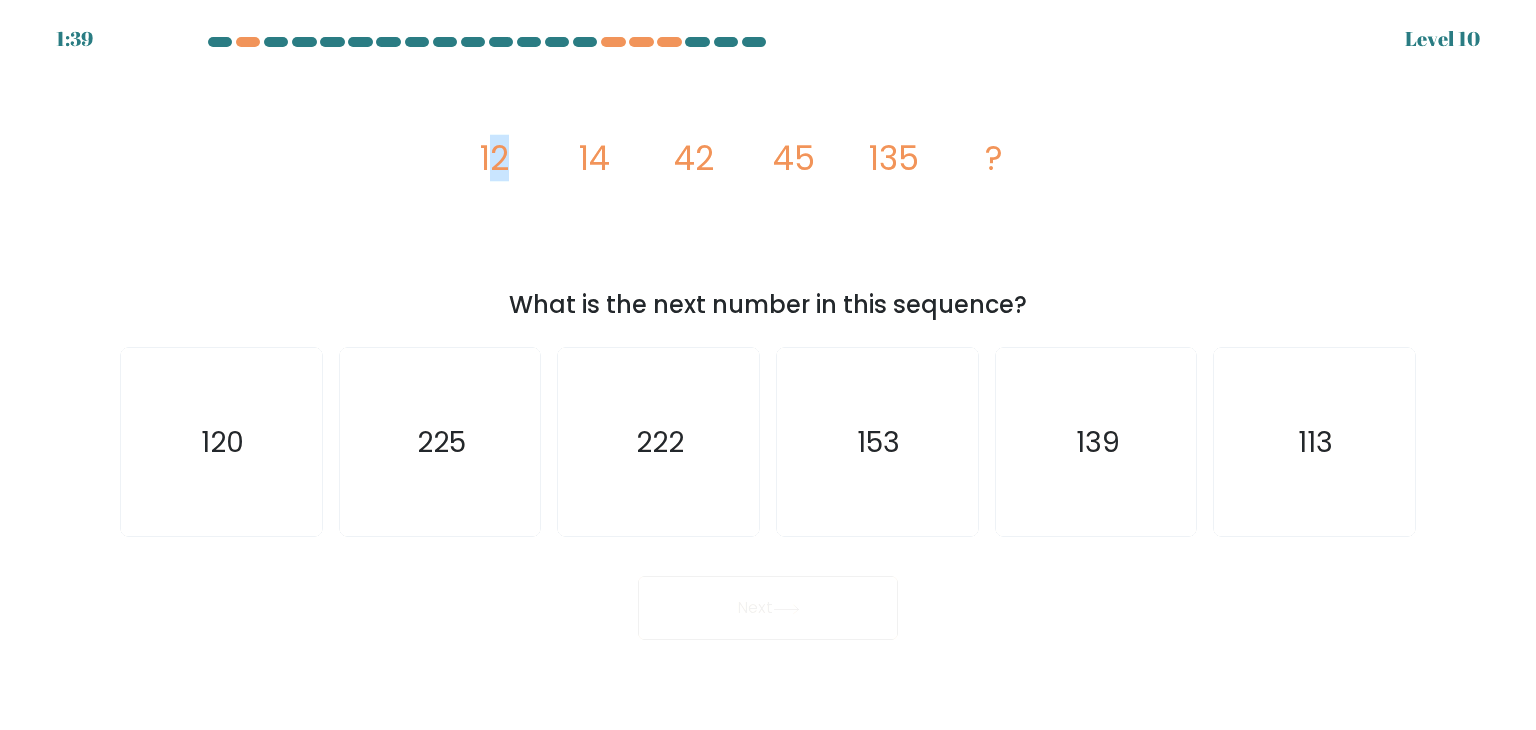 drag, startPoint x: 515, startPoint y: 141, endPoint x: 481, endPoint y: 153, distance: 36.05551 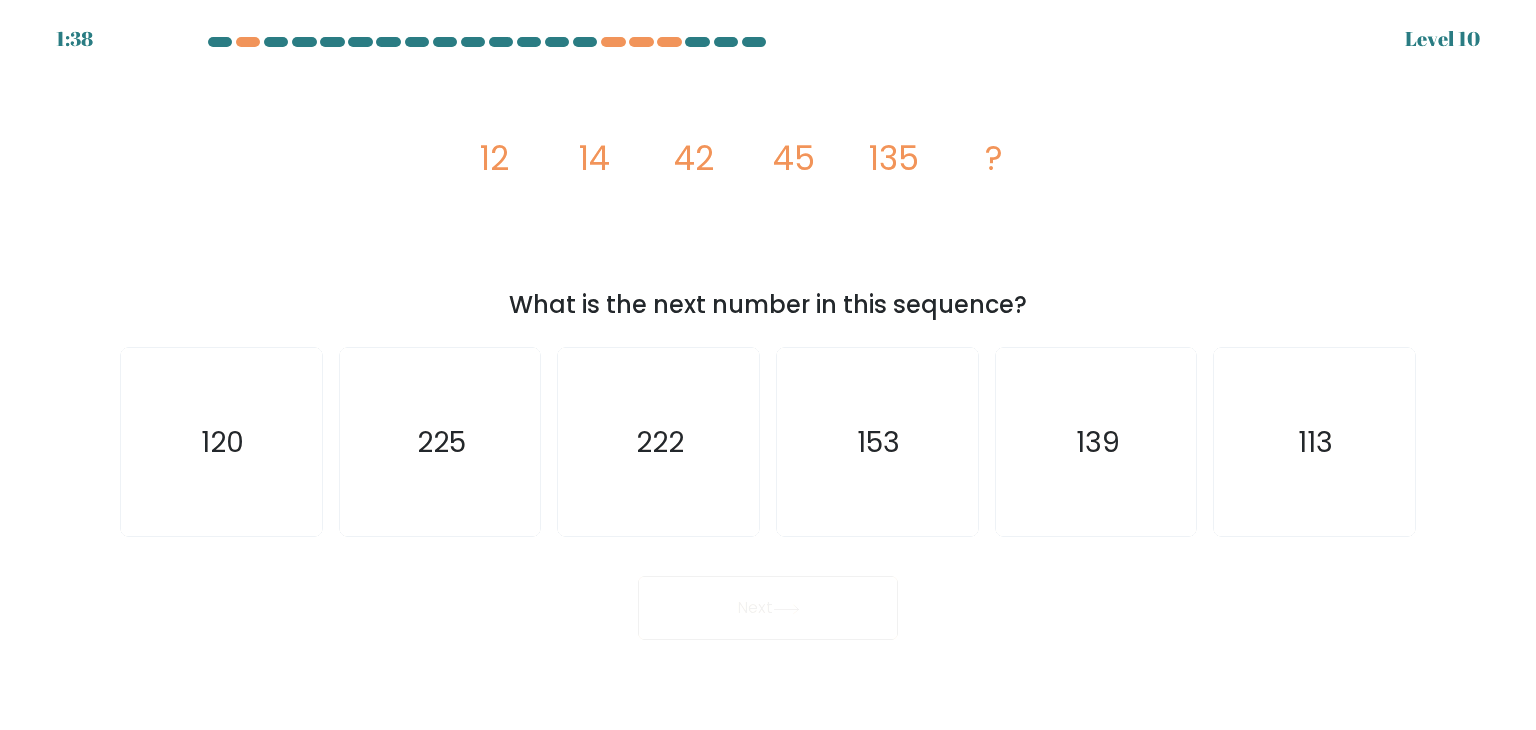 click on "14" at bounding box center [494, 158] 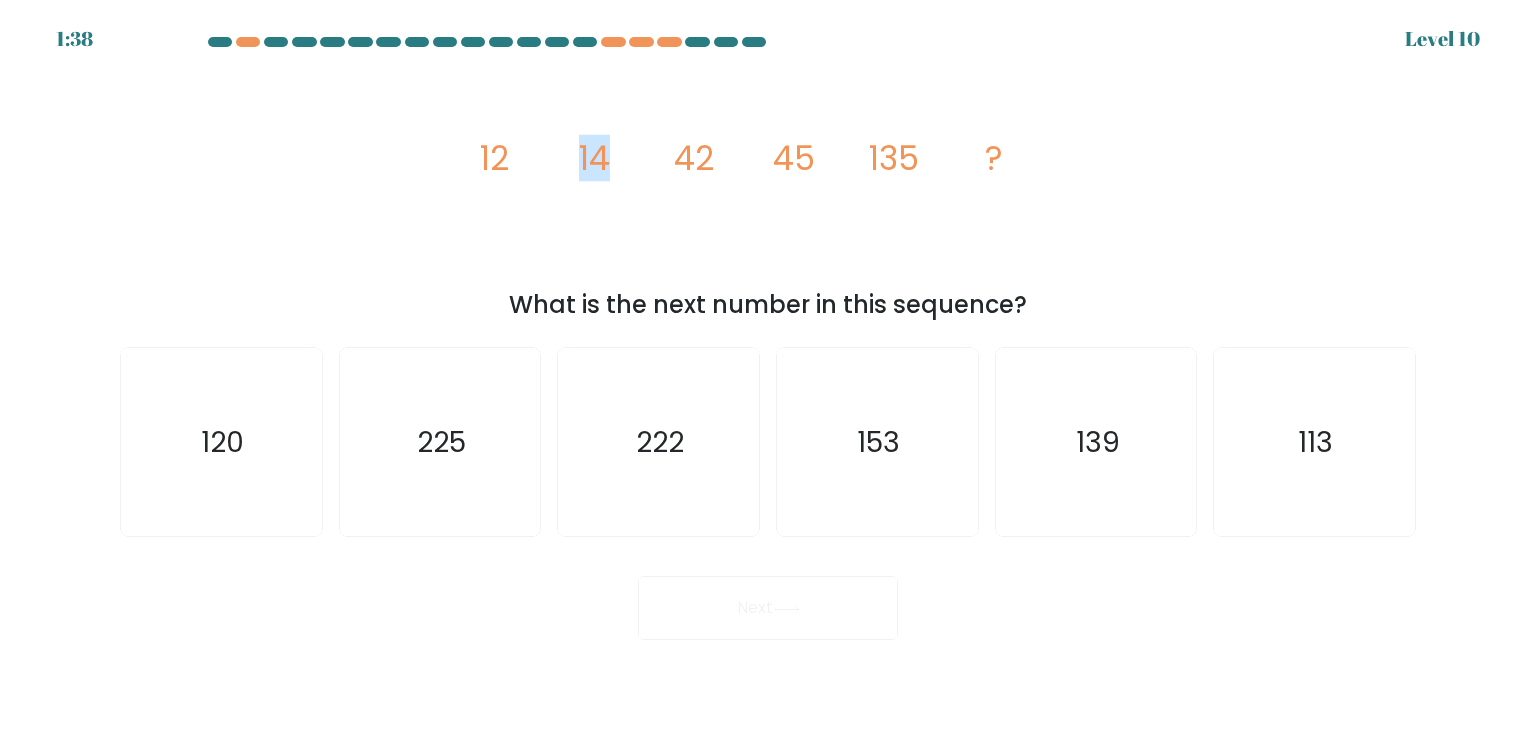 click on "14" at bounding box center (494, 158) 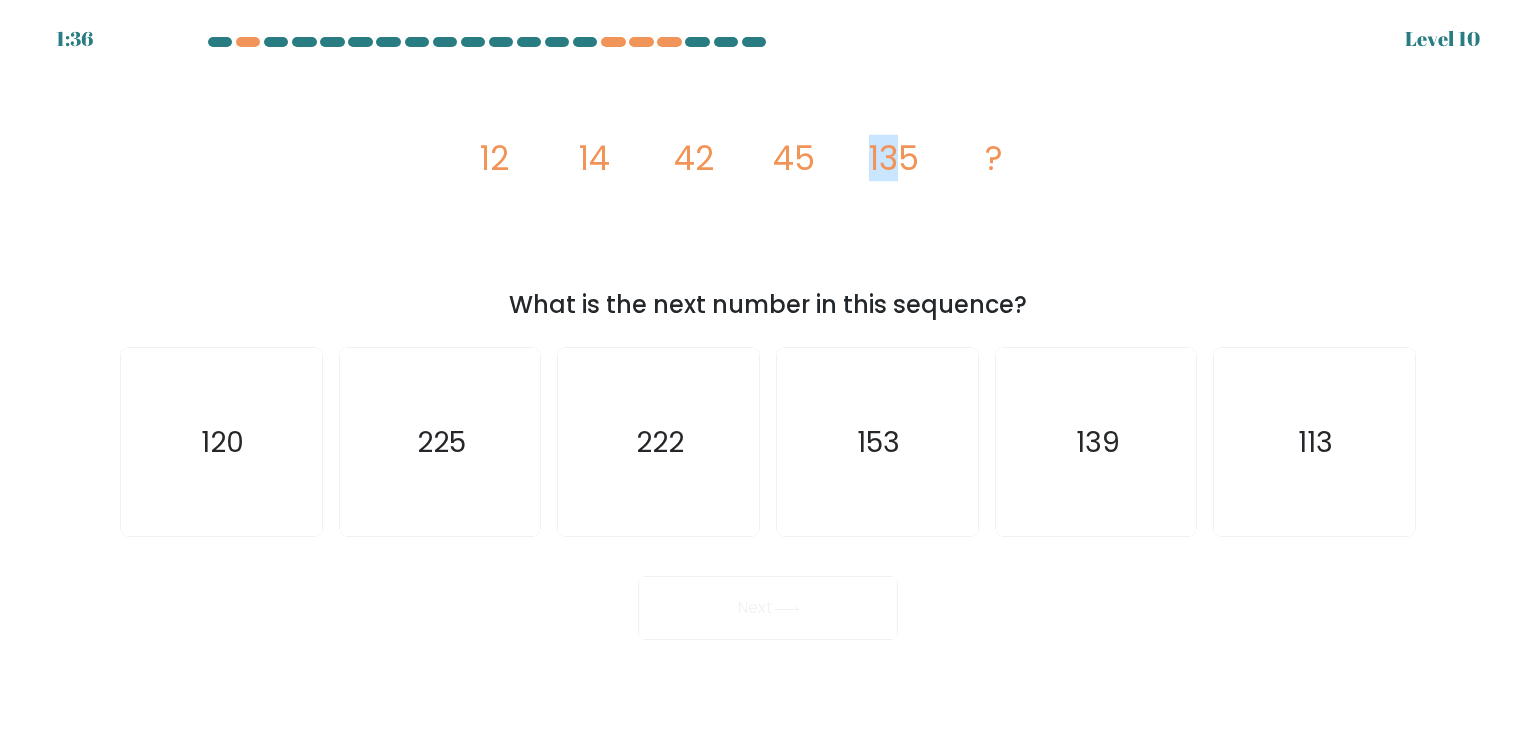 drag, startPoint x: 864, startPoint y: 161, endPoint x: 904, endPoint y: 160, distance: 40.012497 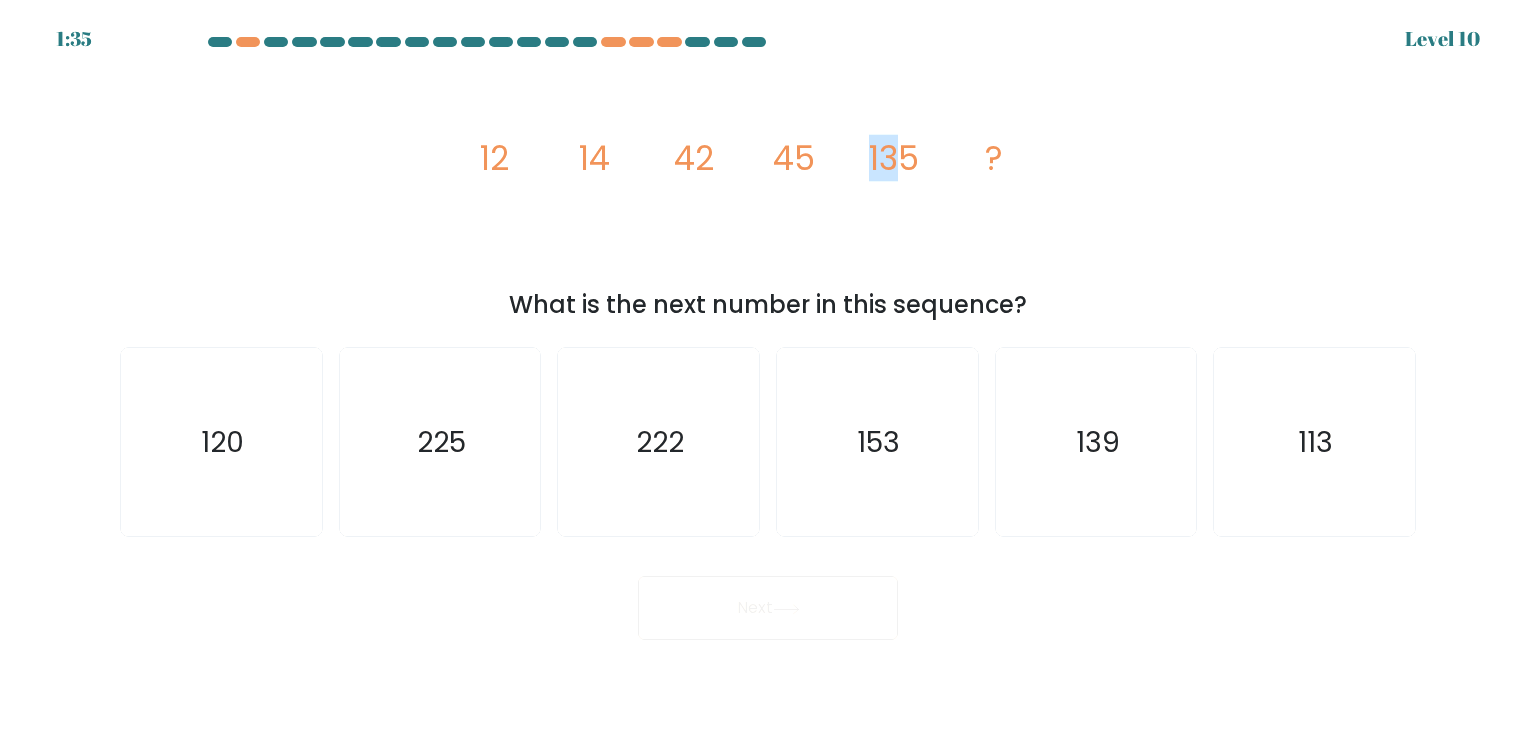 click on "135" at bounding box center [494, 158] 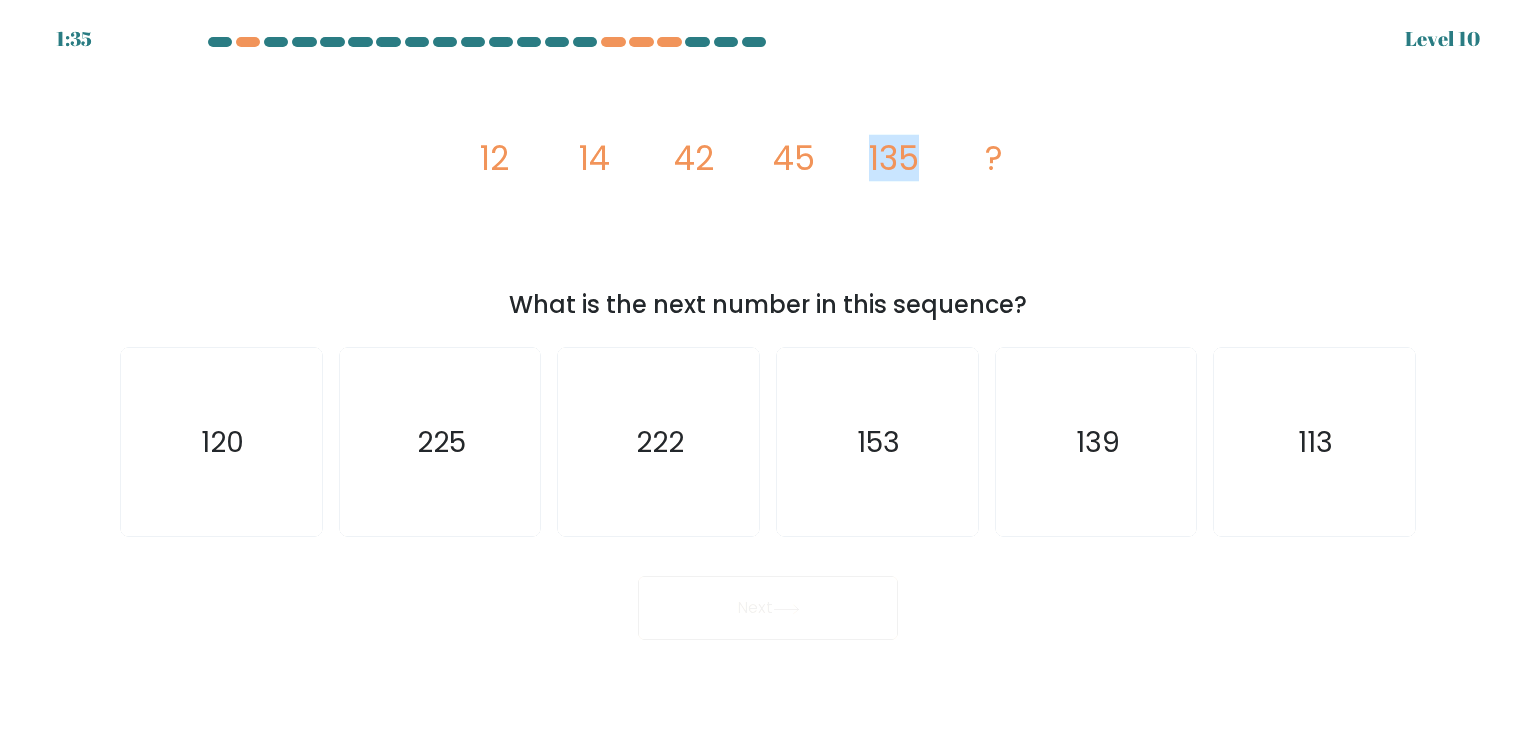 click on "135" at bounding box center [494, 158] 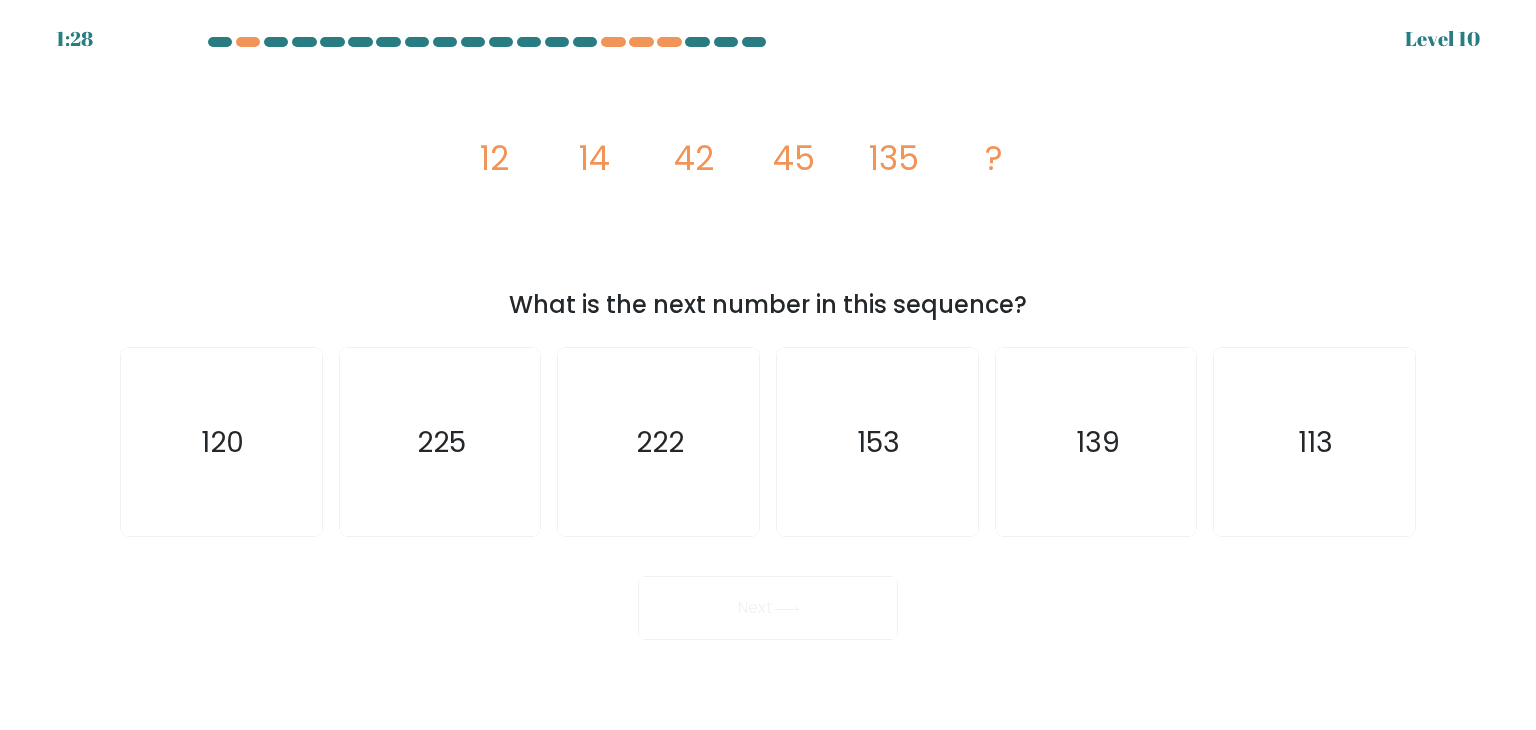 click on "image/svg+xml
12
14
42
45
135
?" at bounding box center (768, 169) 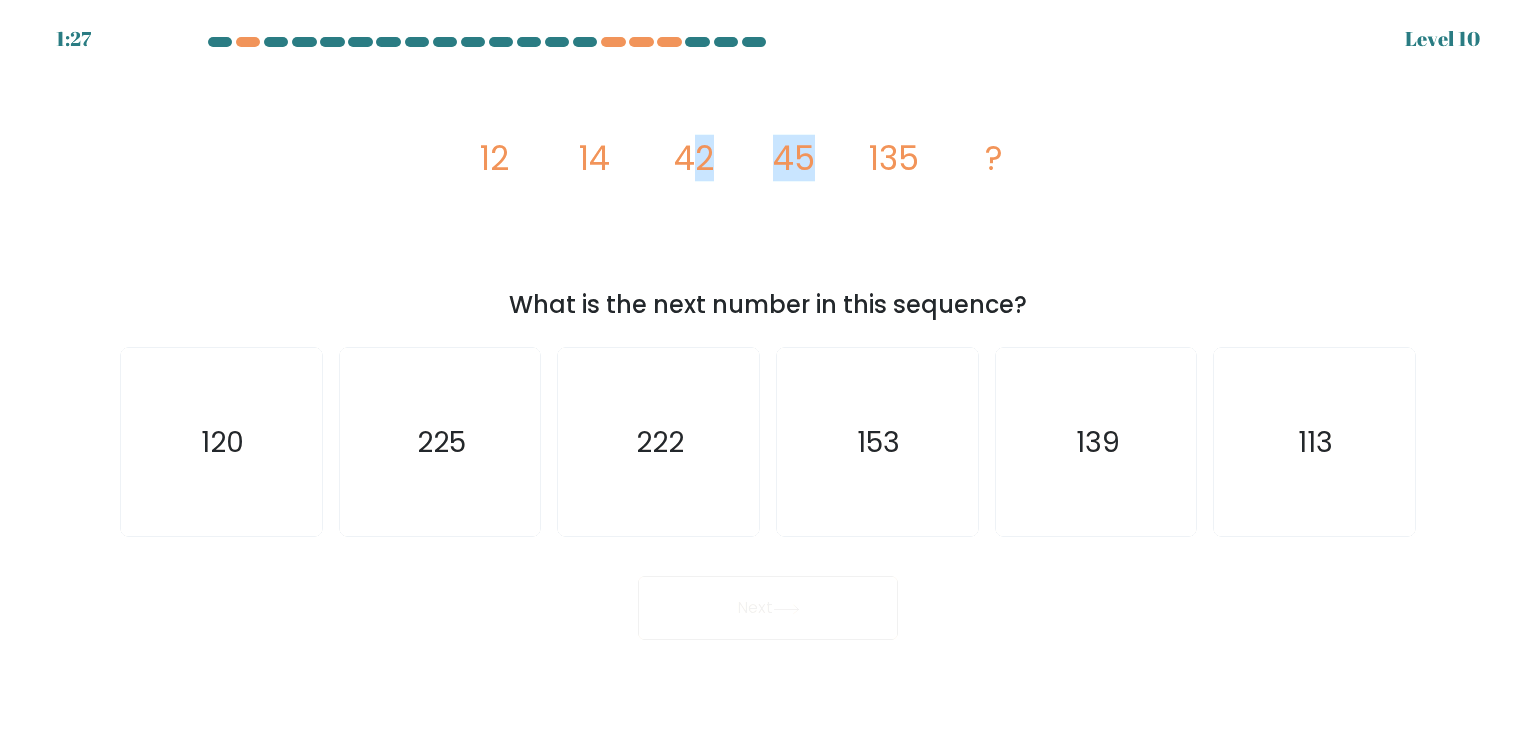 drag, startPoint x: 699, startPoint y: 157, endPoint x: 808, endPoint y: 157, distance: 109 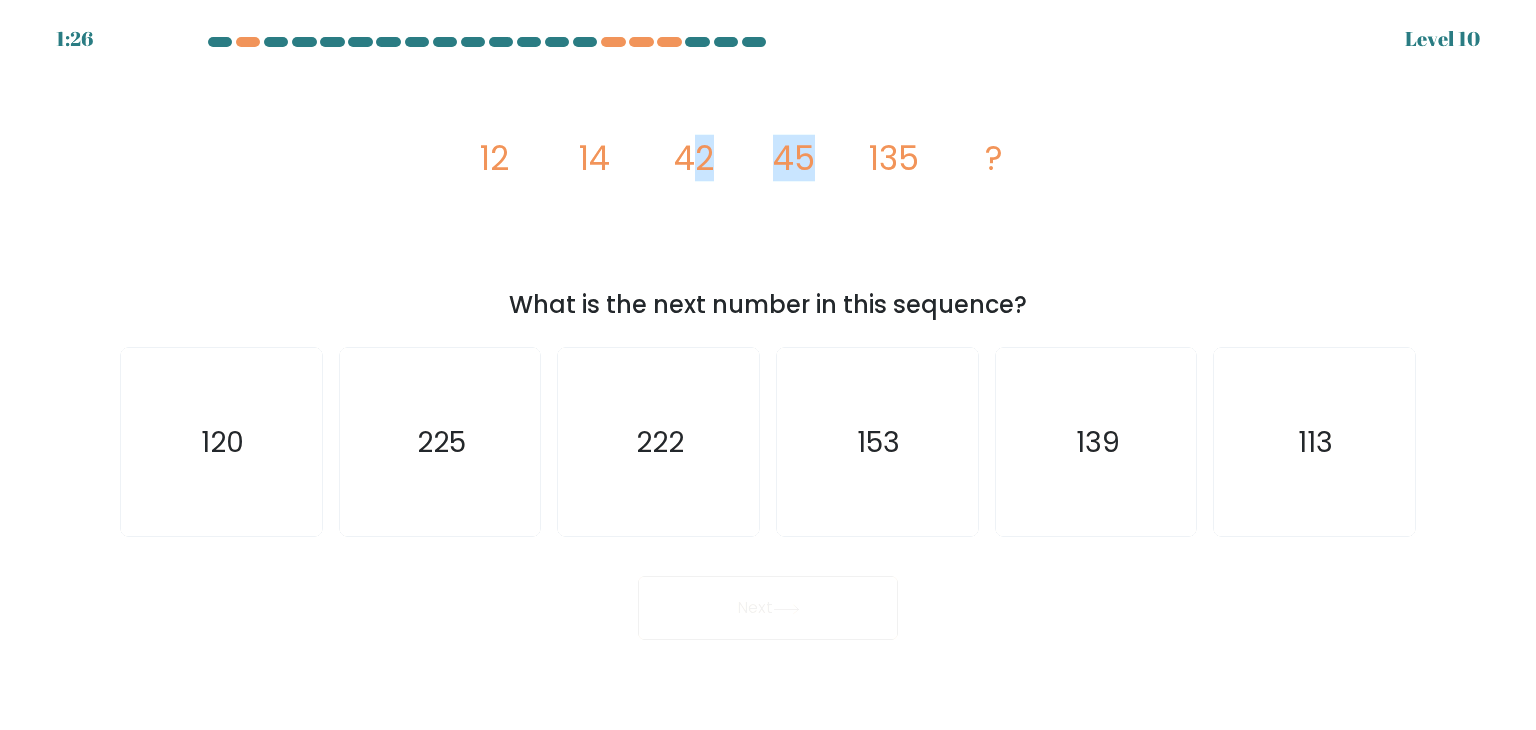 click on "45" at bounding box center (494, 158) 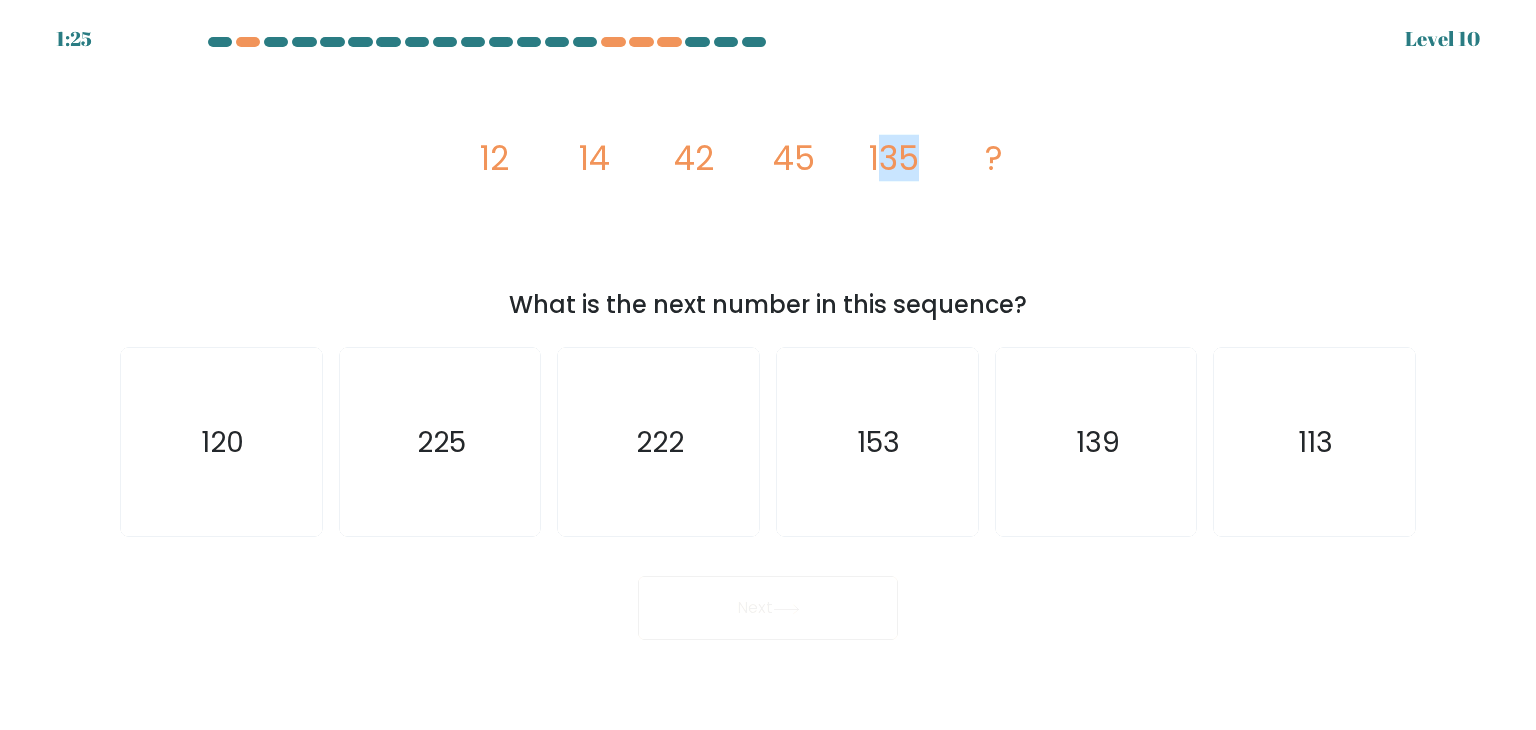 drag, startPoint x: 879, startPoint y: 149, endPoint x: 956, endPoint y: 159, distance: 77.64664 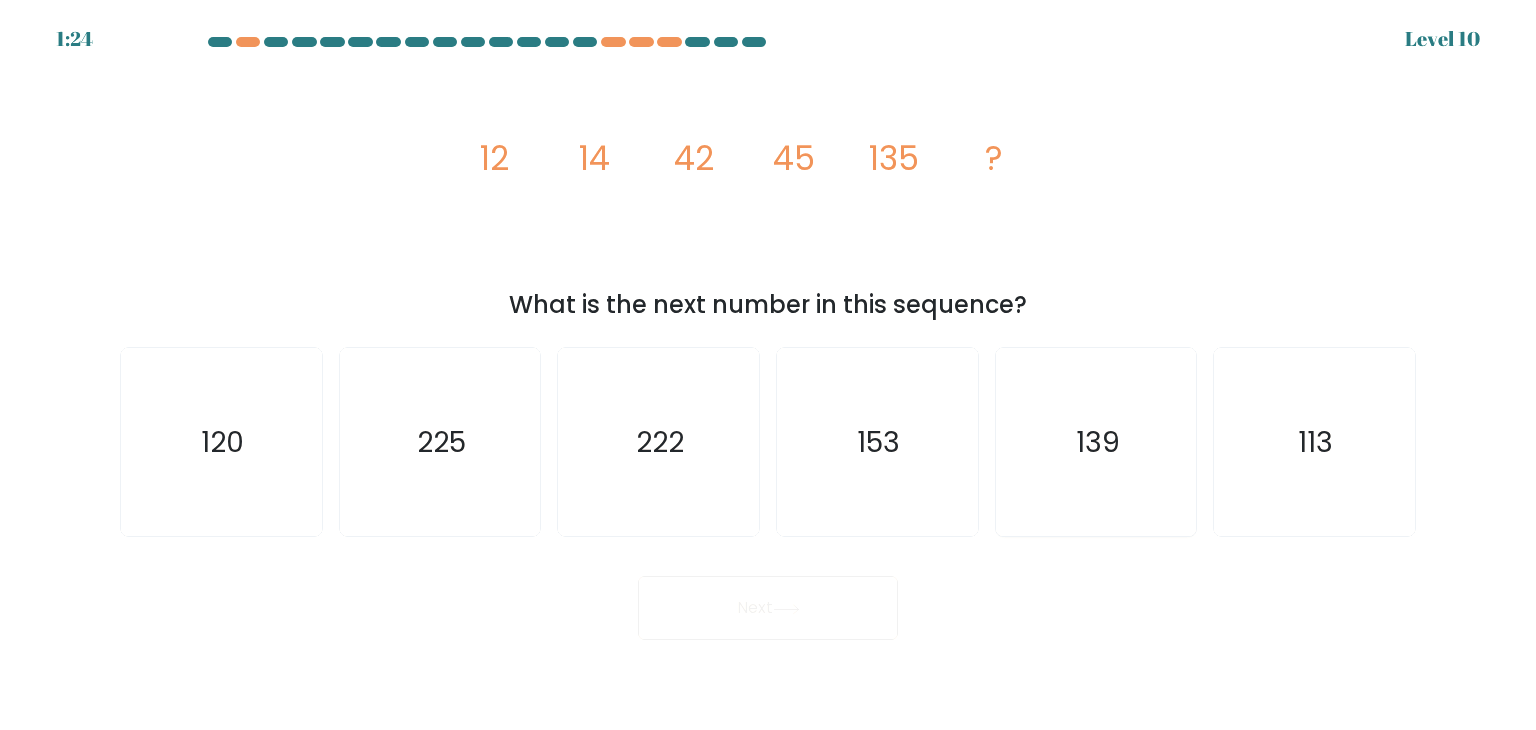 click on "139" at bounding box center (1096, 442) 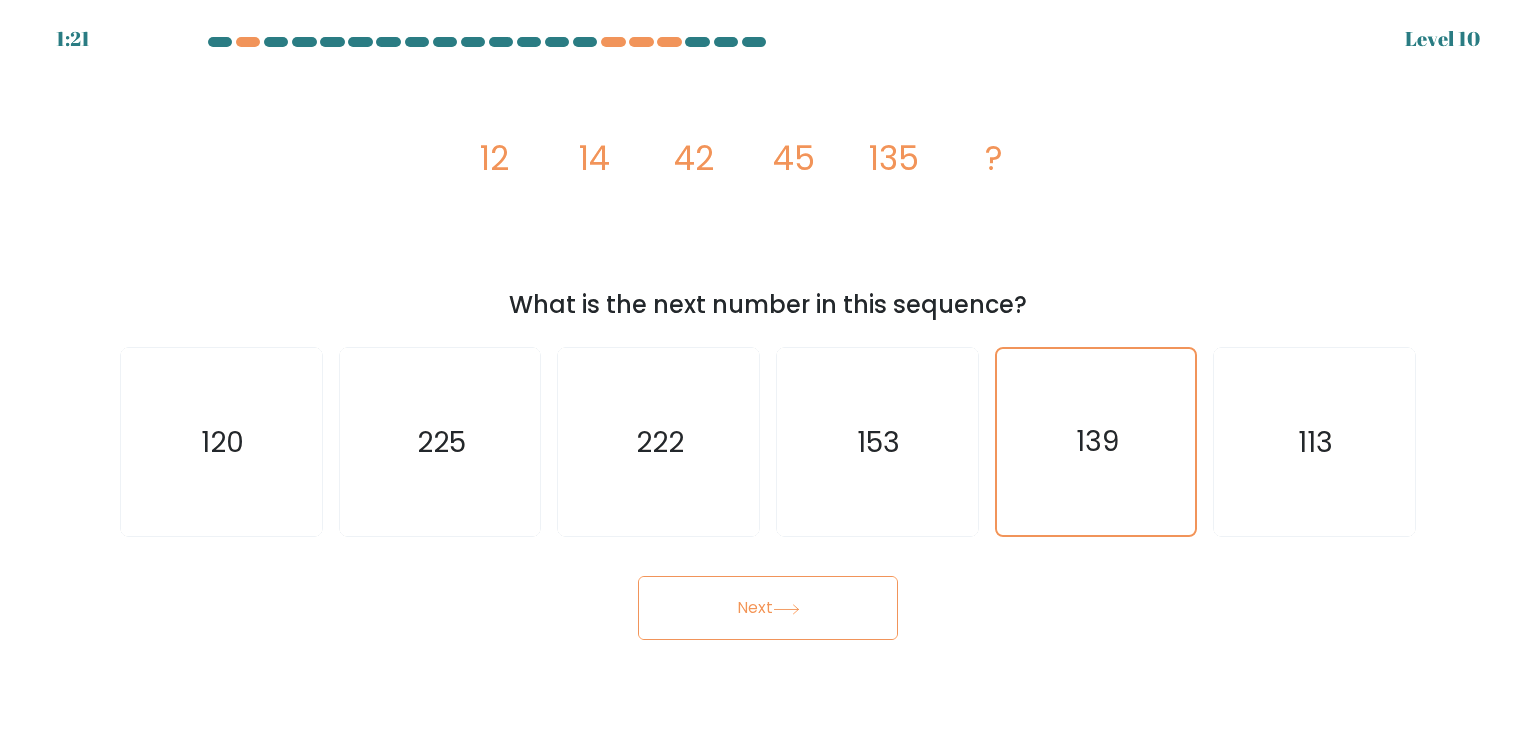click on "Next" at bounding box center (768, 608) 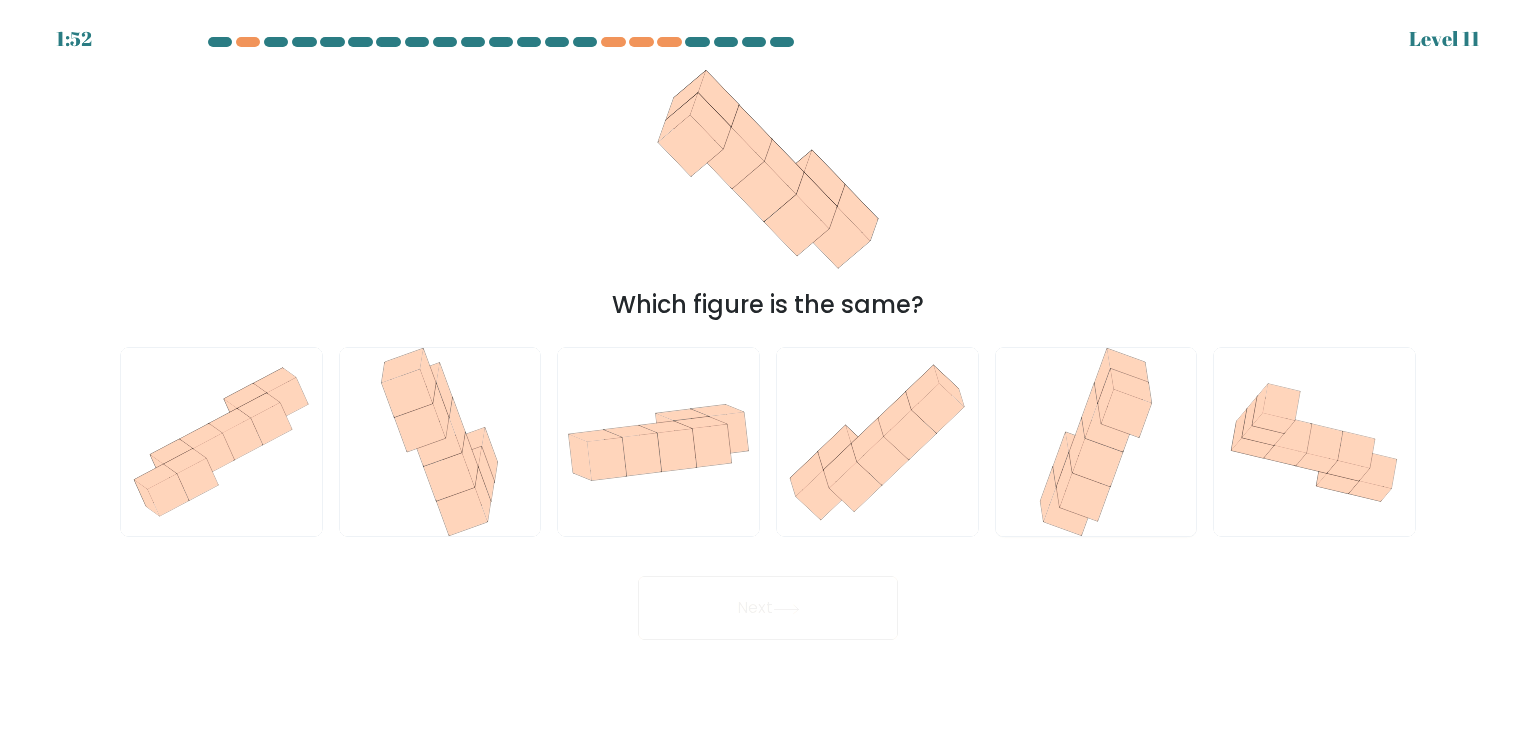click at bounding box center (1096, 442) 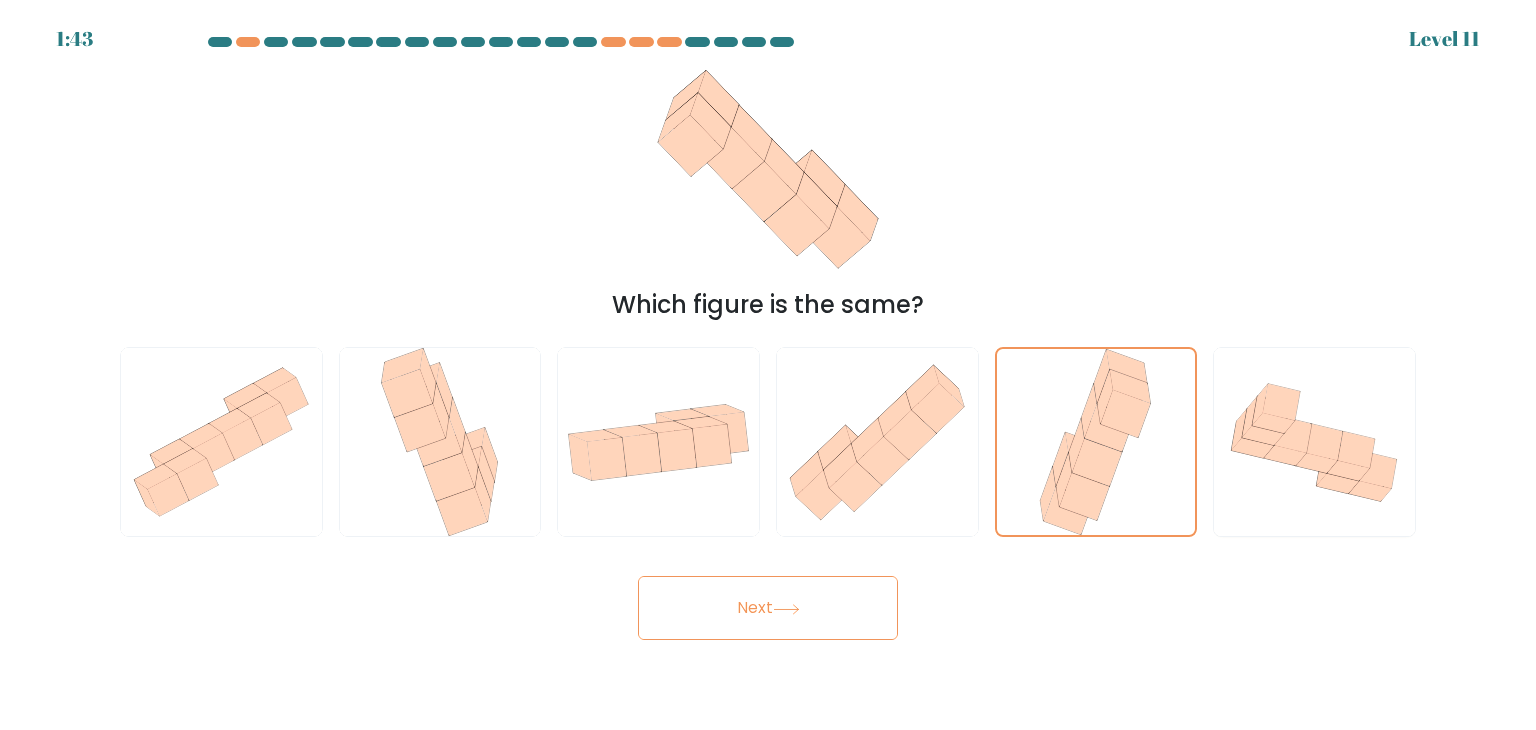 click at bounding box center [1314, 442] 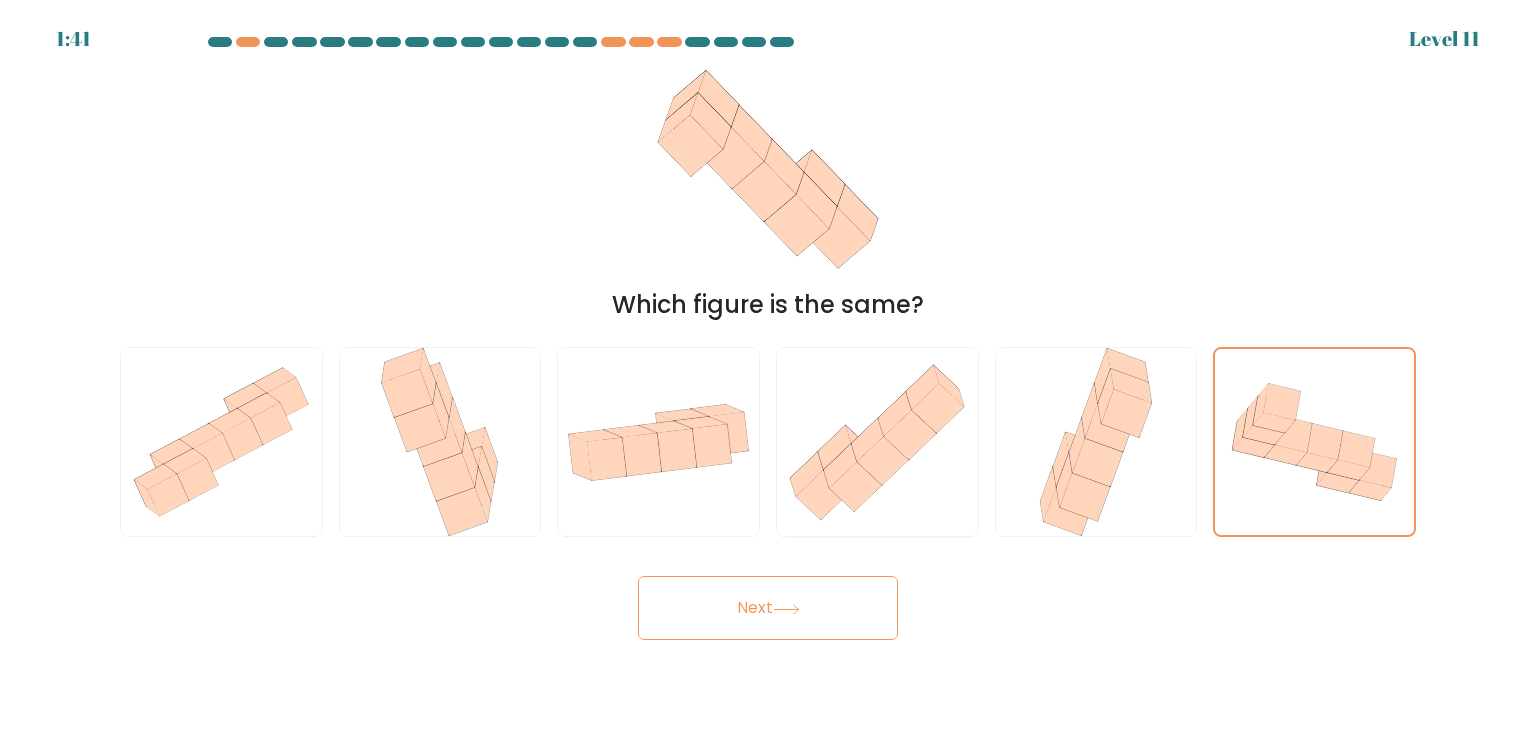 click at bounding box center [877, 442] 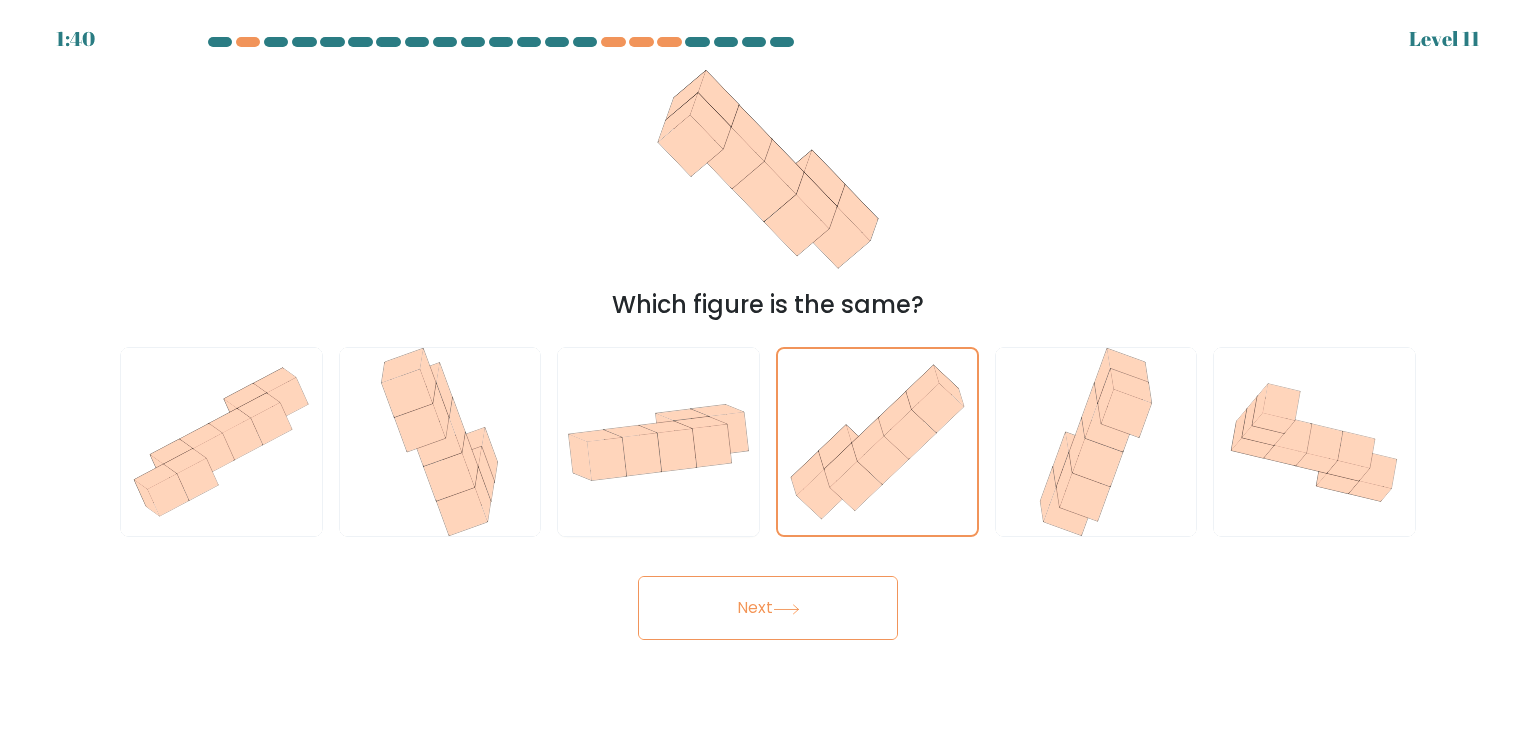 click at bounding box center (677, 450) 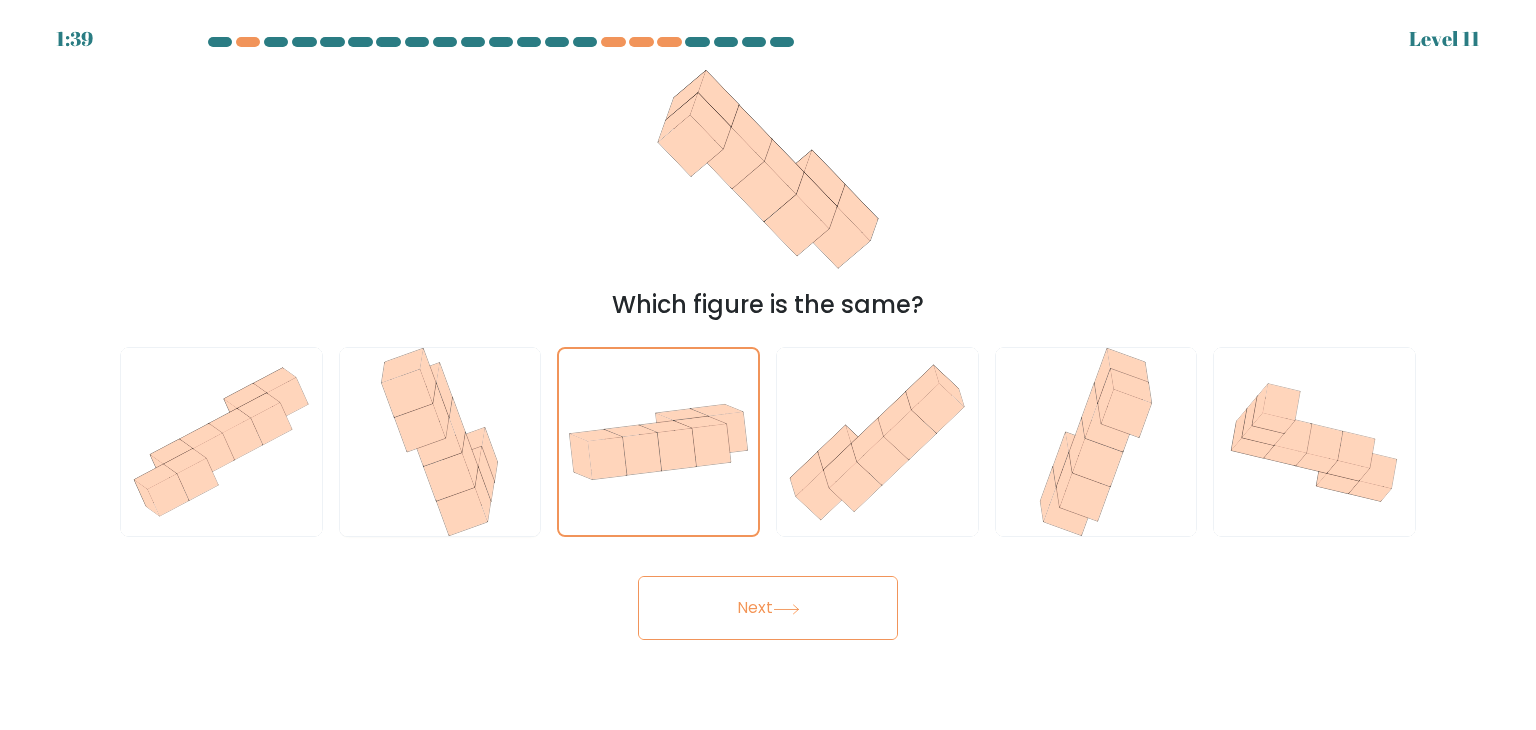 click at bounding box center (449, 477) 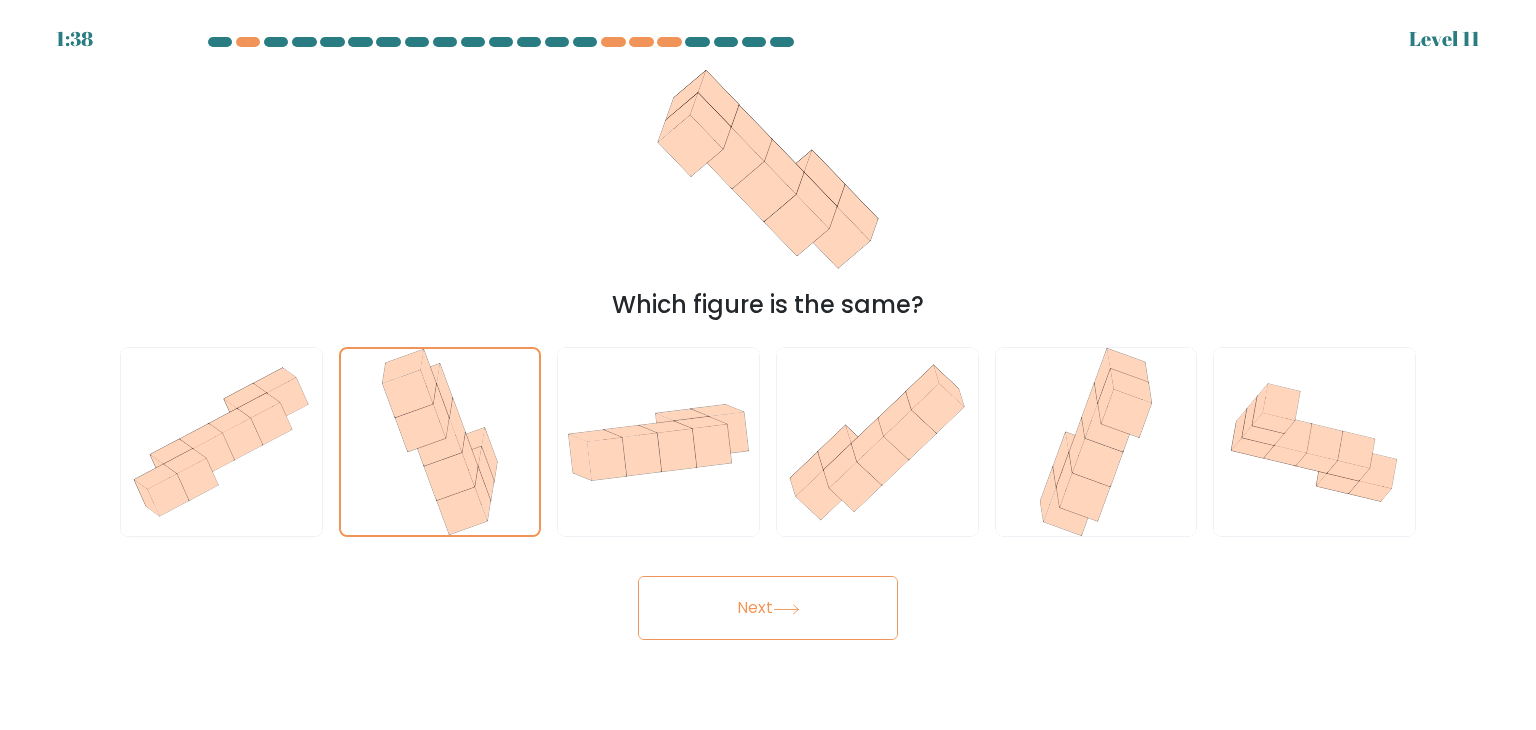 click at bounding box center [242, 439] 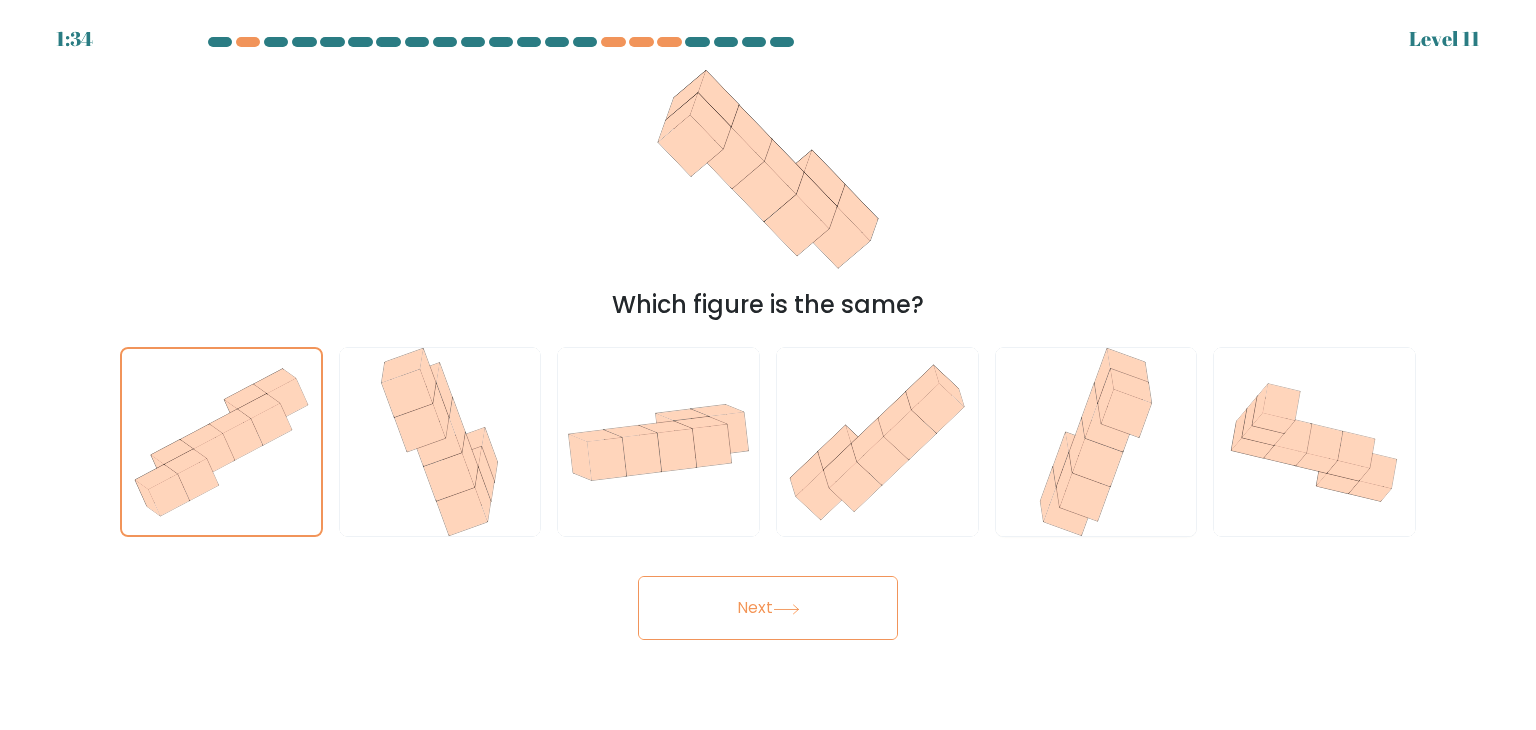 click at bounding box center (1096, 442) 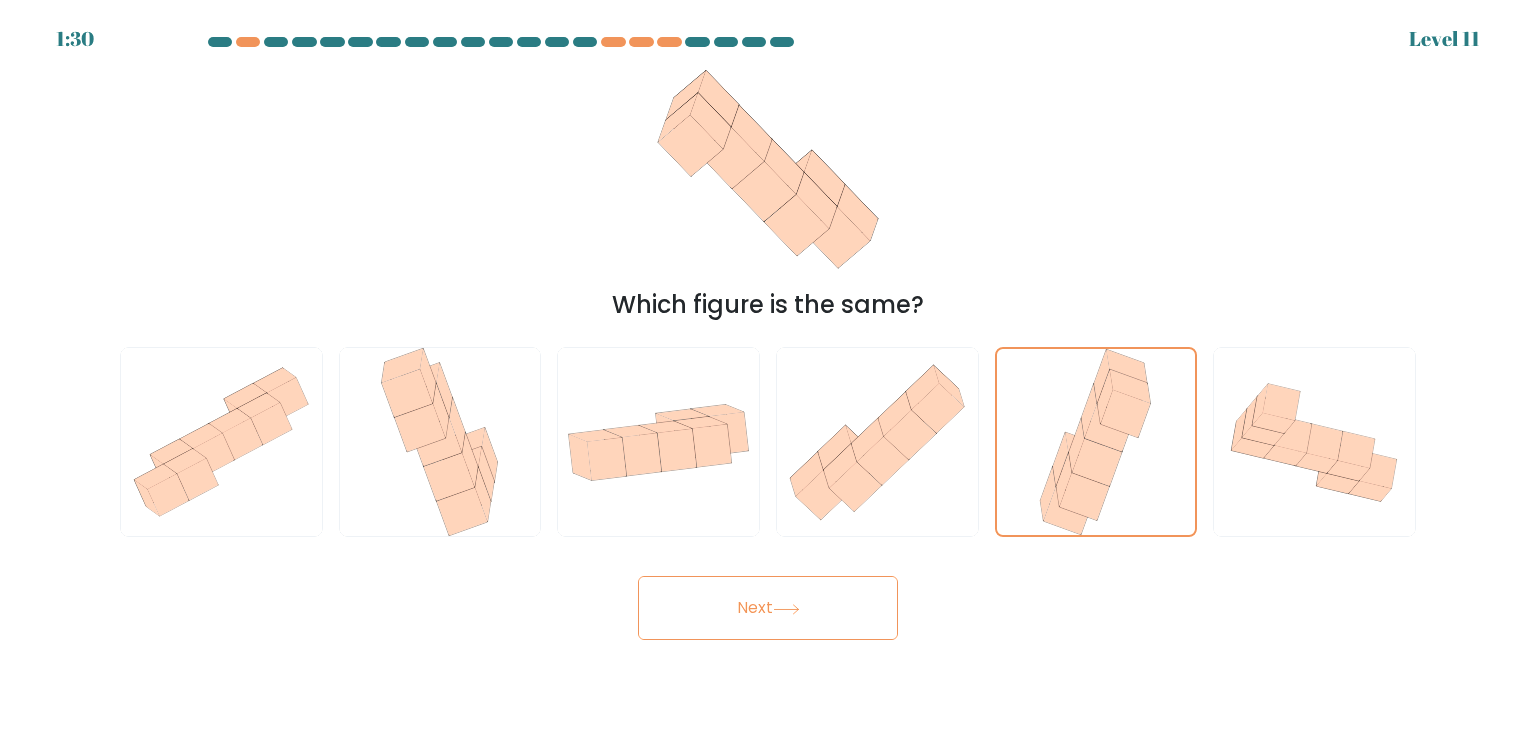 click on "Next" at bounding box center [768, 608] 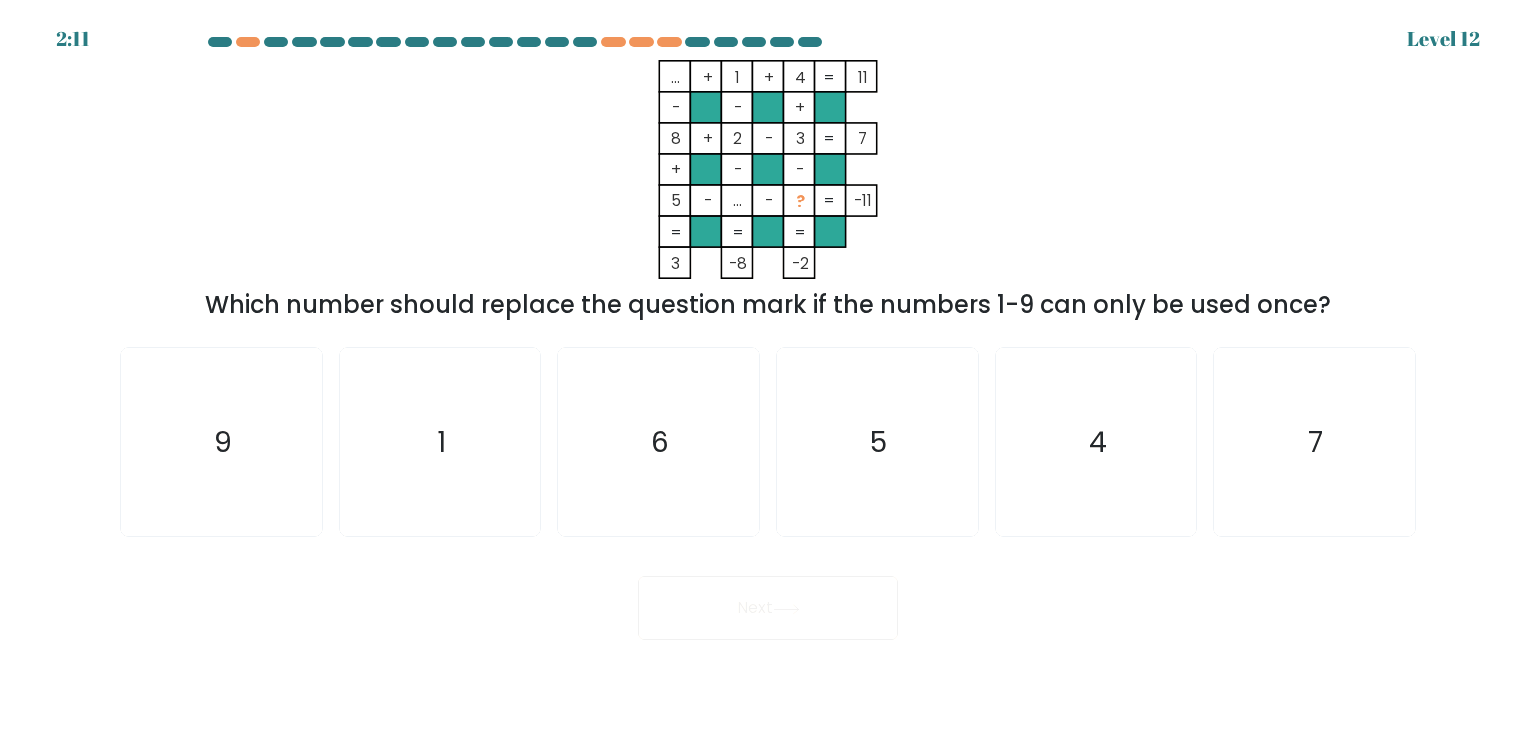 click at bounding box center (705, 169) 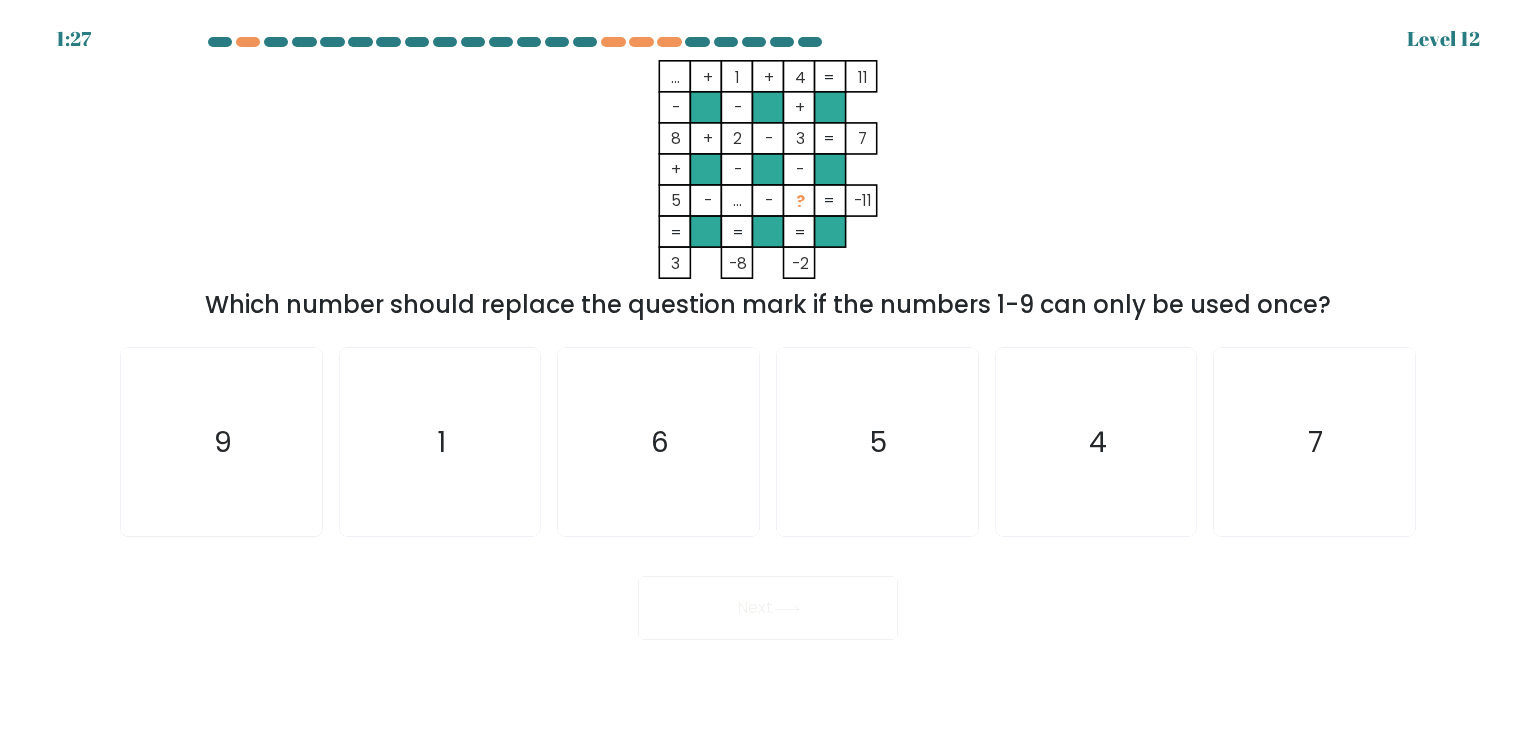 click on "9" at bounding box center [221, 442] 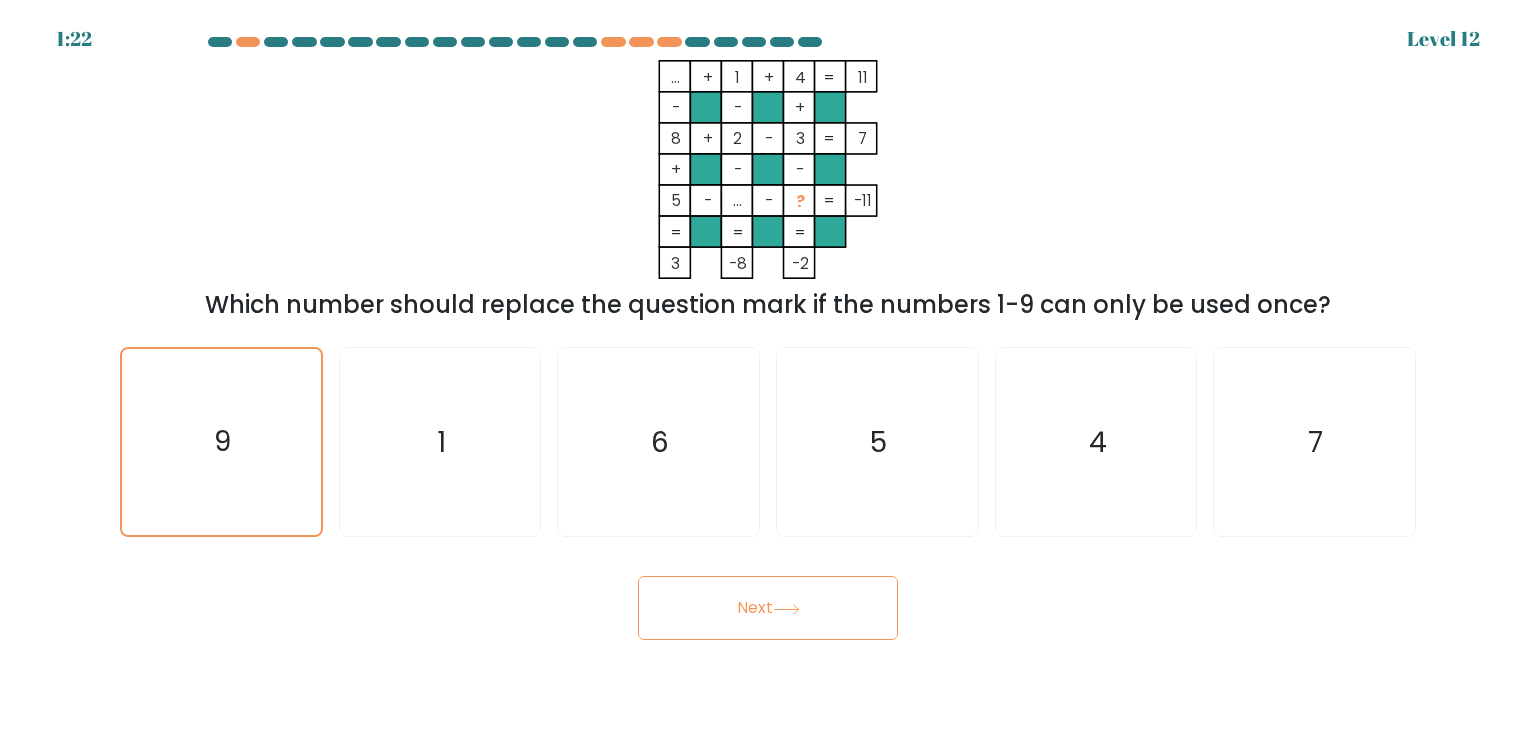 click on "Next" at bounding box center (768, 608) 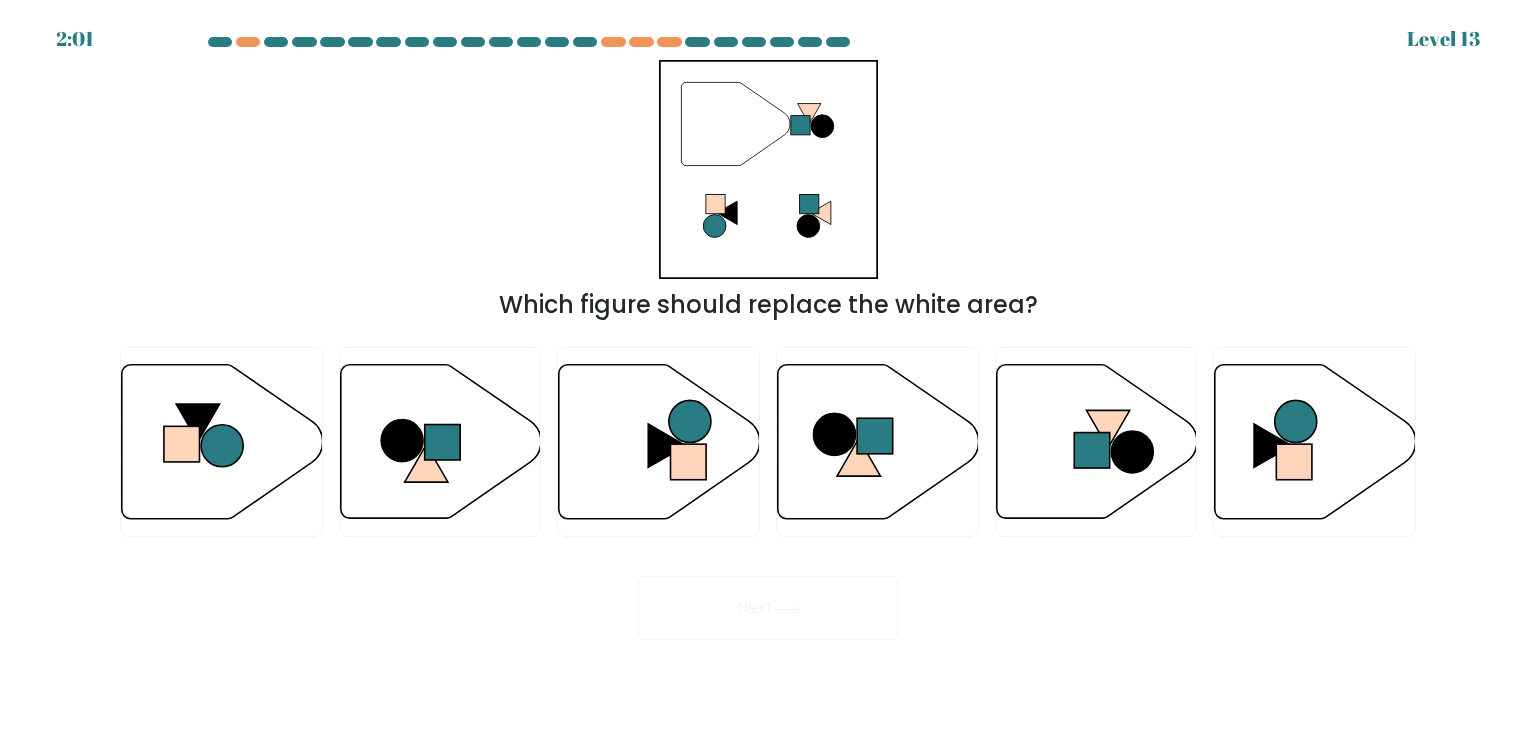 drag, startPoint x: 714, startPoint y: 303, endPoint x: 1023, endPoint y: 291, distance: 309.2329 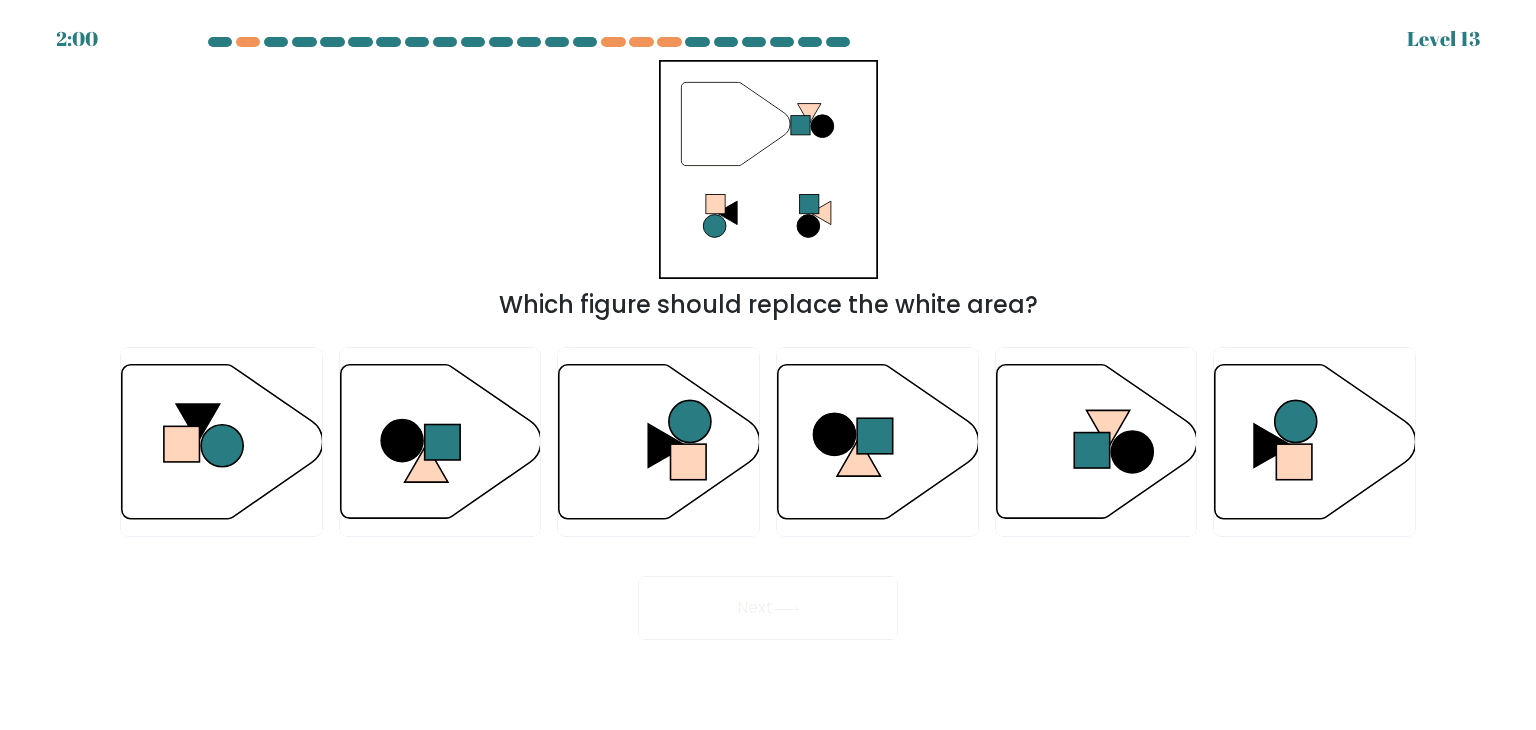 drag, startPoint x: 888, startPoint y: 309, endPoint x: 1036, endPoint y: 309, distance: 148 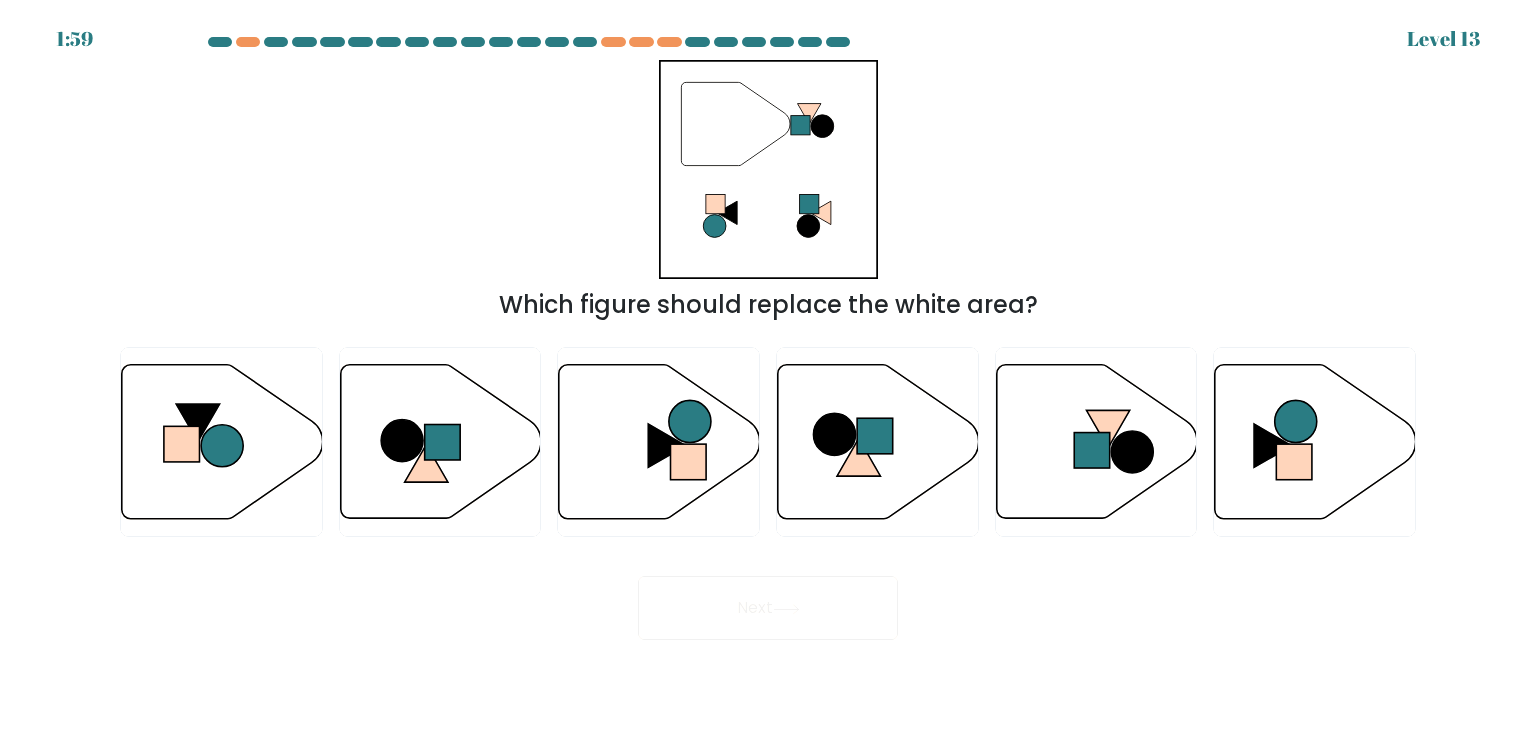 click on "Which figure should replace the white area?" at bounding box center [768, 305] 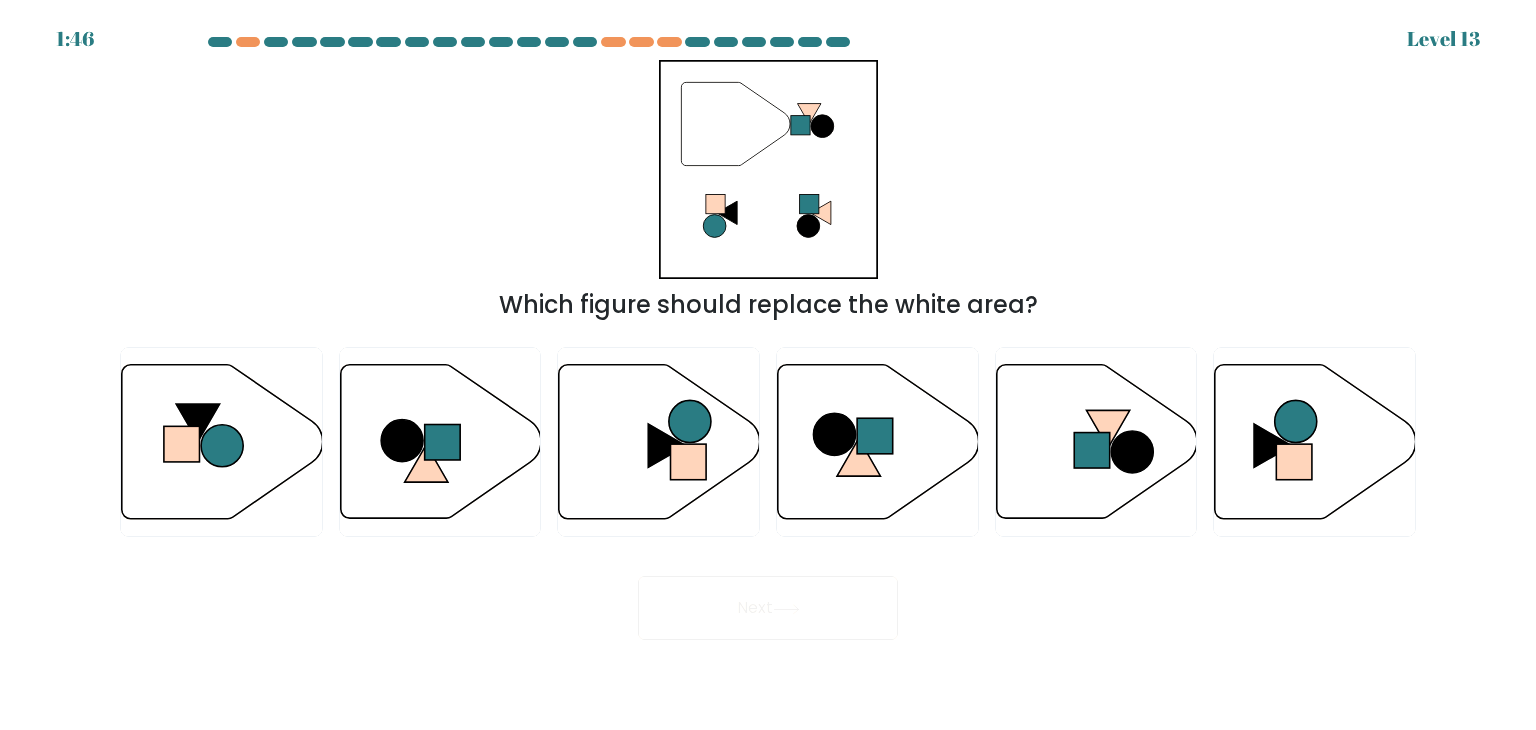 drag, startPoint x: 868, startPoint y: 285, endPoint x: 969, endPoint y: 279, distance: 101.17806 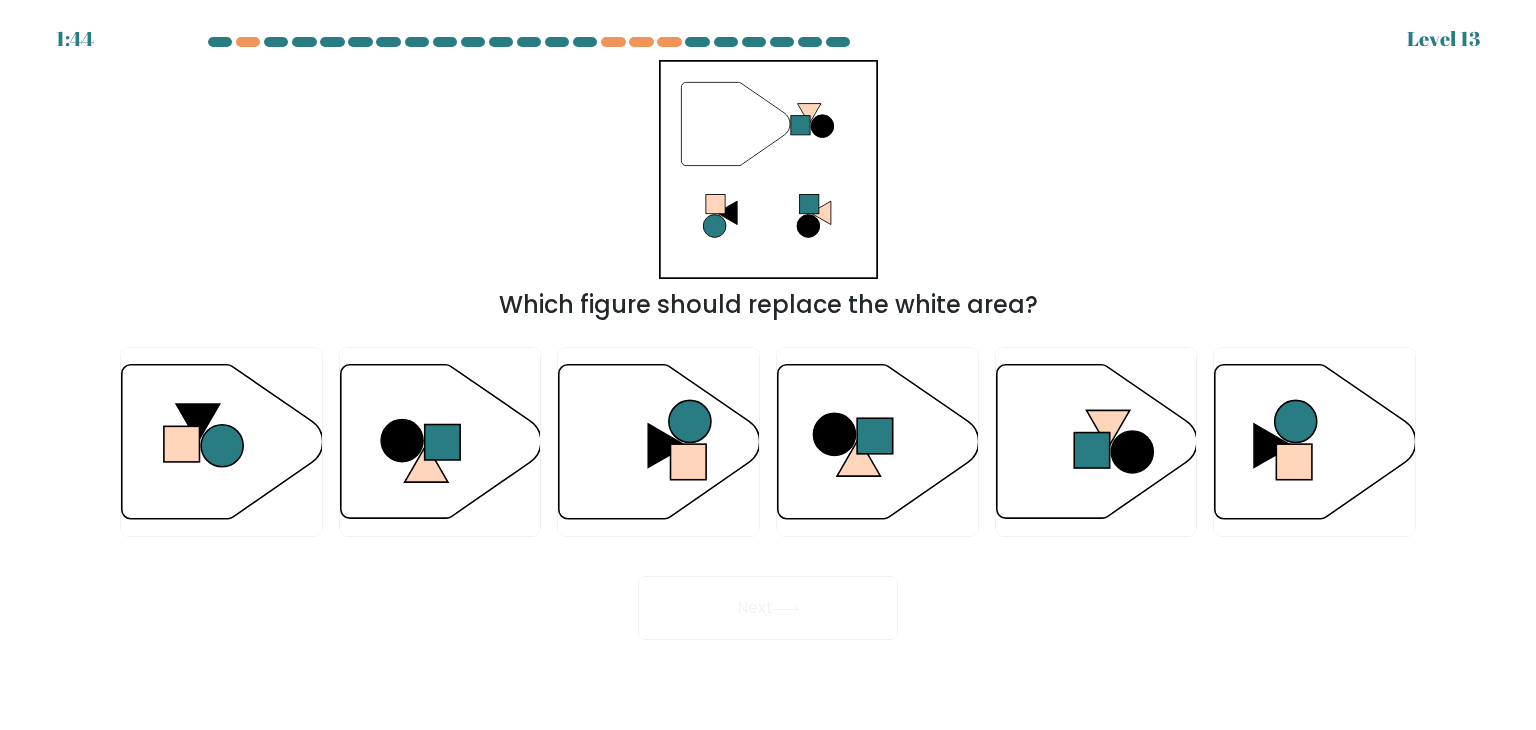 click on "Which figure should replace the white area?" at bounding box center (768, 305) 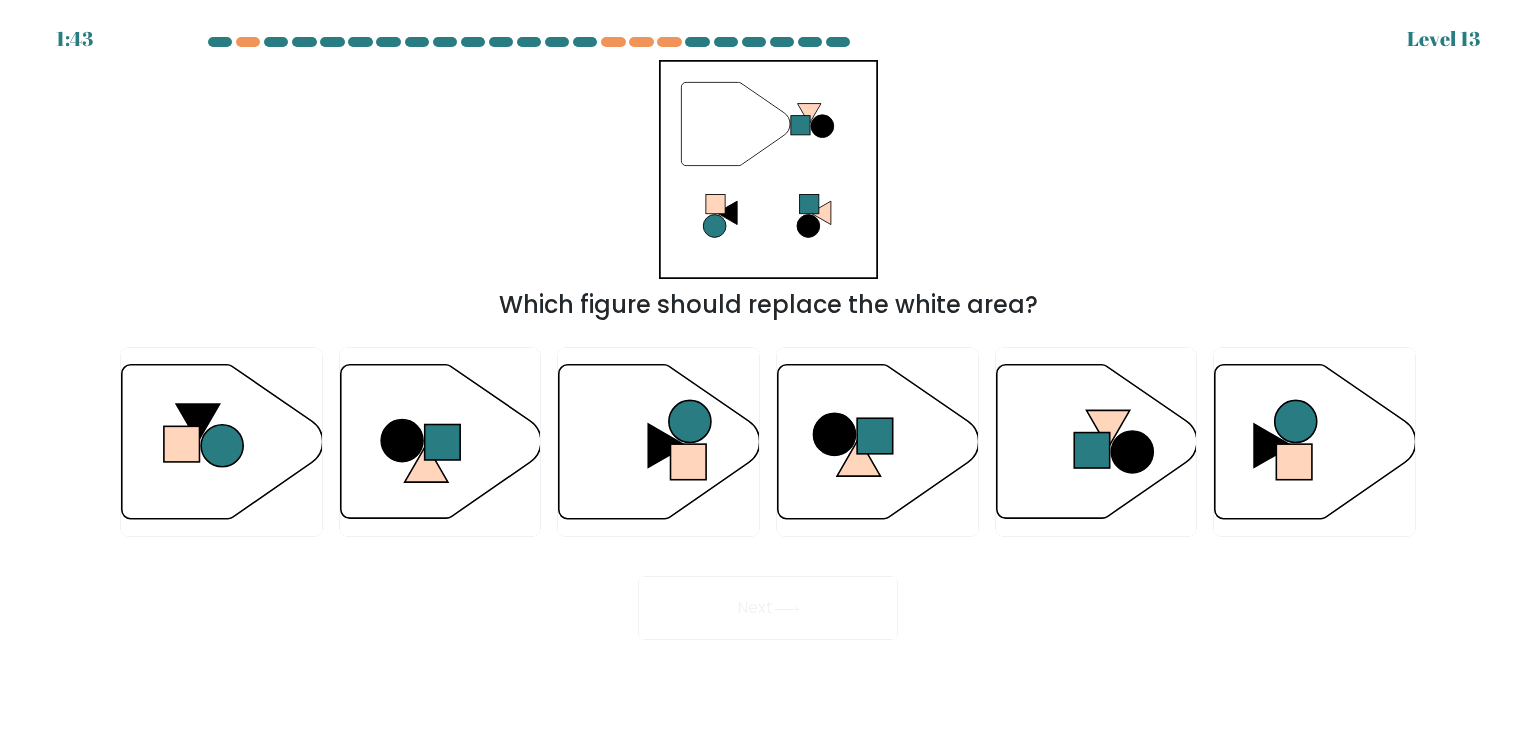 drag, startPoint x: 985, startPoint y: 297, endPoint x: 883, endPoint y: 328, distance: 106.60675 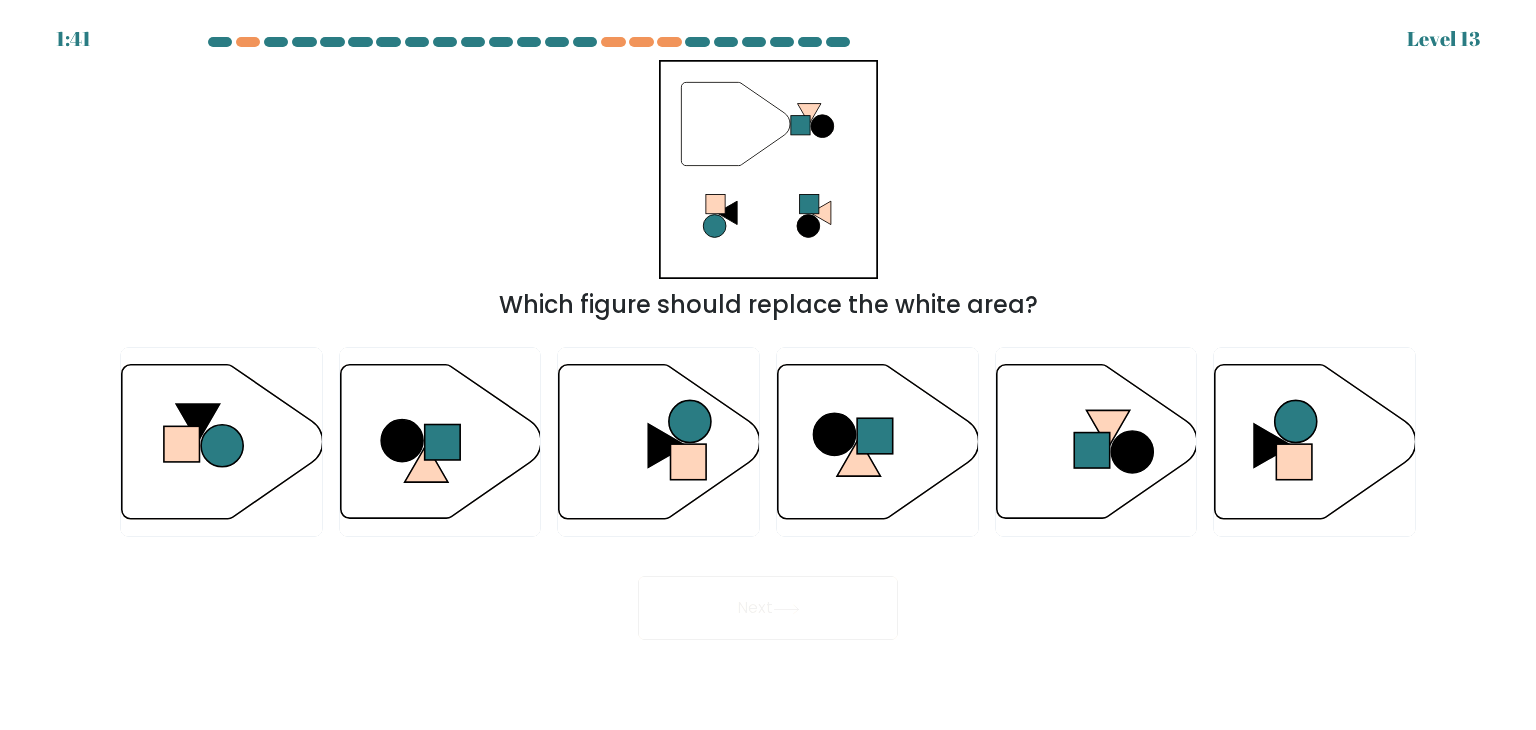 click on "Which figure should replace the white area?" at bounding box center (768, 305) 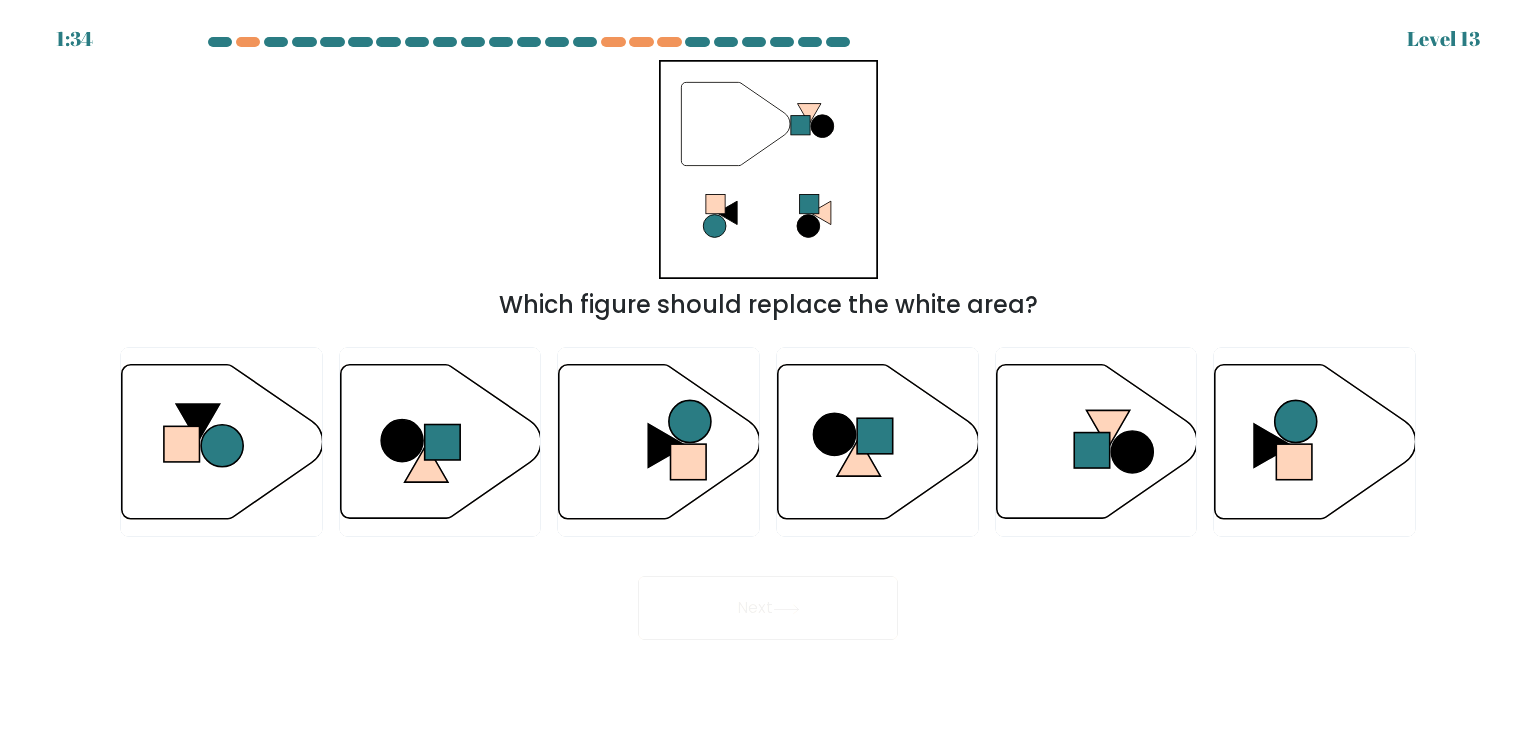drag, startPoint x: 766, startPoint y: 210, endPoint x: 856, endPoint y: 232, distance: 92.64988 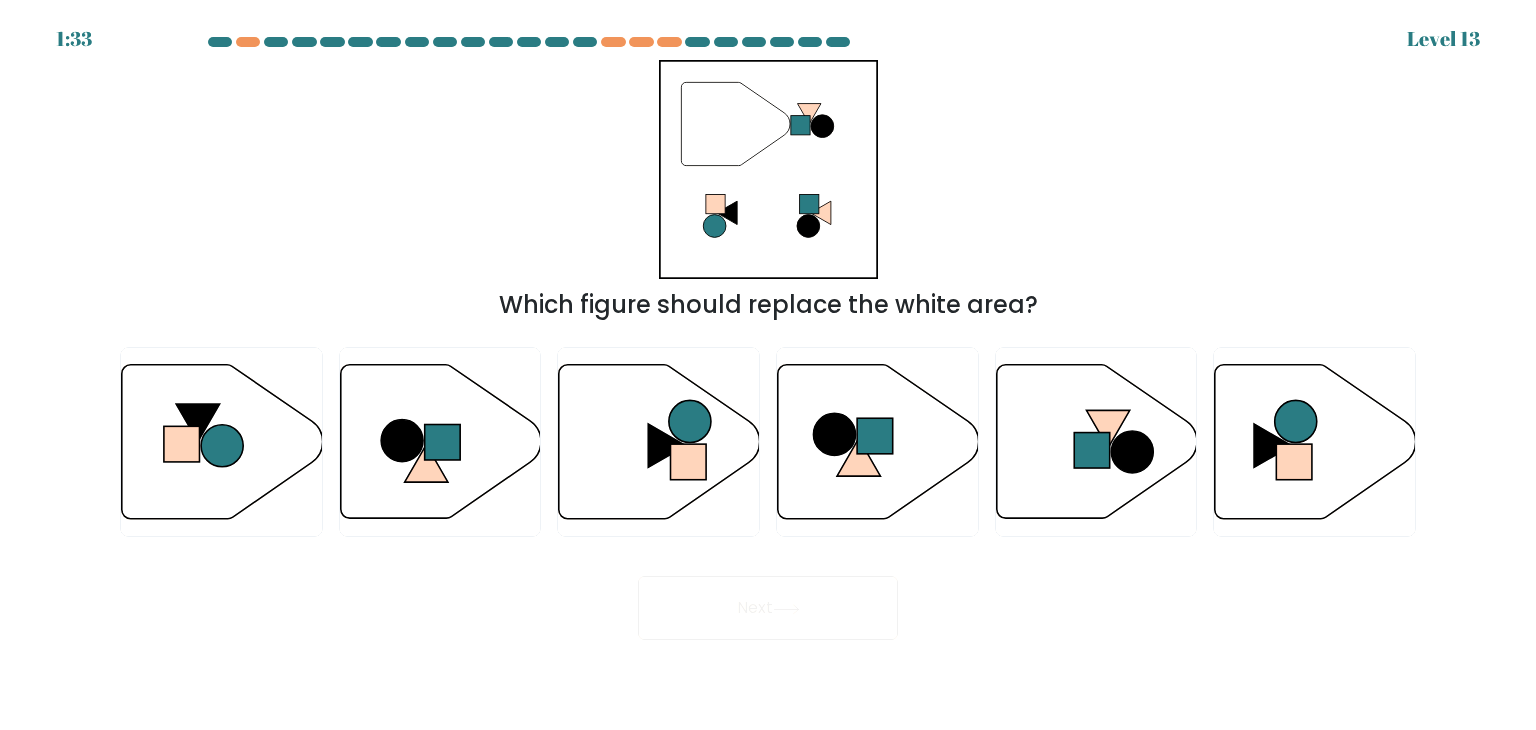 click on """ at bounding box center (768, 169) 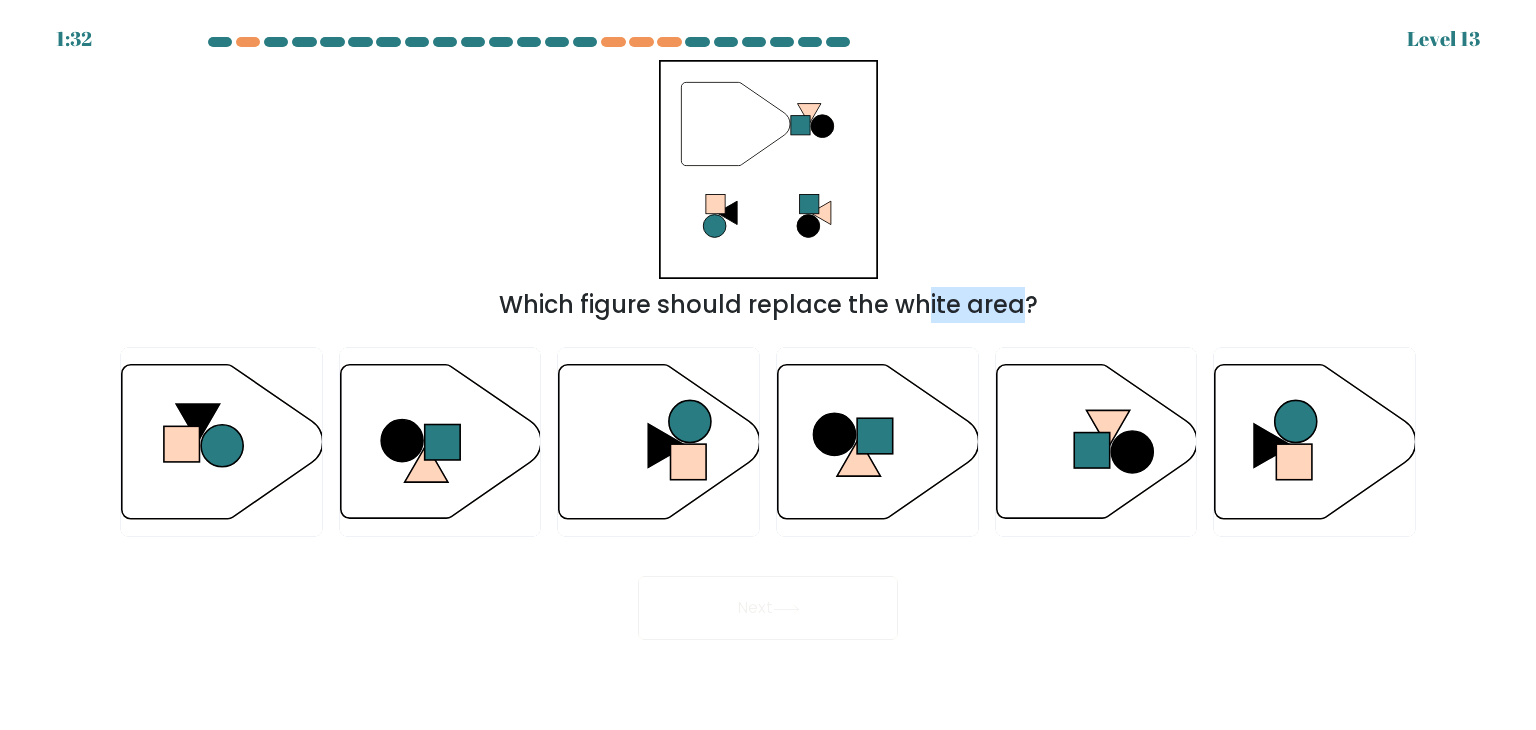 click on "Which figure should replace the white area?" at bounding box center [768, 305] 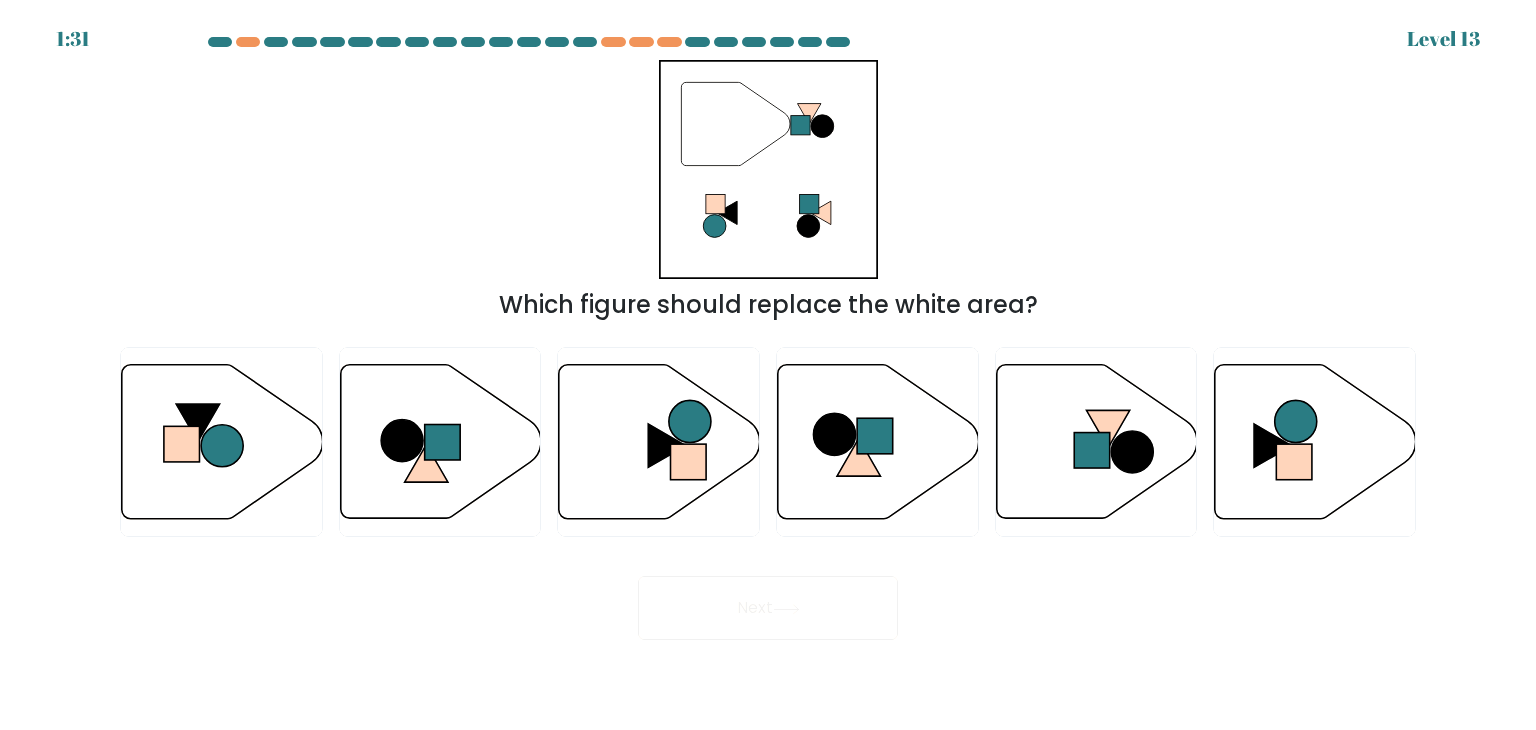 click at bounding box center (767, 169) 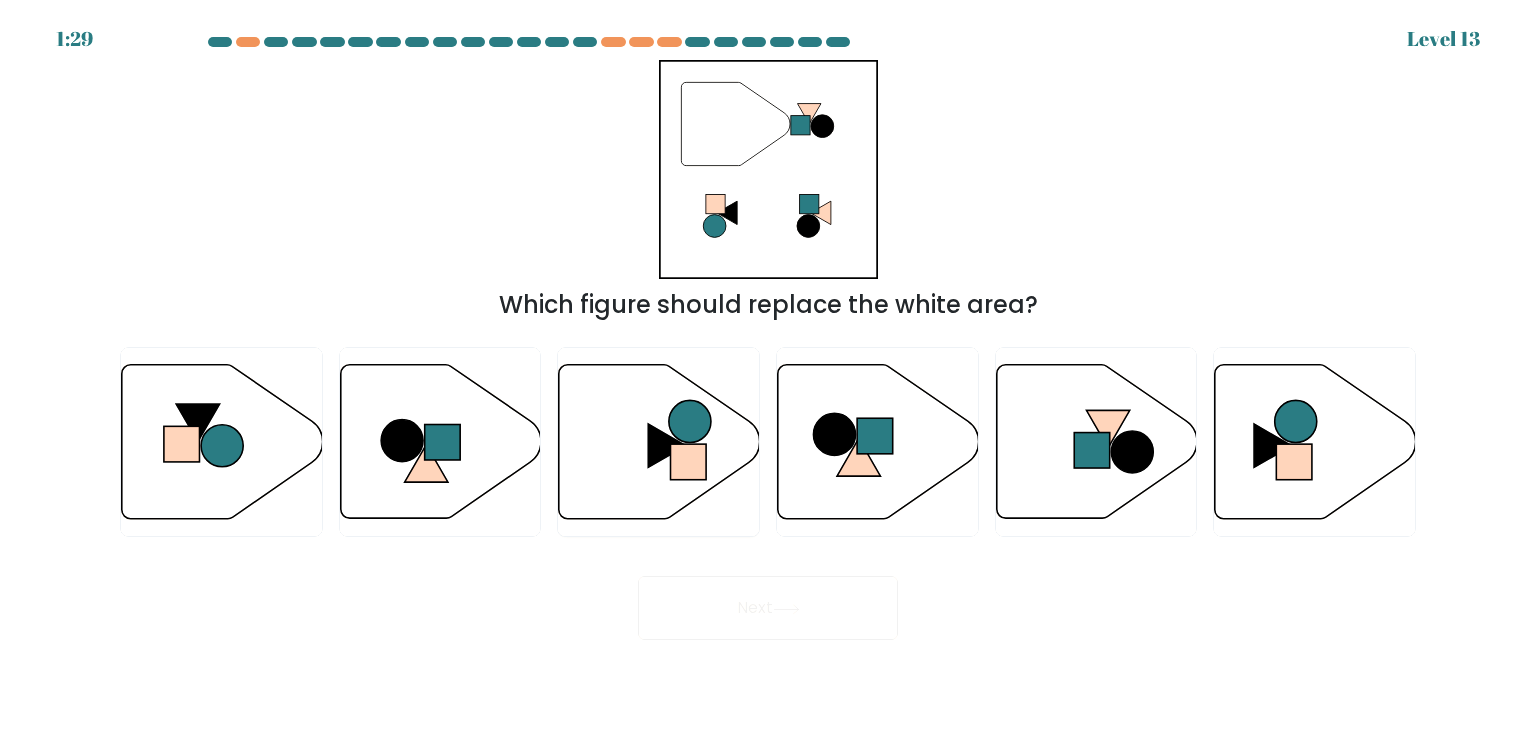 click at bounding box center (689, 462) 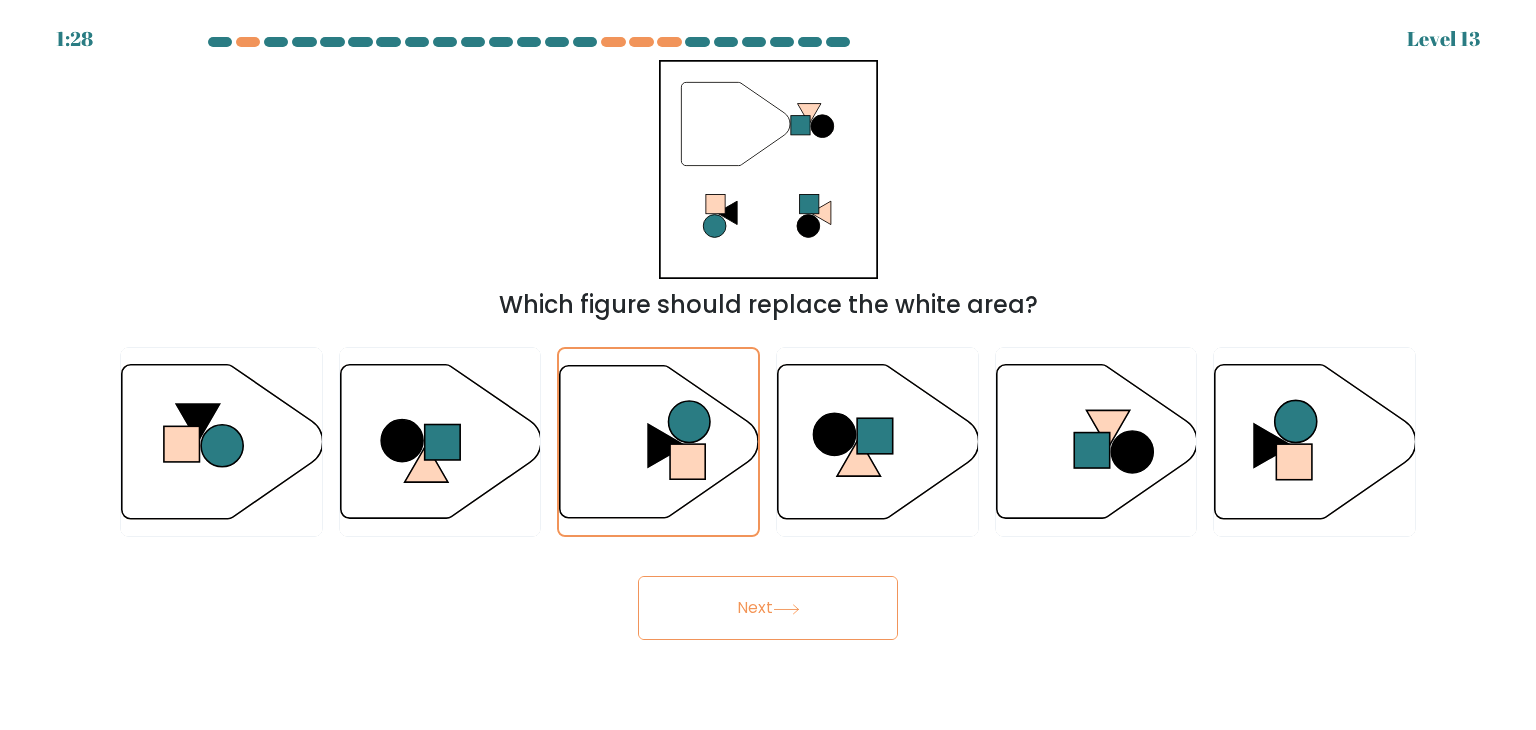 click on "Next" at bounding box center [768, 608] 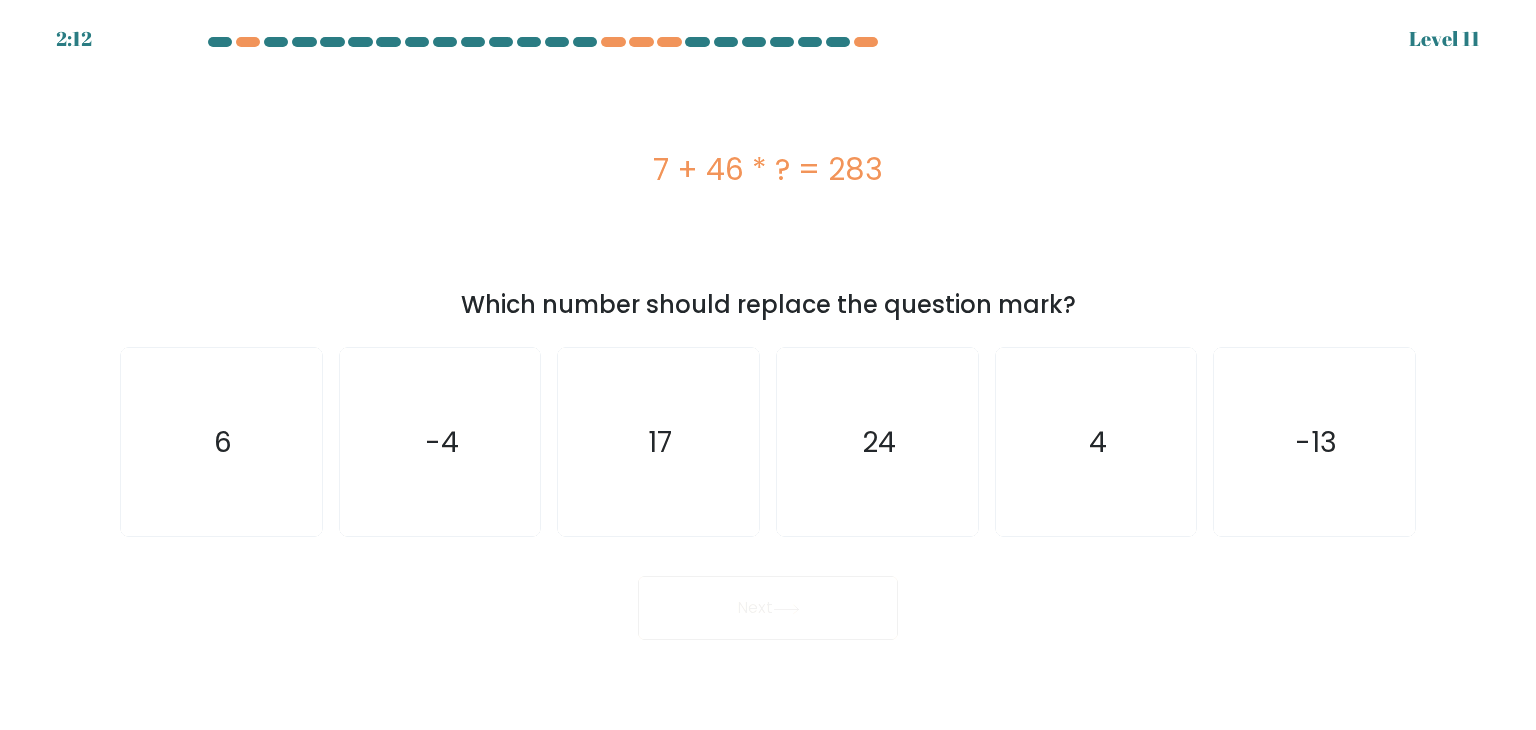 drag, startPoint x: 706, startPoint y: 147, endPoint x: 836, endPoint y: 130, distance: 131.10683 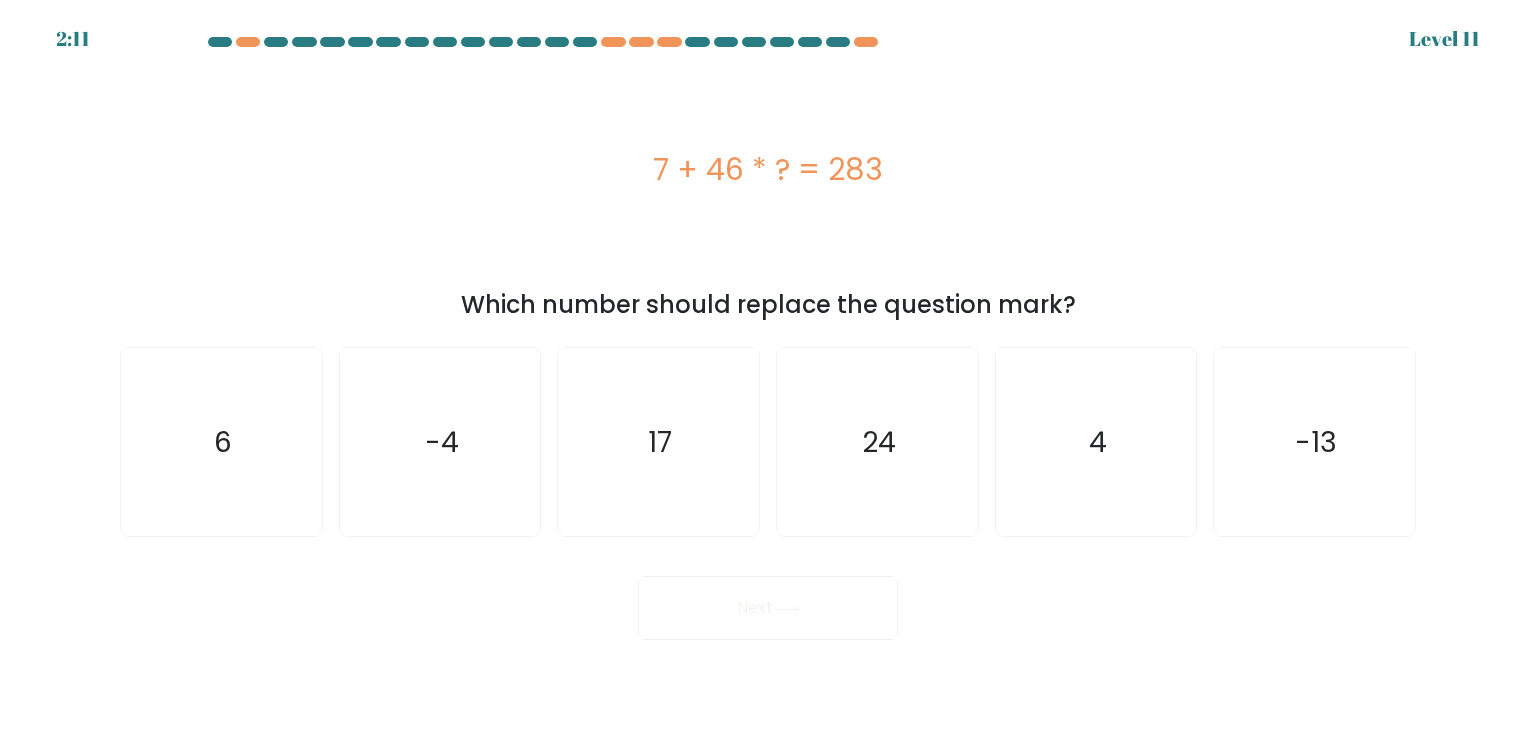 click at bounding box center [768, 640] 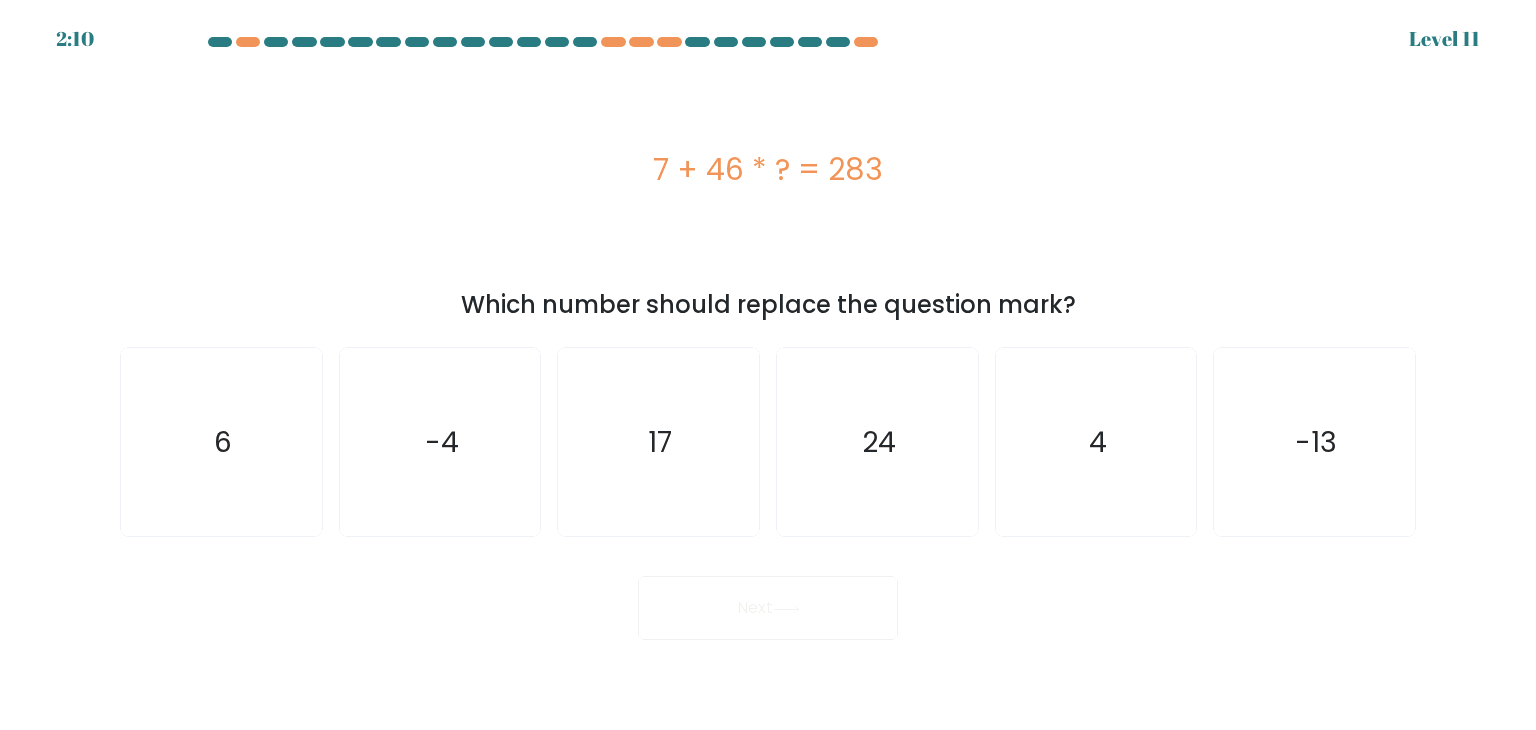 click on "7 + 46 * ? = 283" at bounding box center (768, 169) 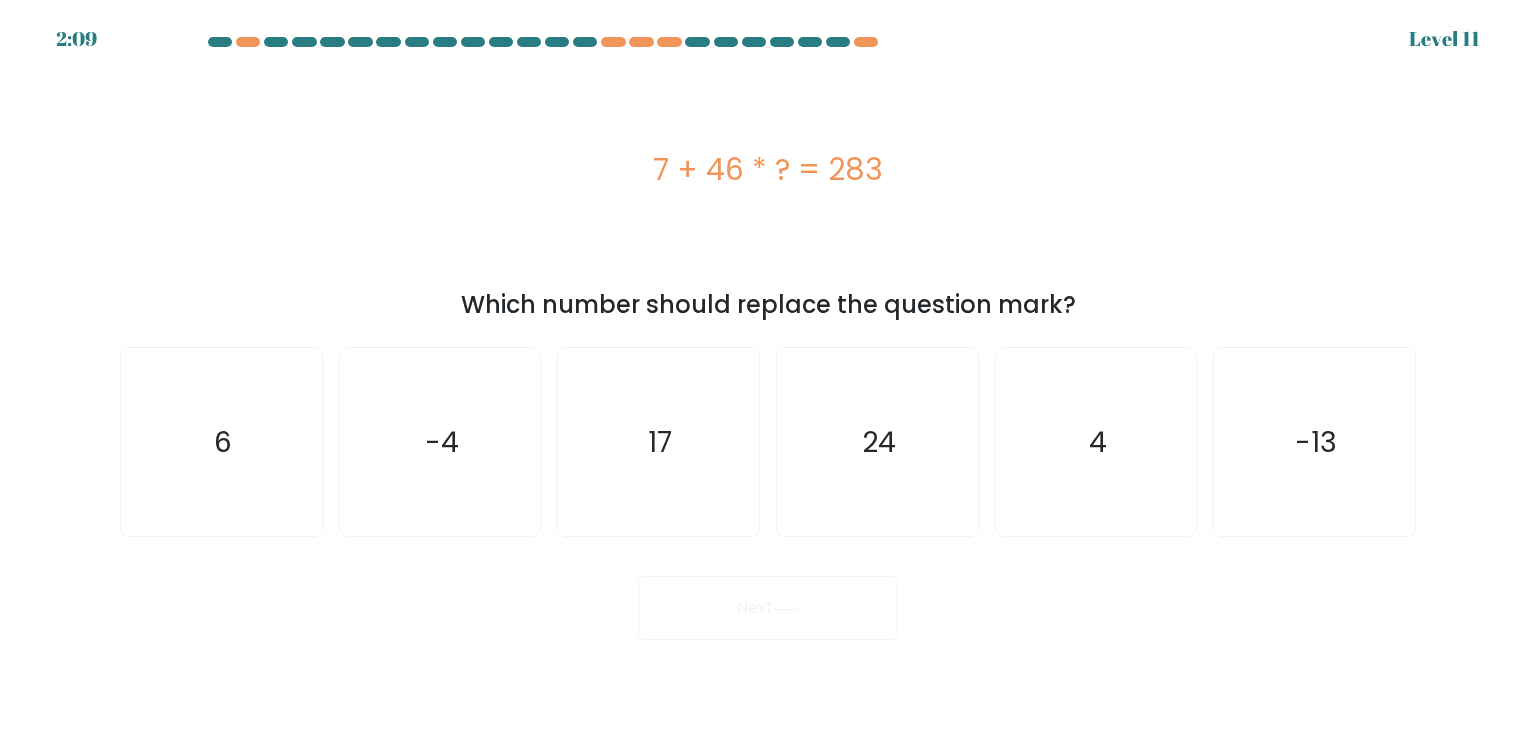 drag, startPoint x: 738, startPoint y: 165, endPoint x: 788, endPoint y: 168, distance: 50.08992 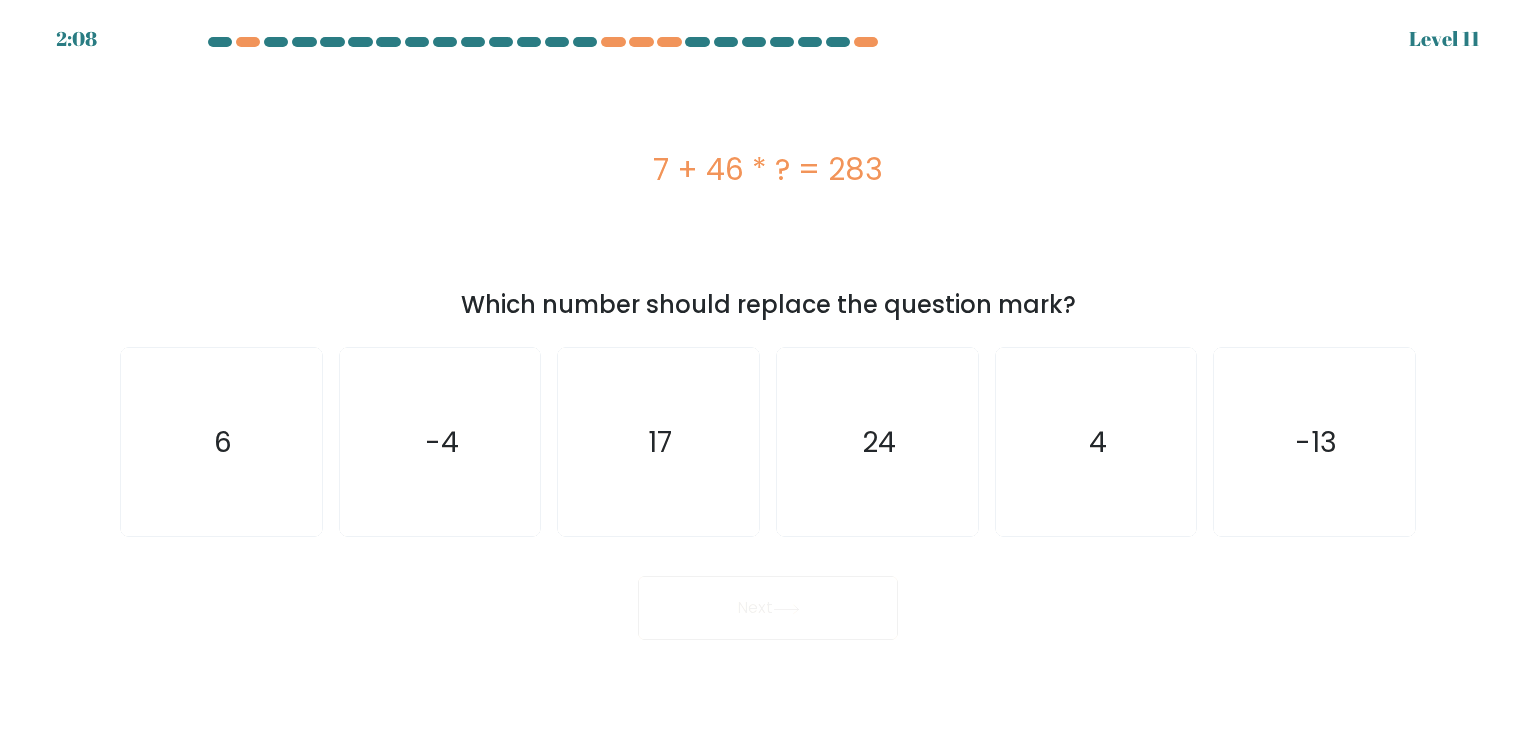 click on "7 + 46 * ? = 283" at bounding box center (768, 169) 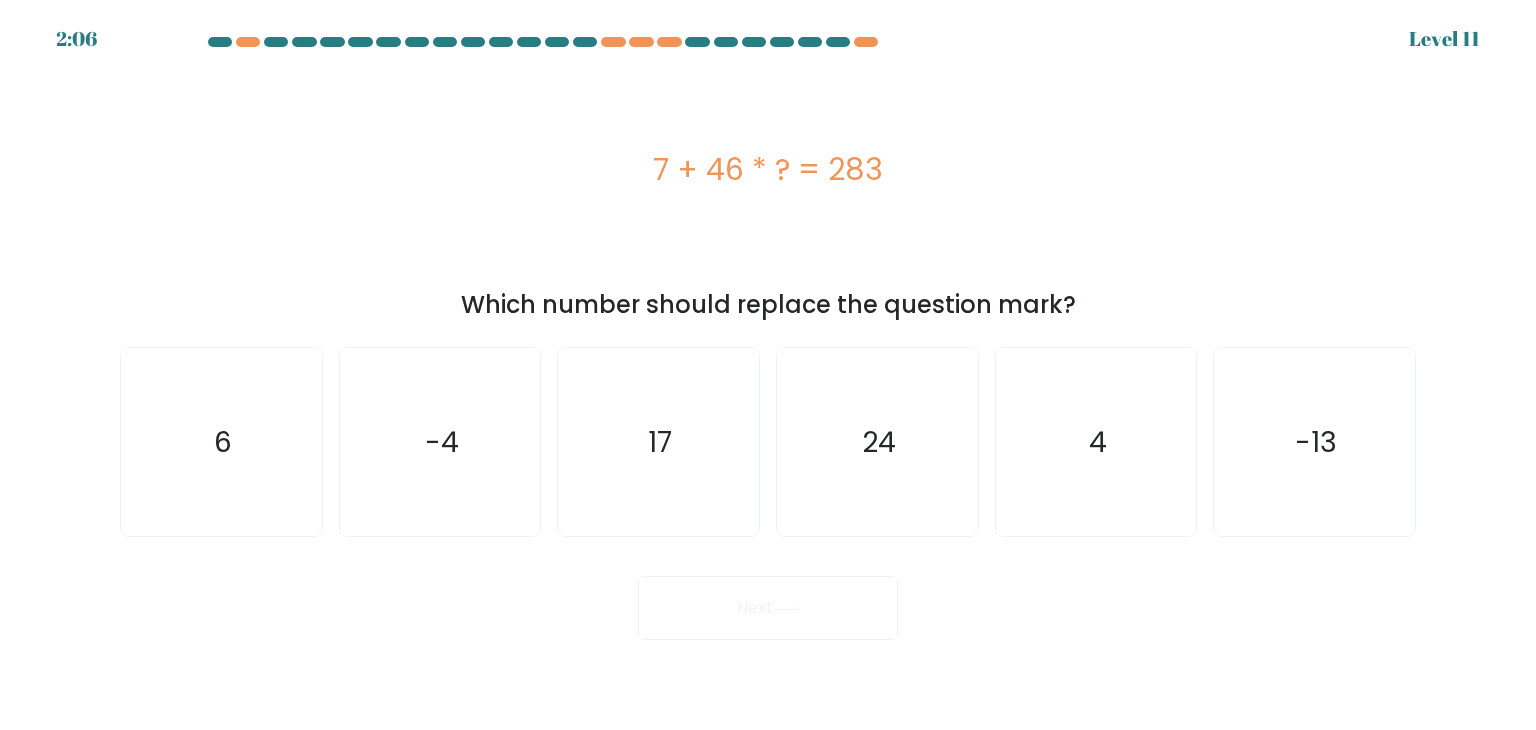 click on "7 + 46 * ? = 283" at bounding box center (768, 169) 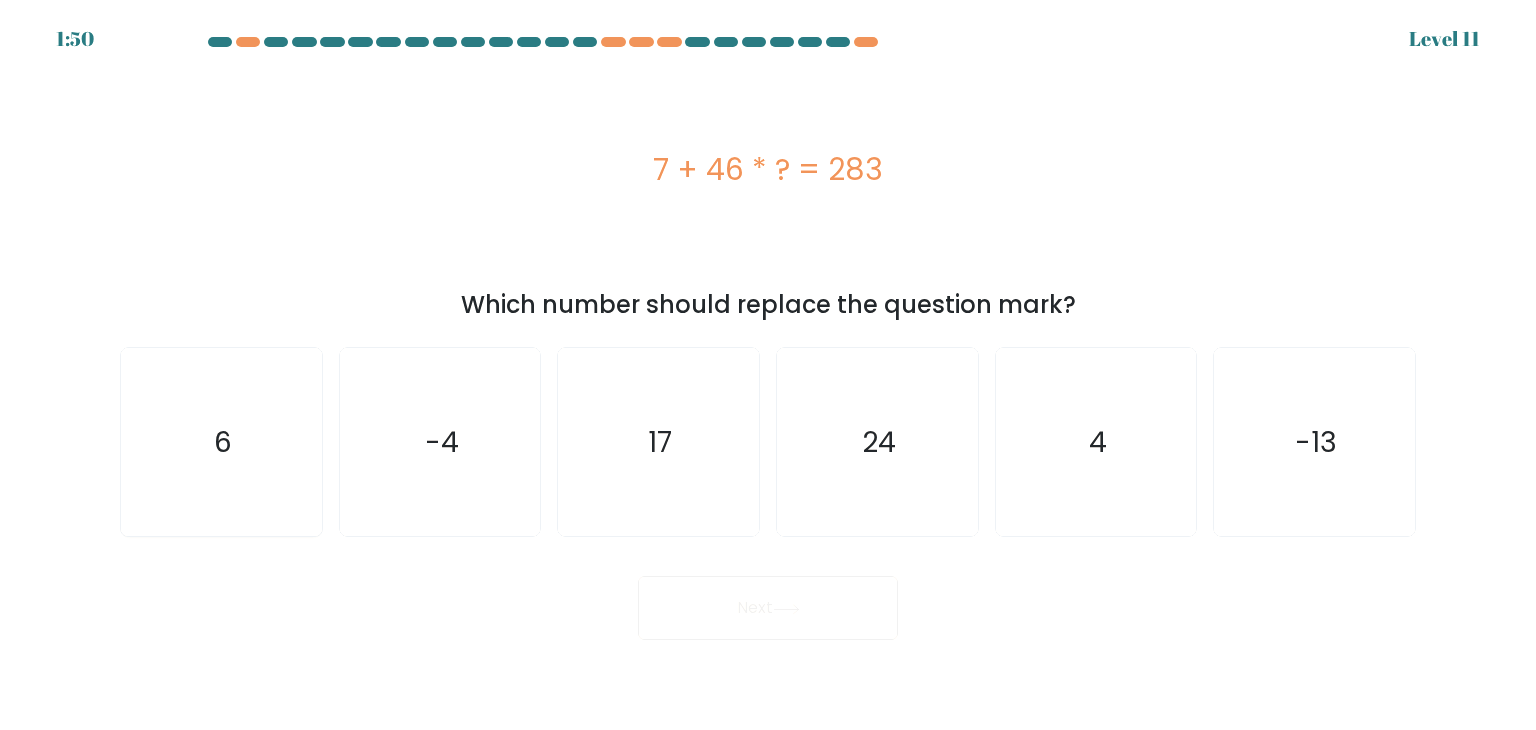 click on "6" at bounding box center [221, 442] 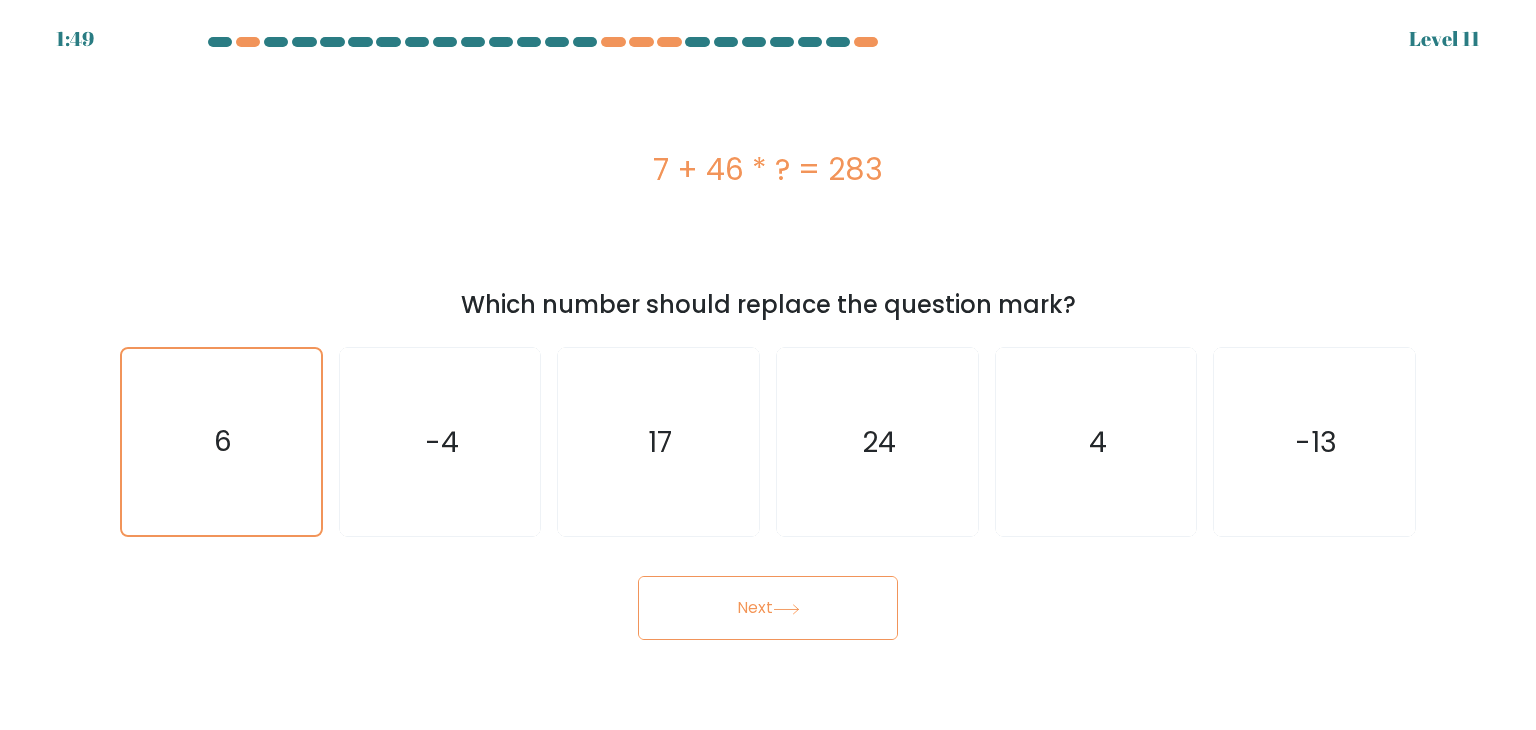 click on "Next" at bounding box center [768, 608] 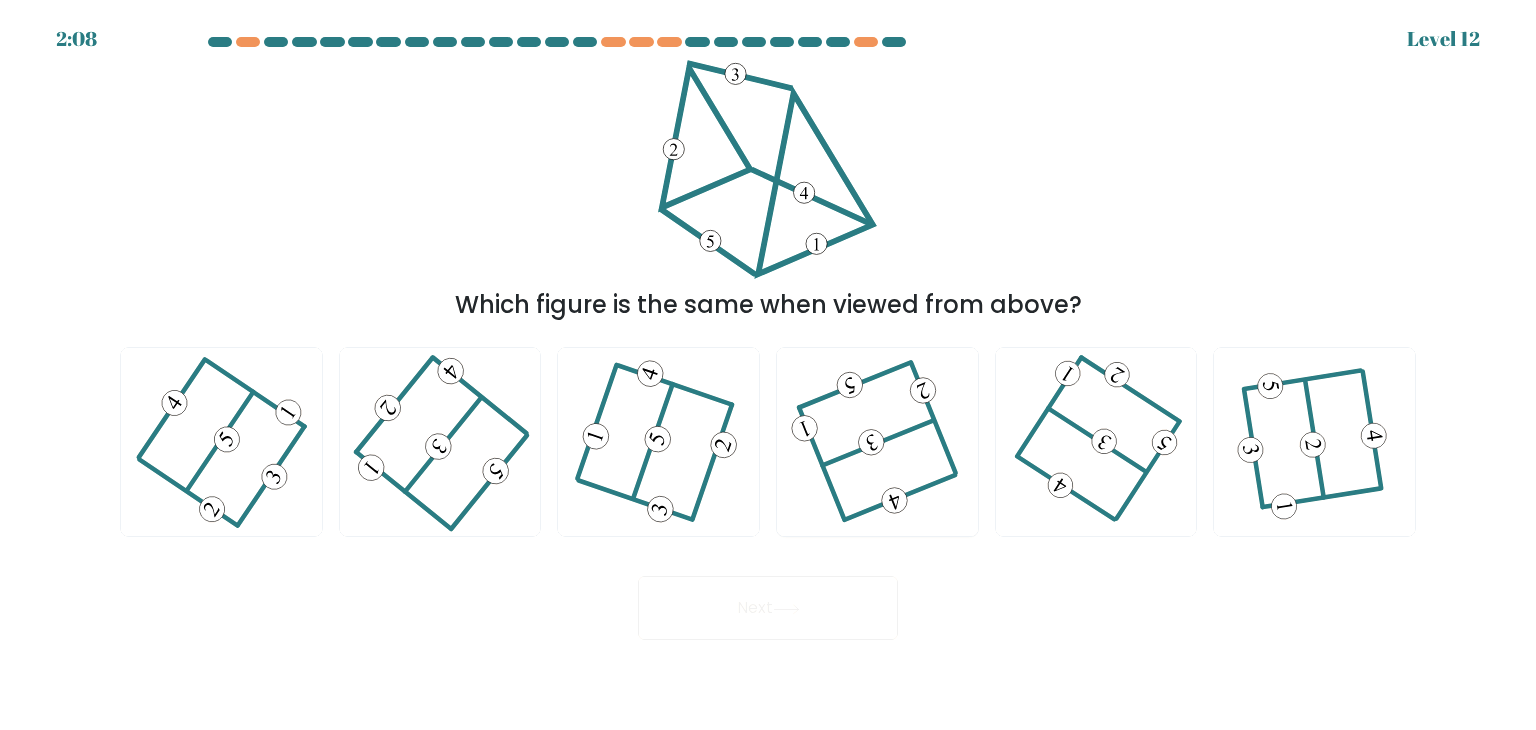 click at bounding box center [877, 442] 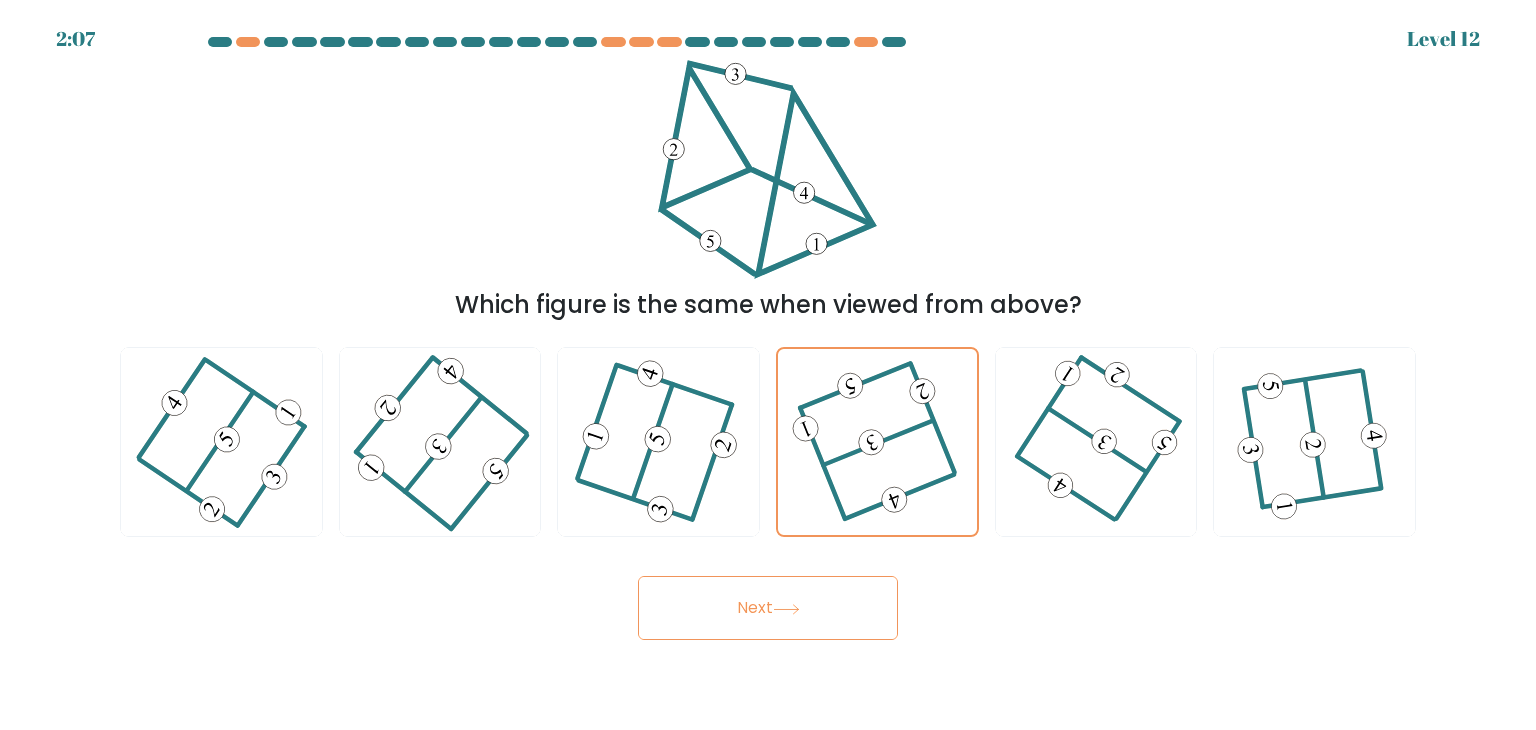 click on "Next" at bounding box center [768, 608] 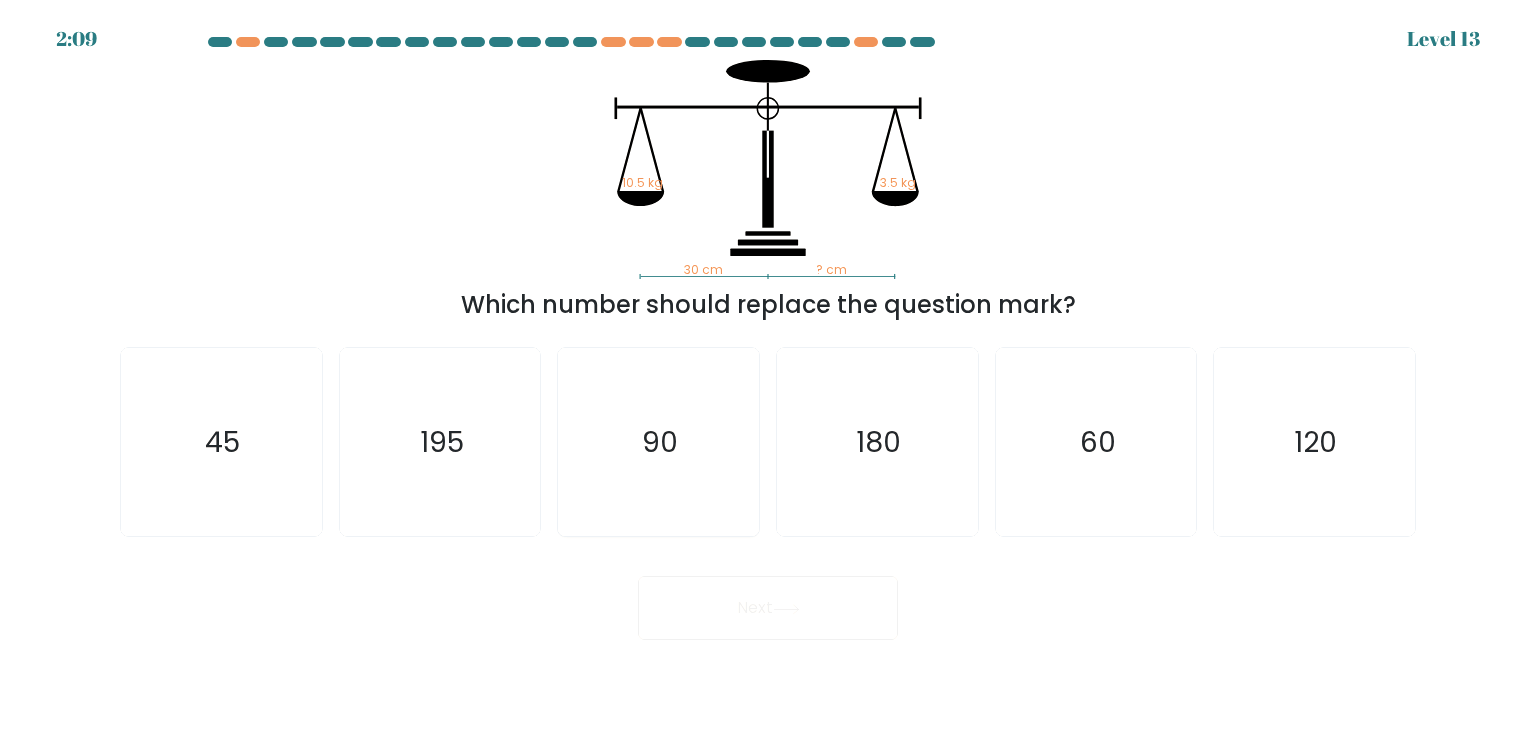 click on "90" at bounding box center (658, 442) 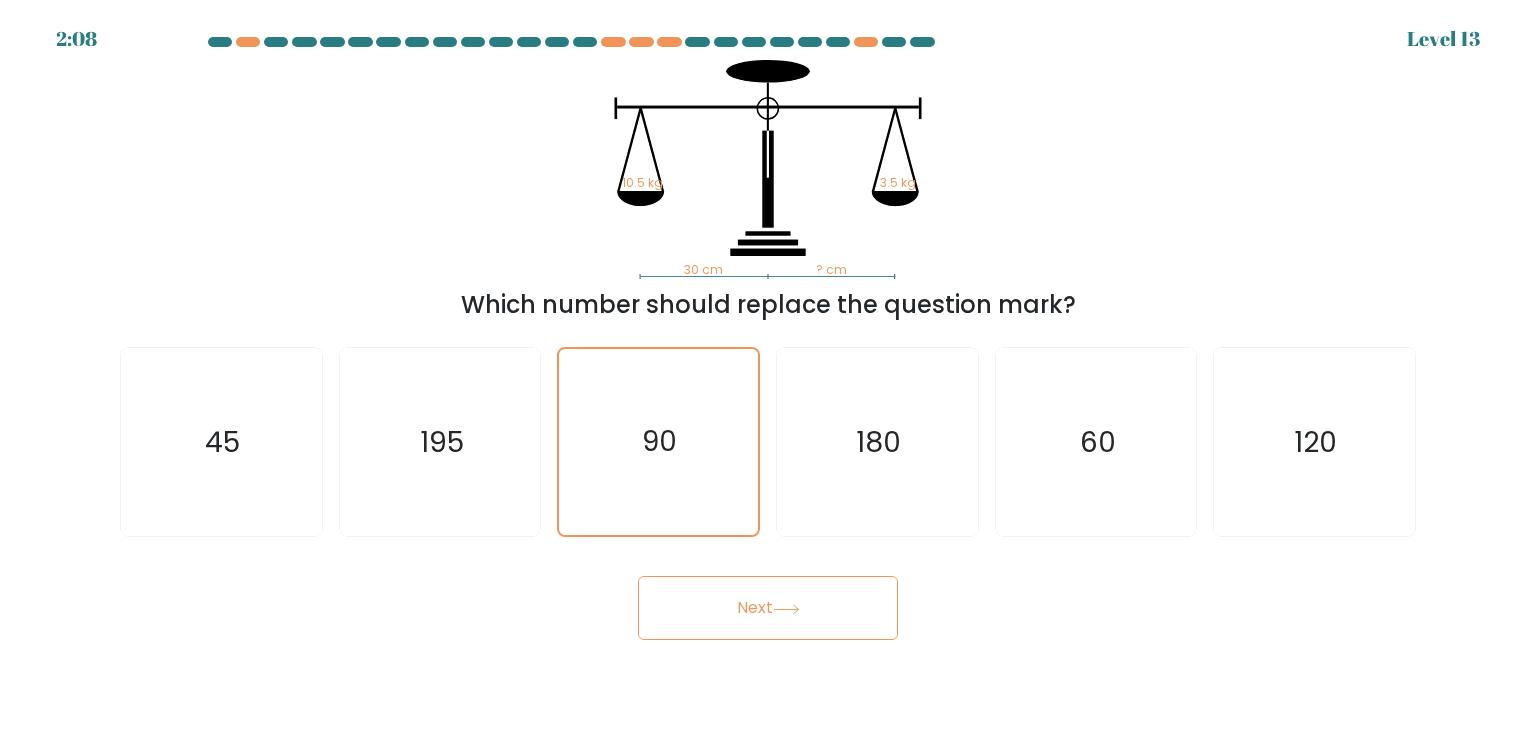 click on "Next" at bounding box center (768, 608) 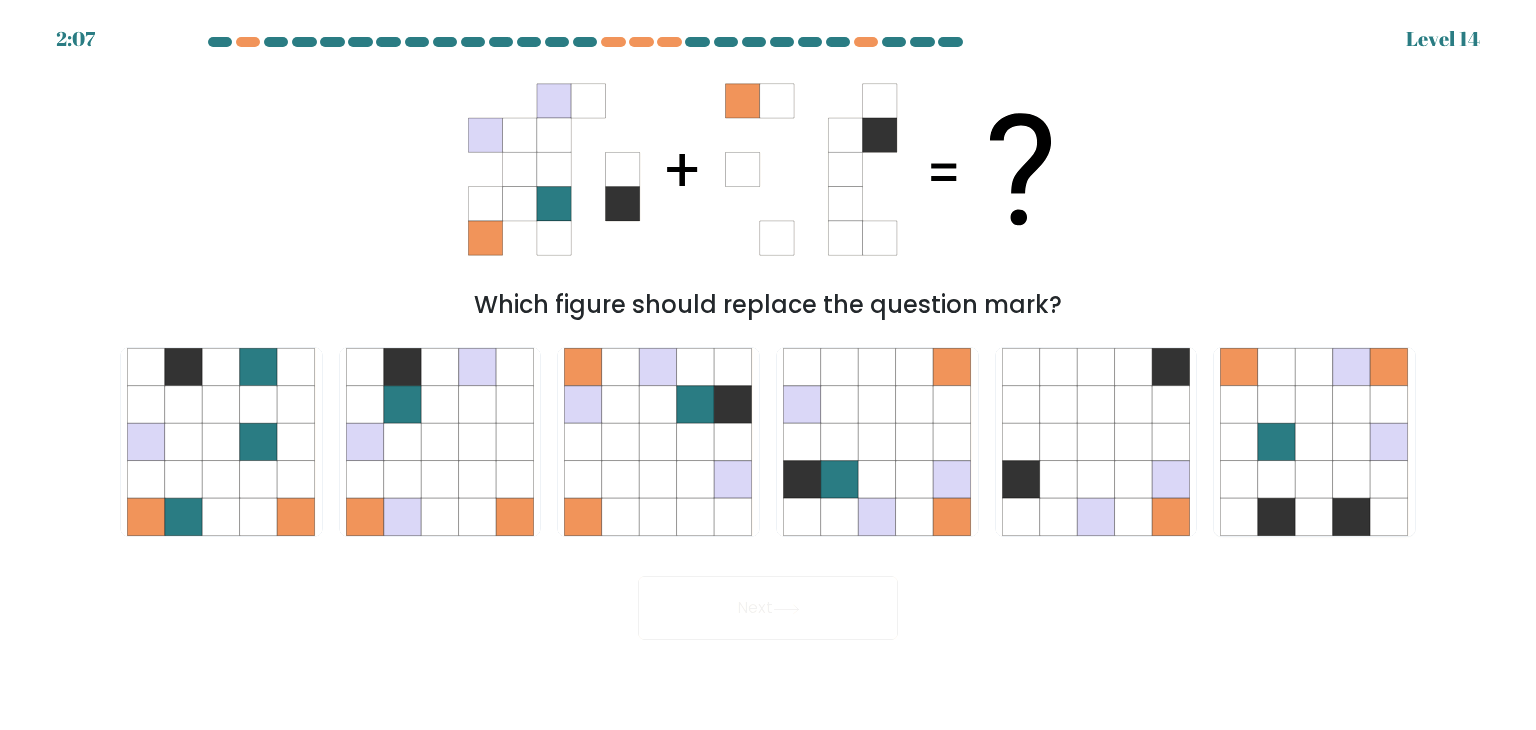 click at bounding box center [1352, 405] 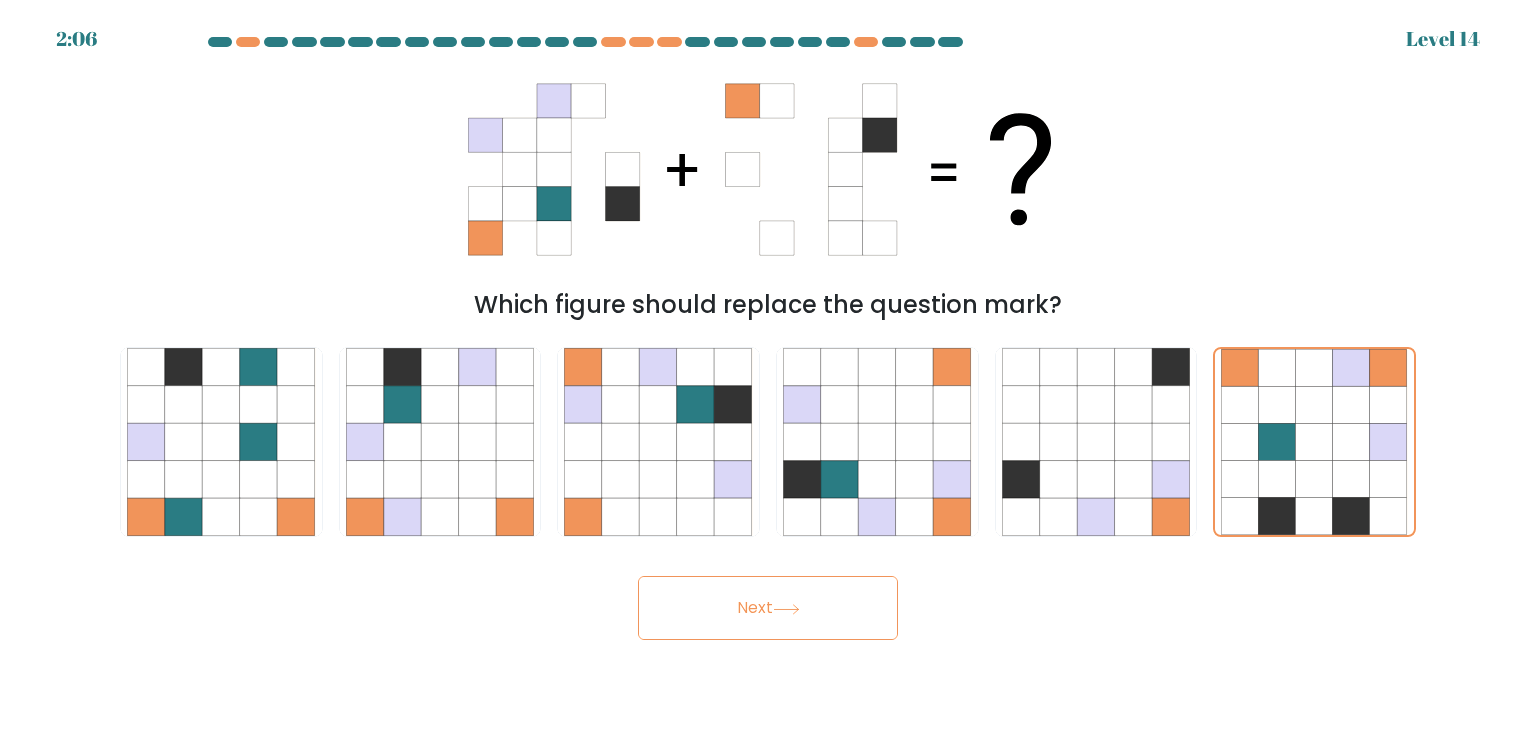 click on "Next" at bounding box center (768, 608) 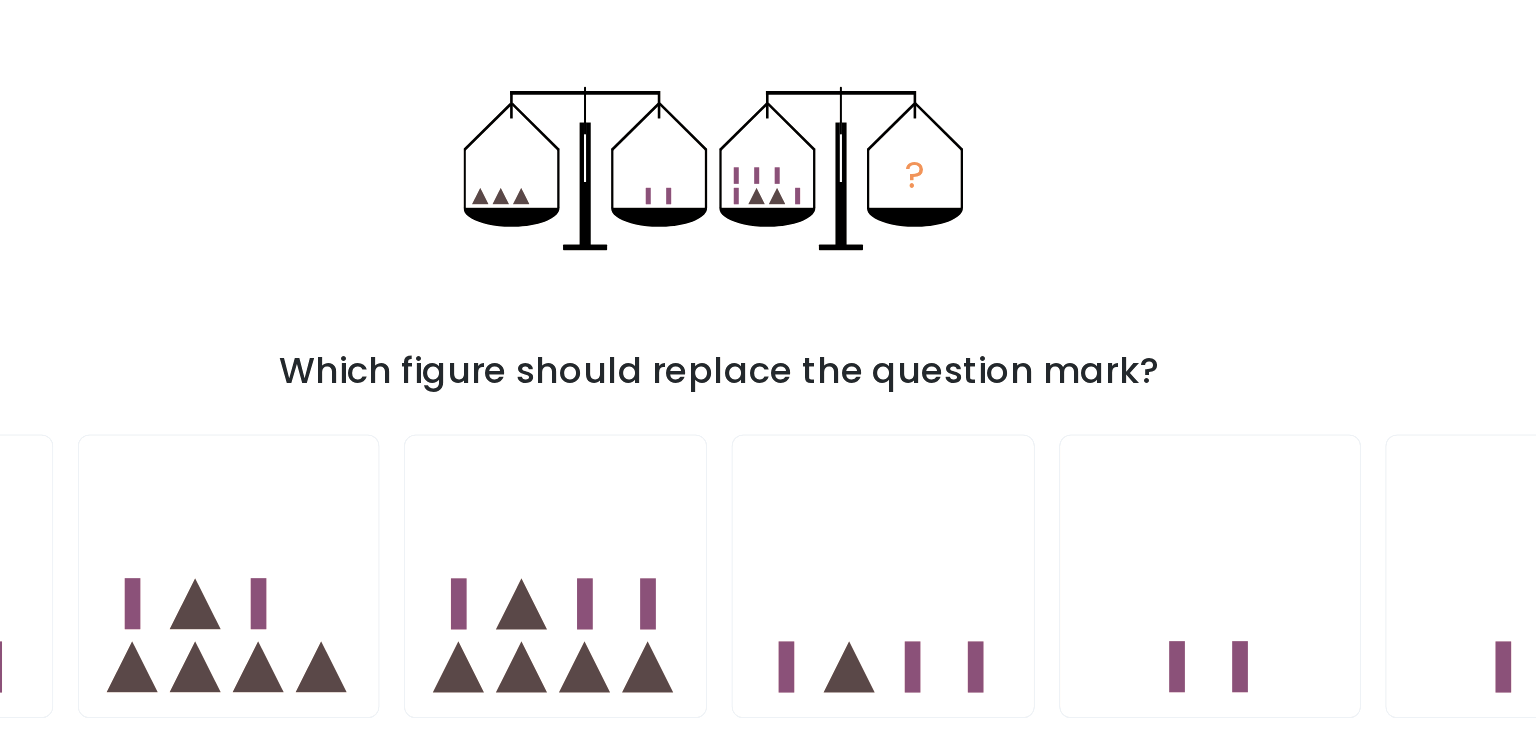 scroll, scrollTop: 0, scrollLeft: 0, axis: both 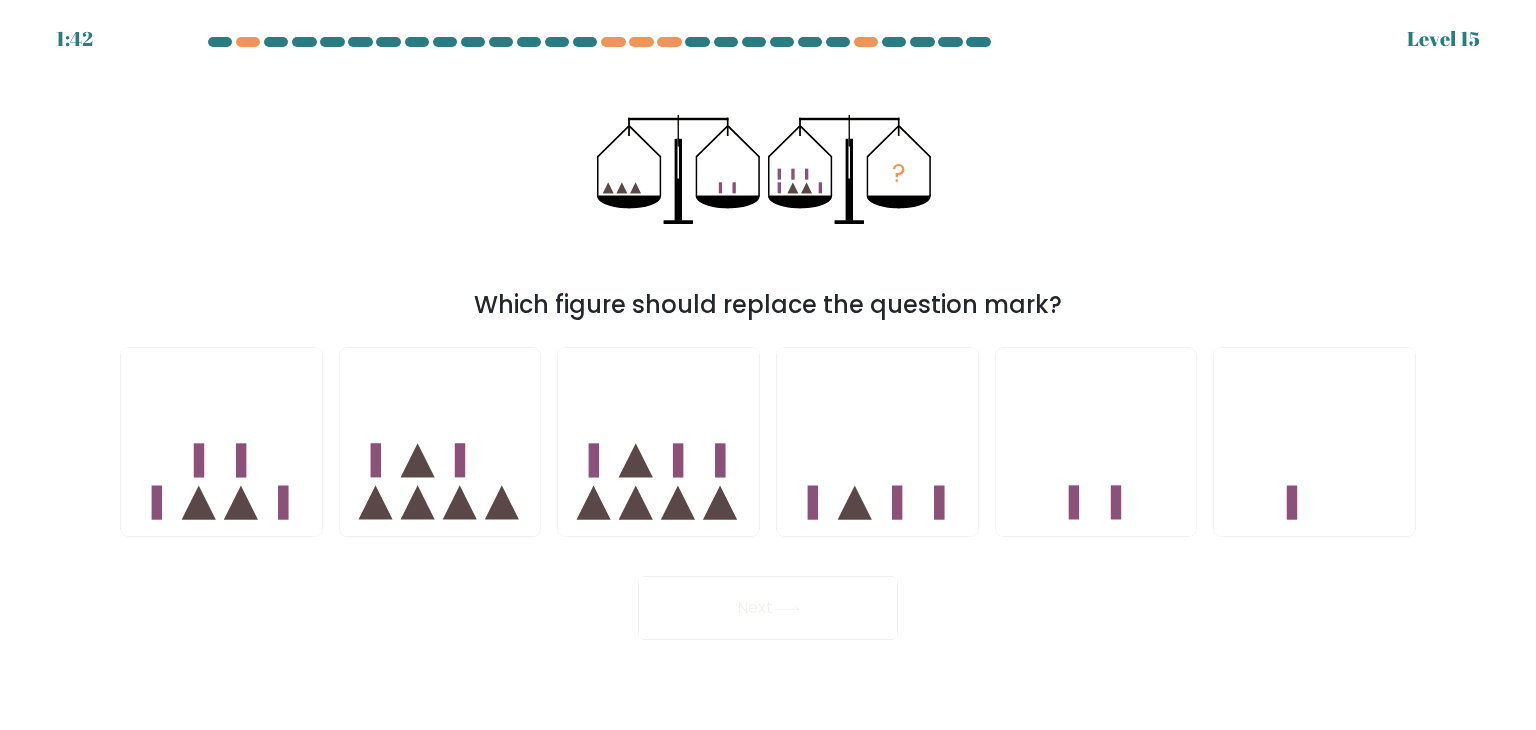 click at bounding box center [440, 442] 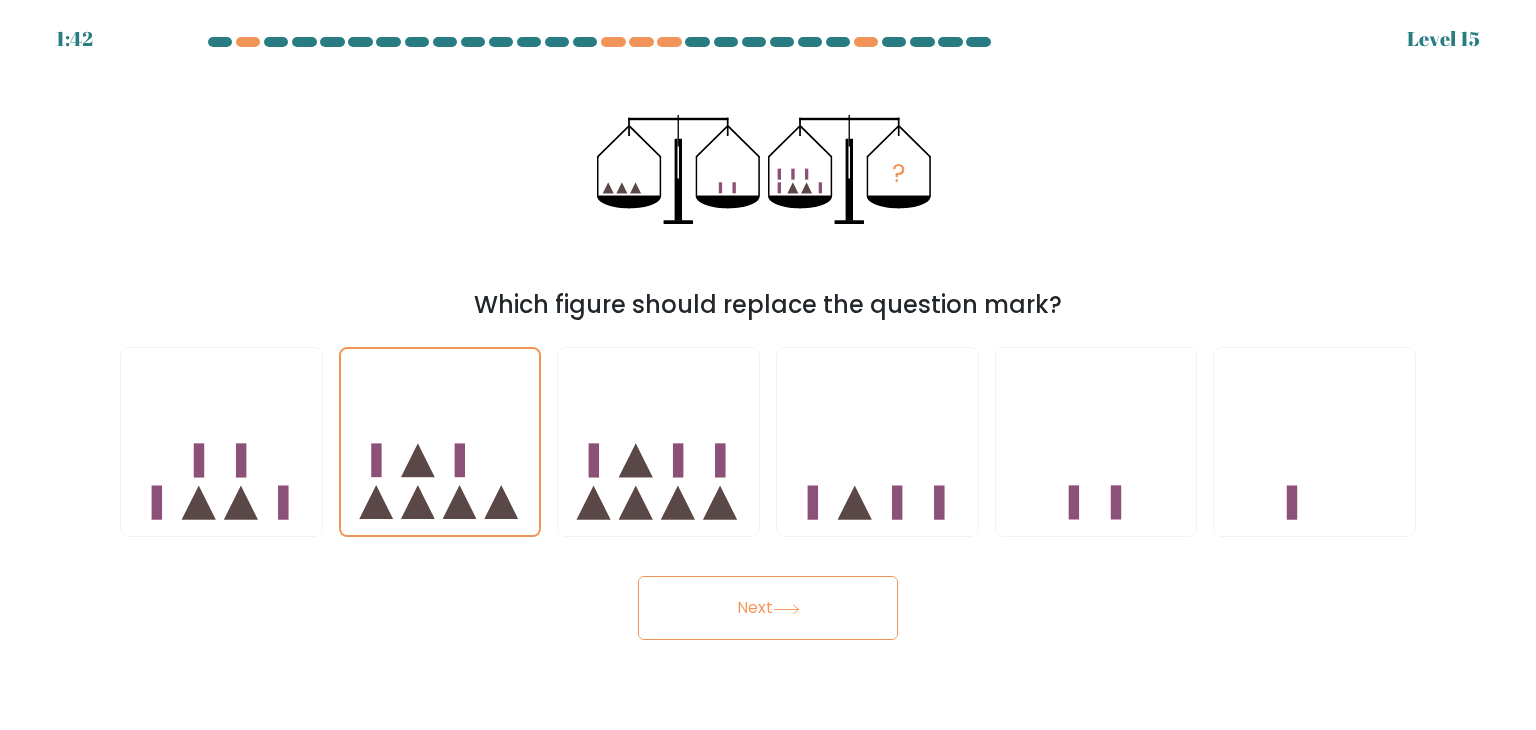 click on "Next" at bounding box center [768, 608] 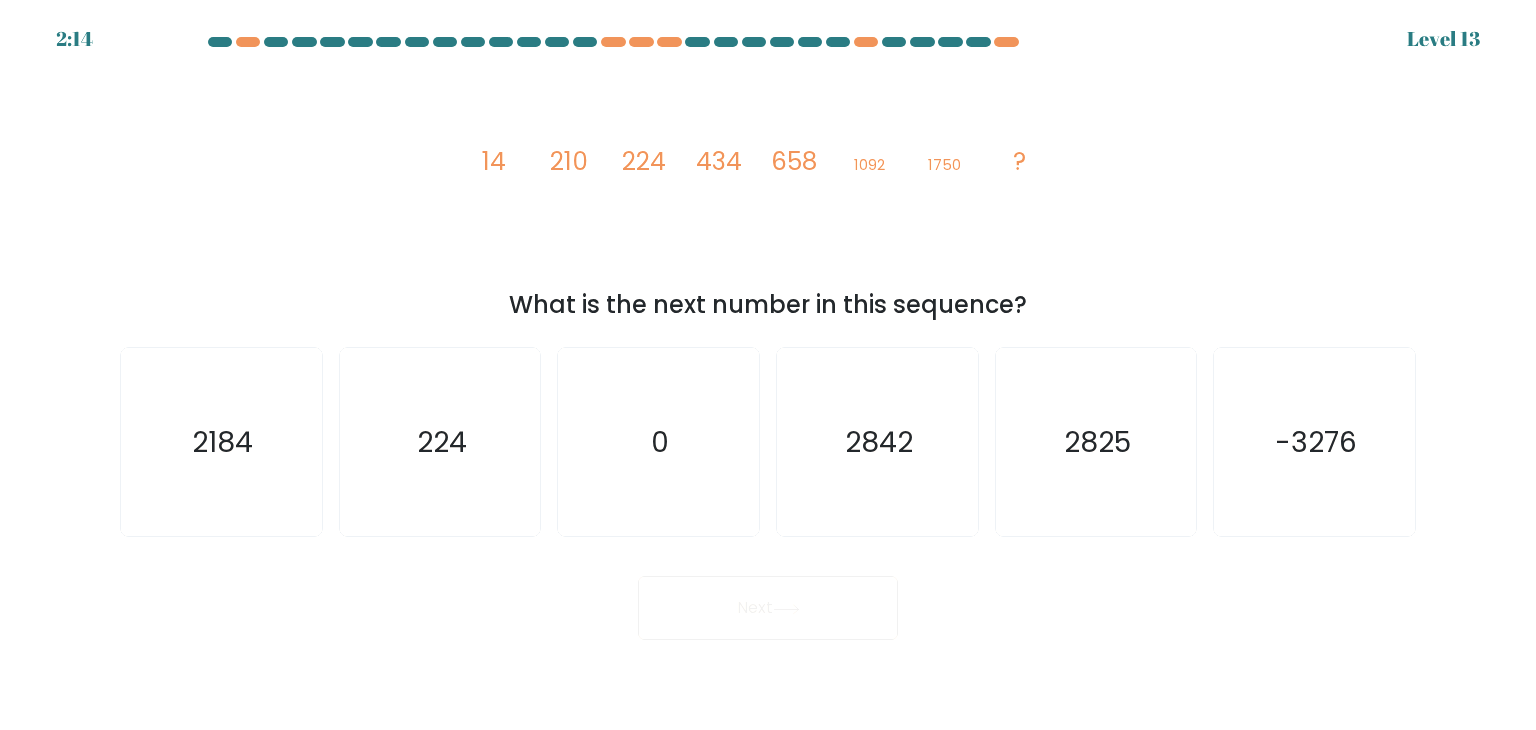 click at bounding box center [768, 338] 